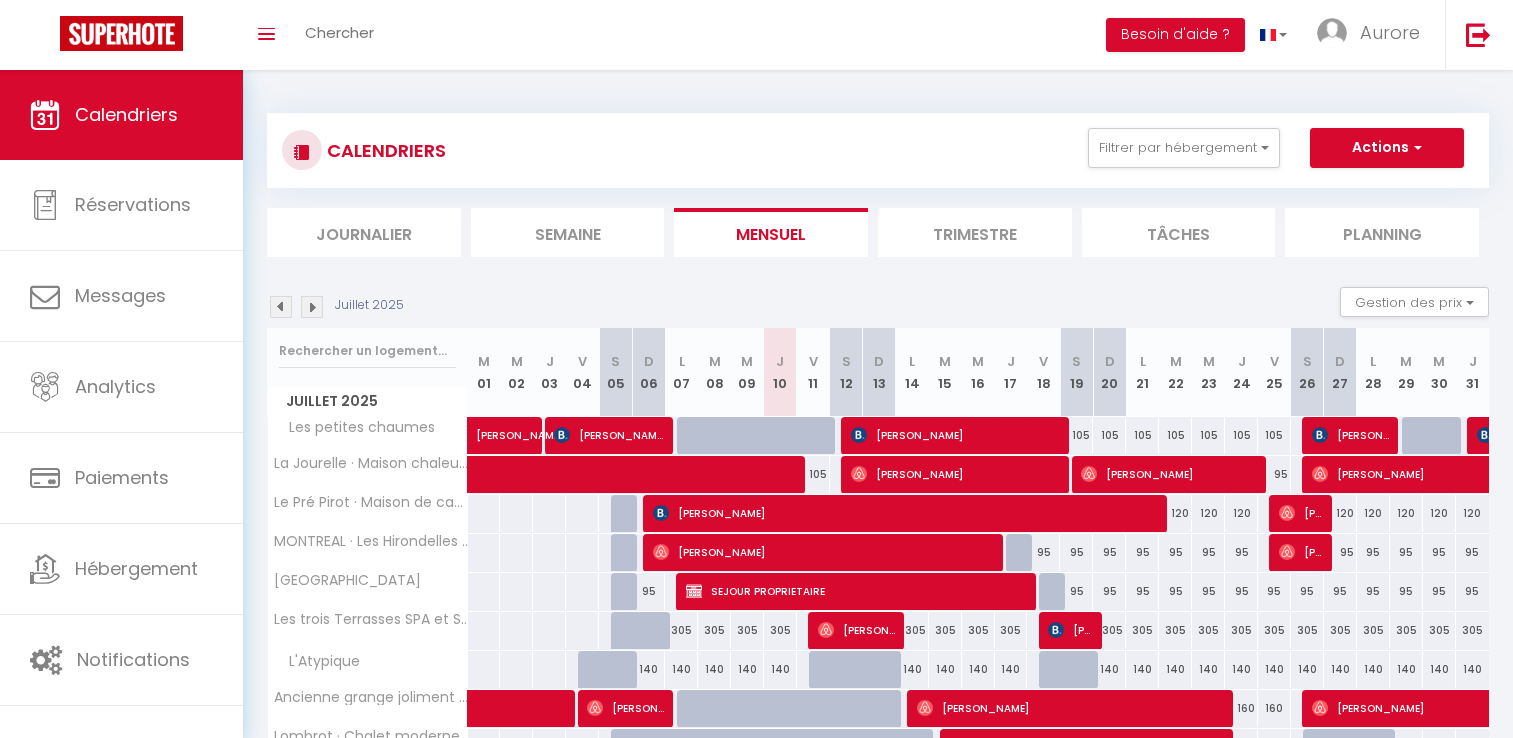 scroll, scrollTop: 0, scrollLeft: 0, axis: both 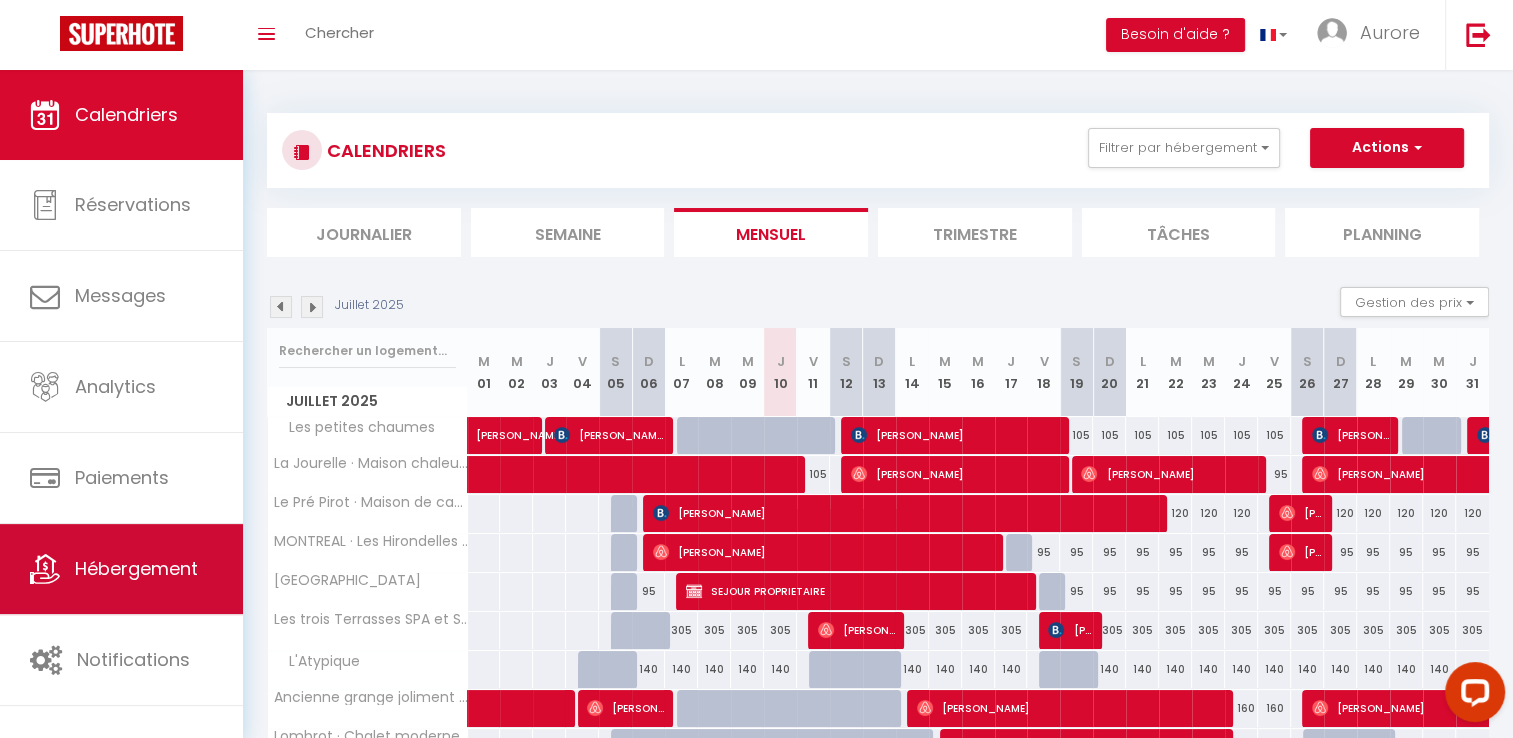 click on "Hébergement" at bounding box center [136, 568] 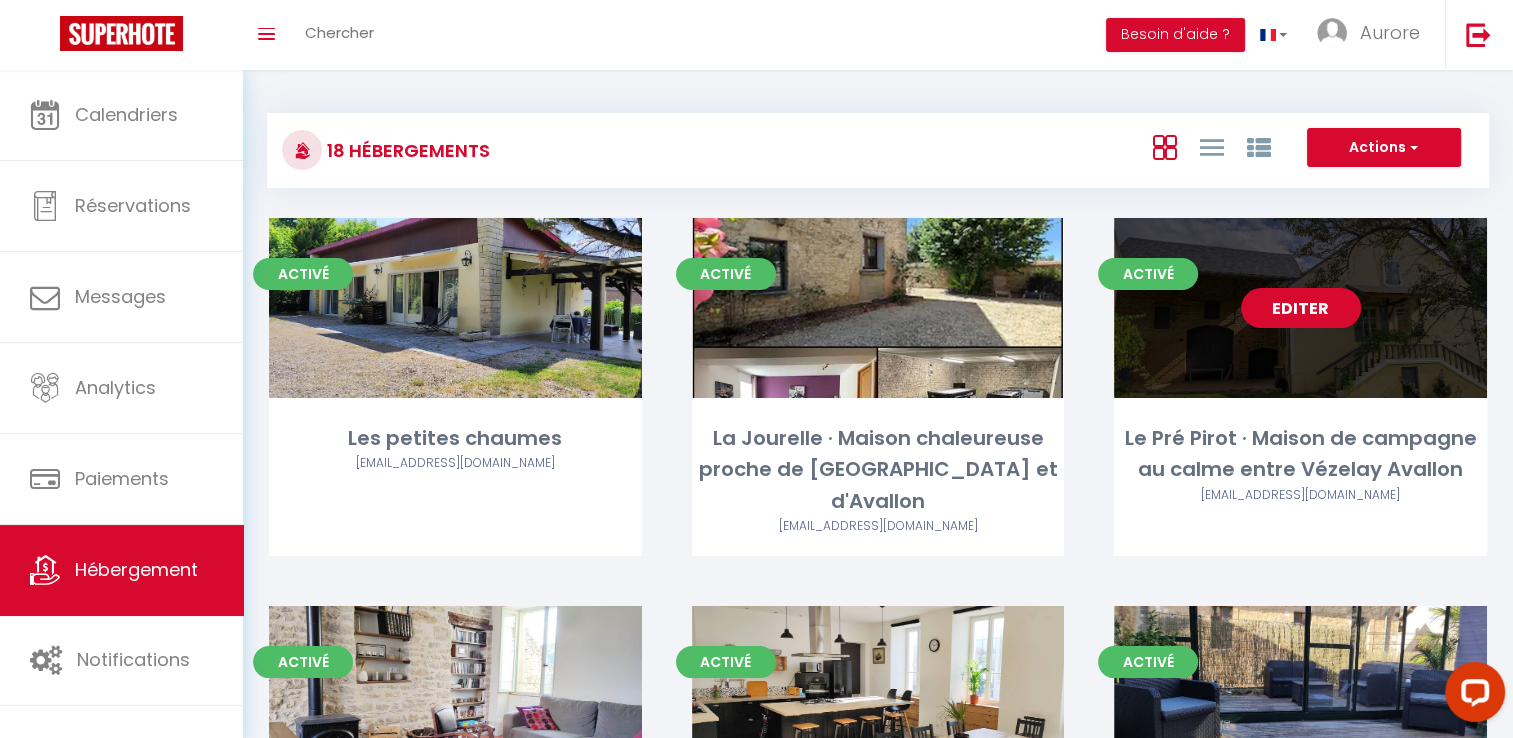 click on "Editer" at bounding box center [1301, 308] 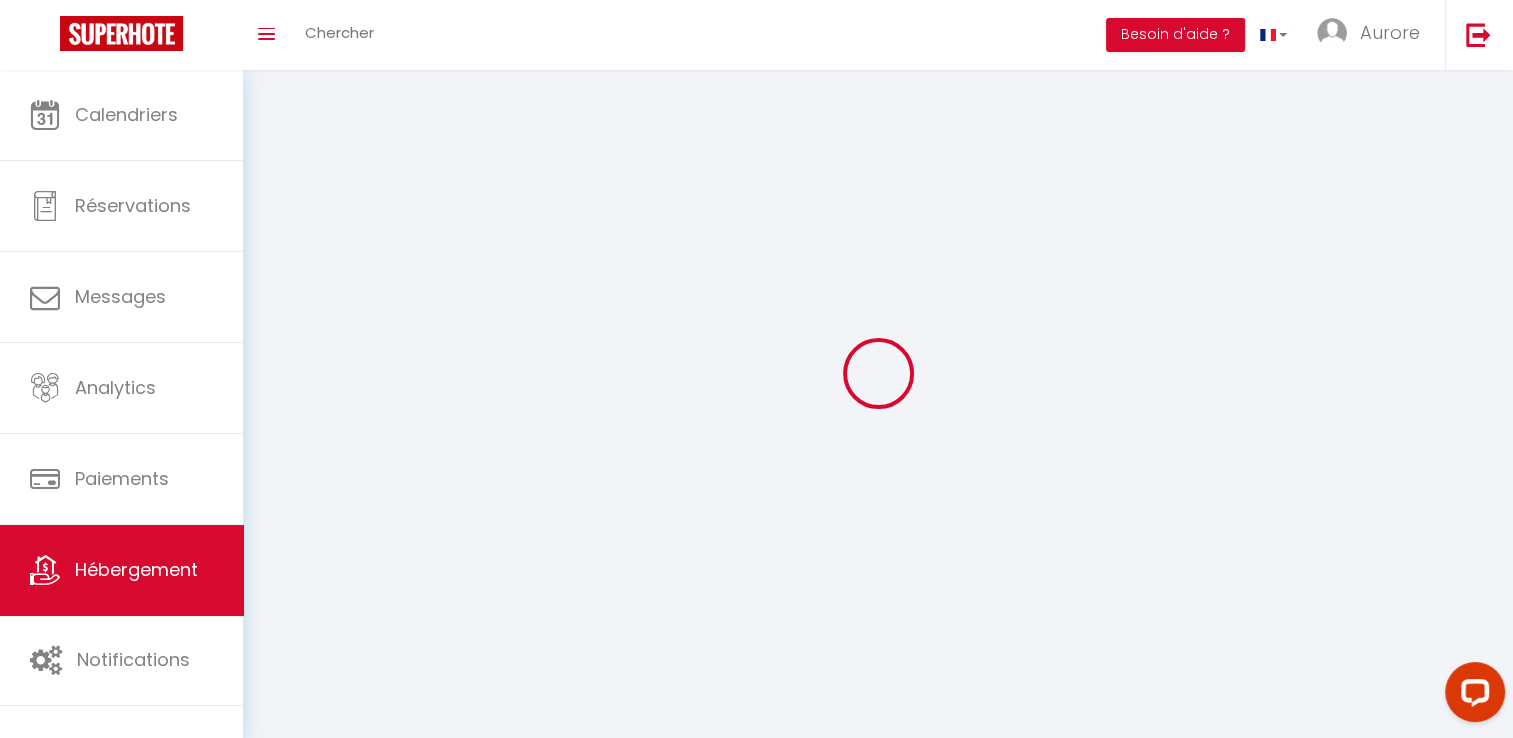 type on "Oups ! Les dates sélectionnées sont indisponibles." 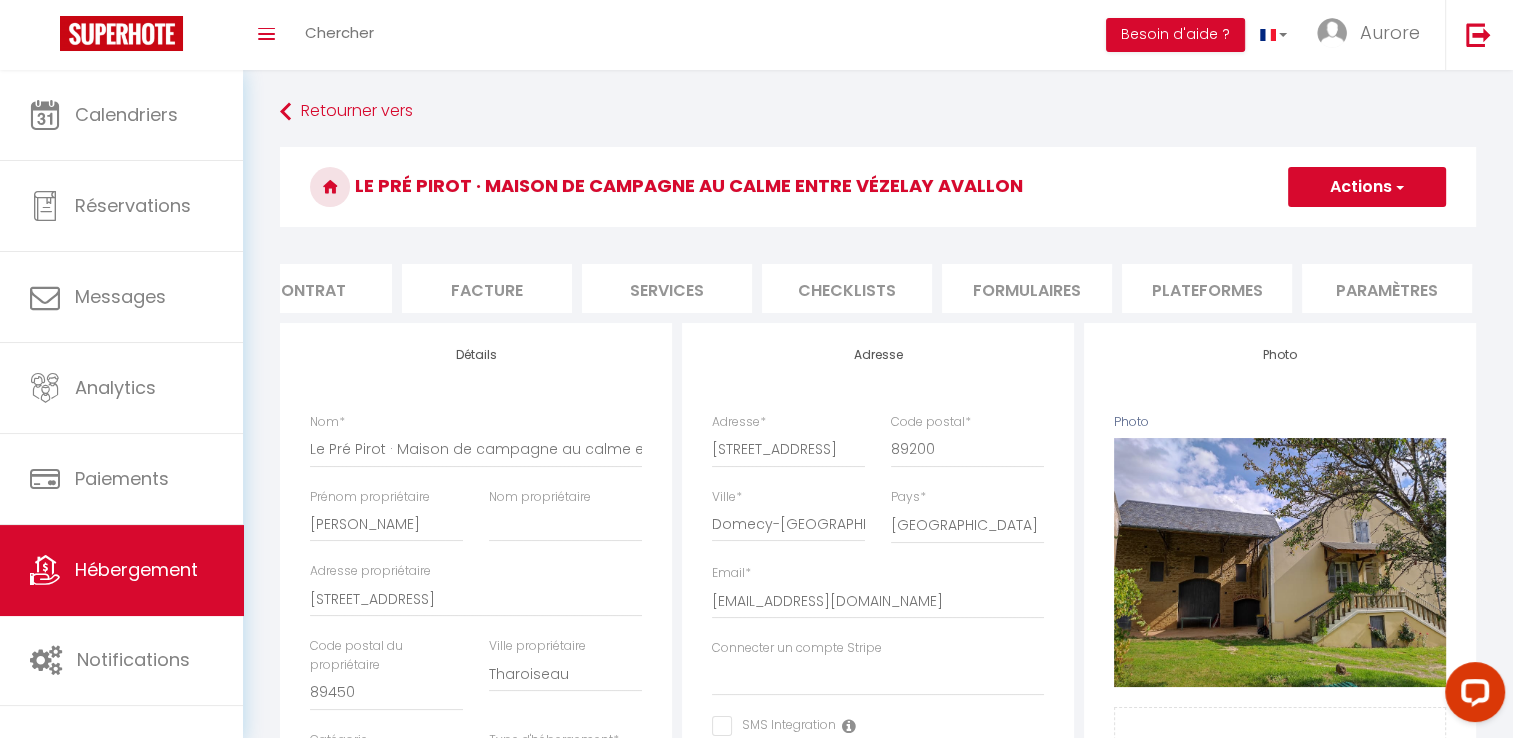 select 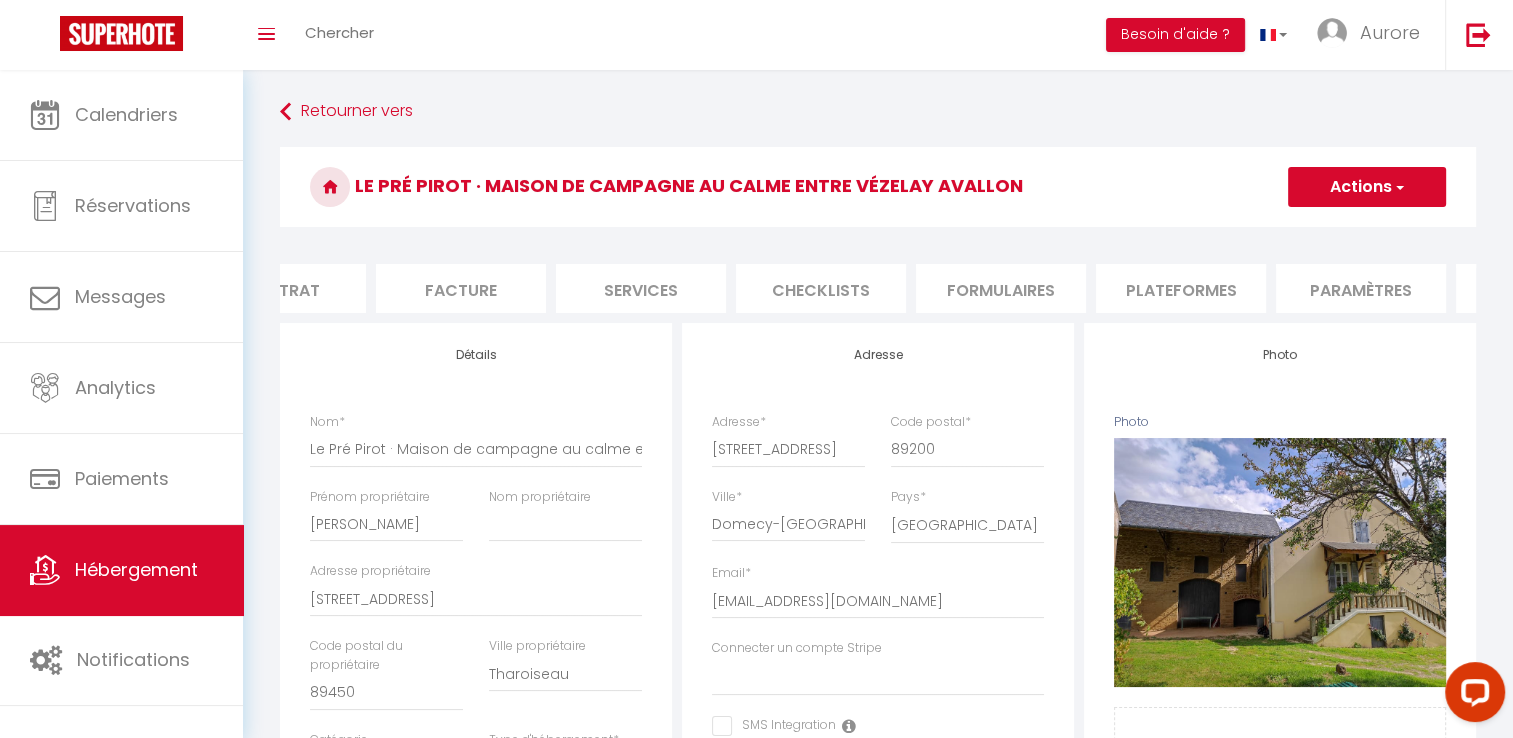 scroll, scrollTop: 0, scrollLeft: 280, axis: horizontal 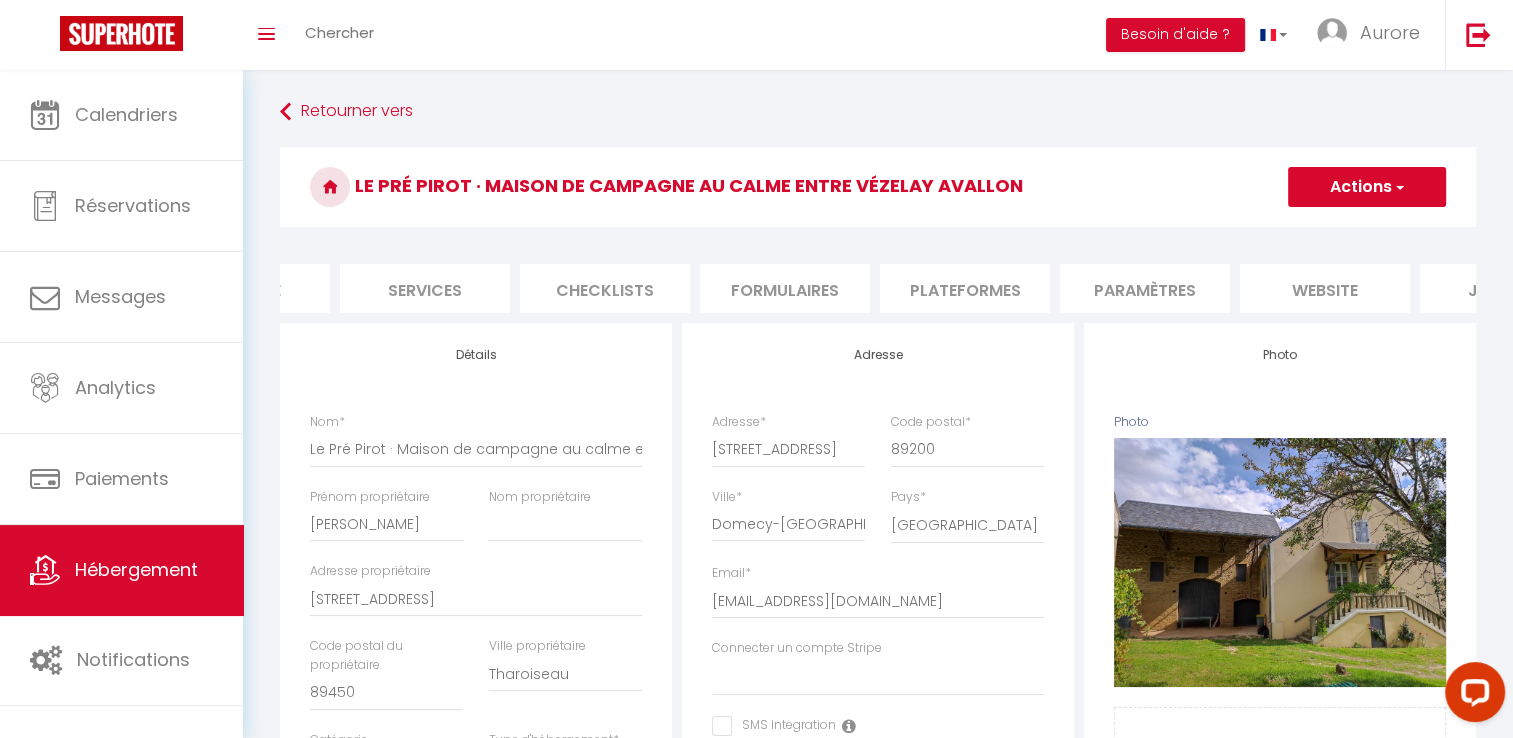 click on "website" at bounding box center (1325, 288) 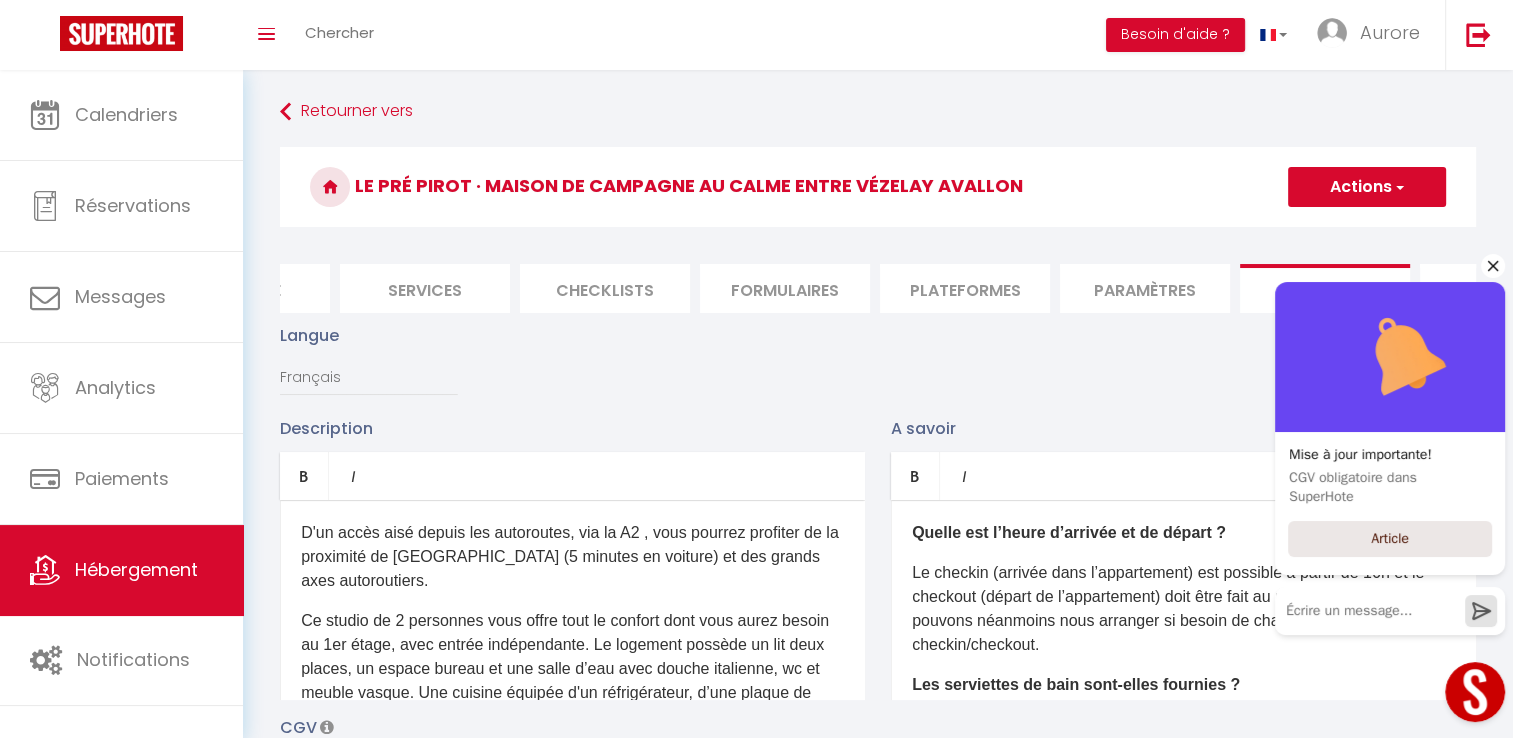 click 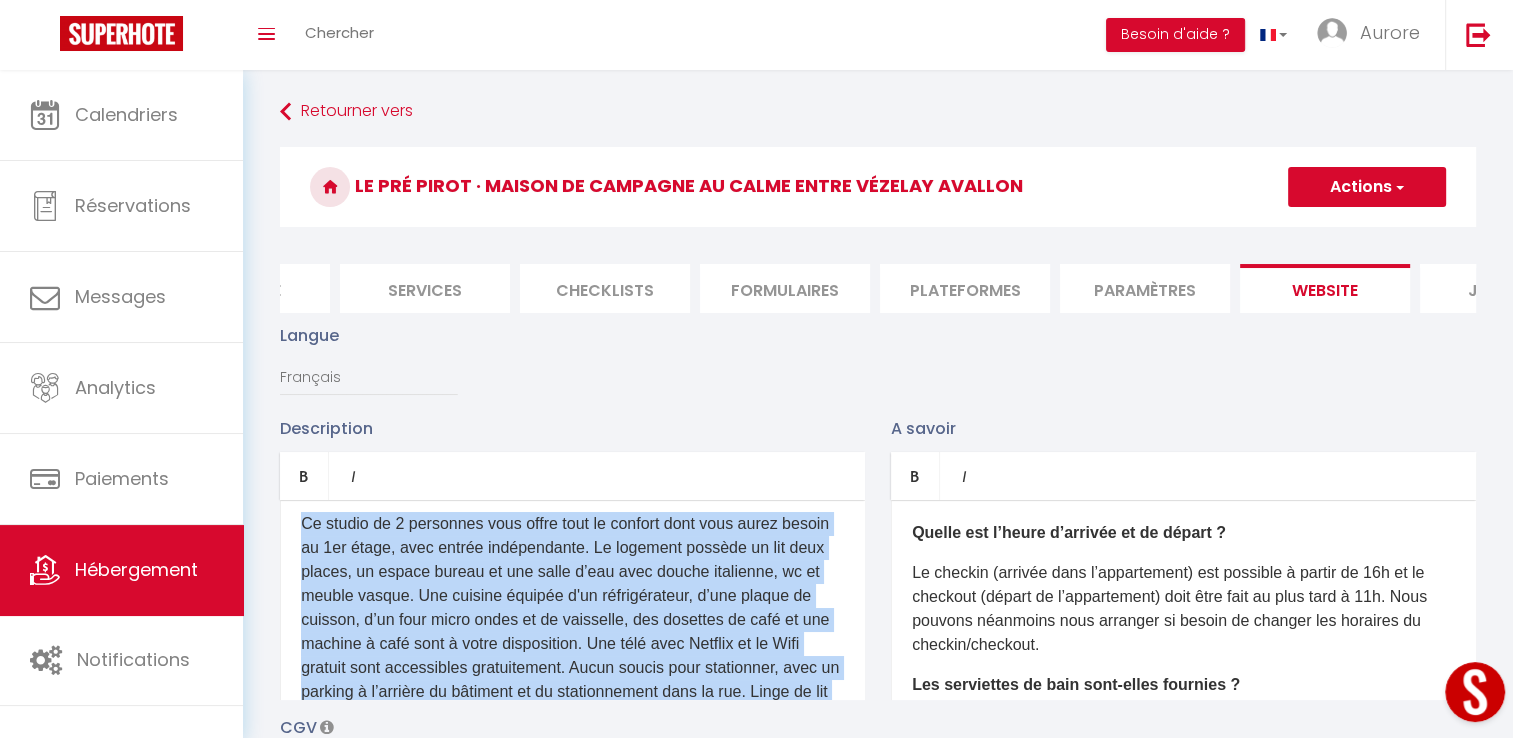scroll, scrollTop: 253, scrollLeft: 0, axis: vertical 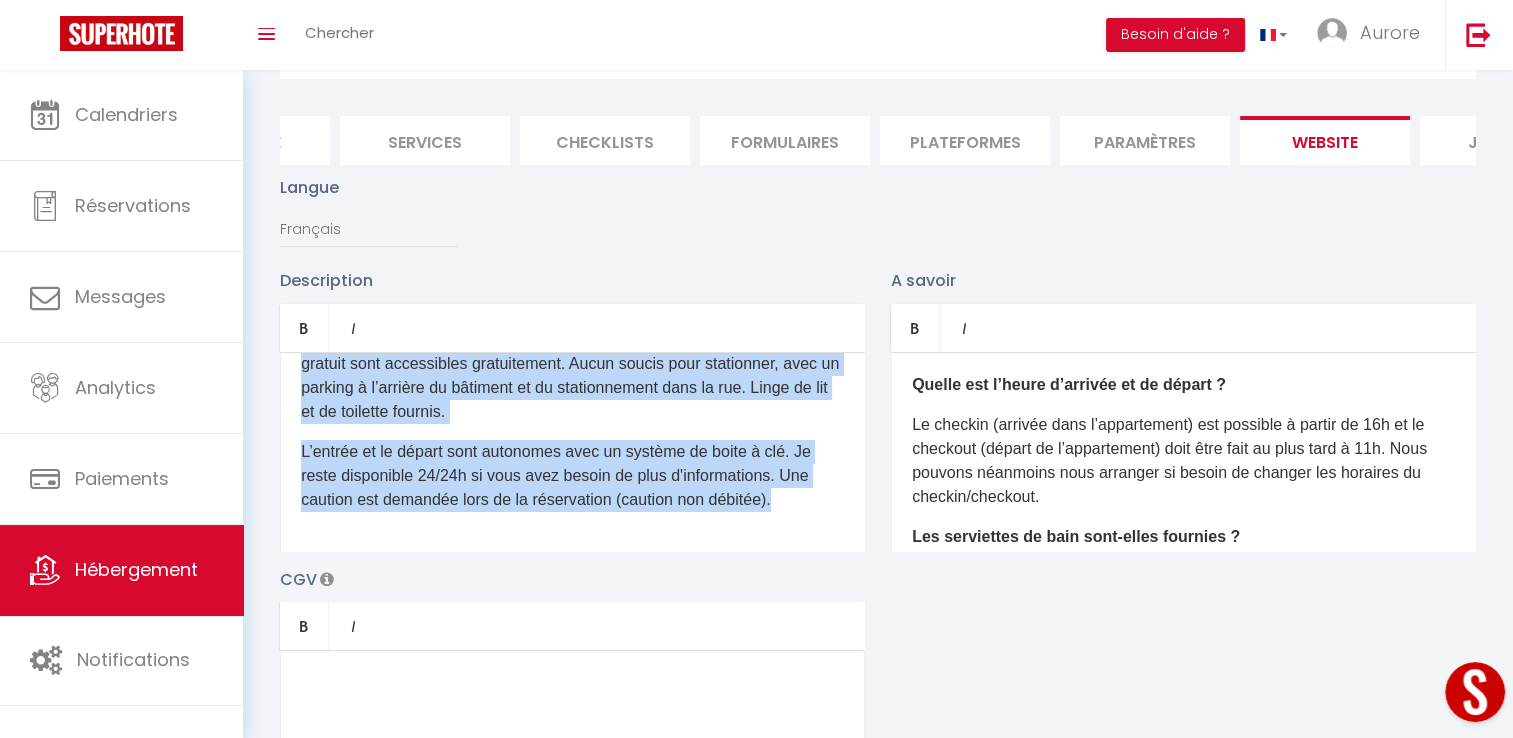 drag, startPoint x: 296, startPoint y: 552, endPoint x: 790, endPoint y: 518, distance: 495.16867 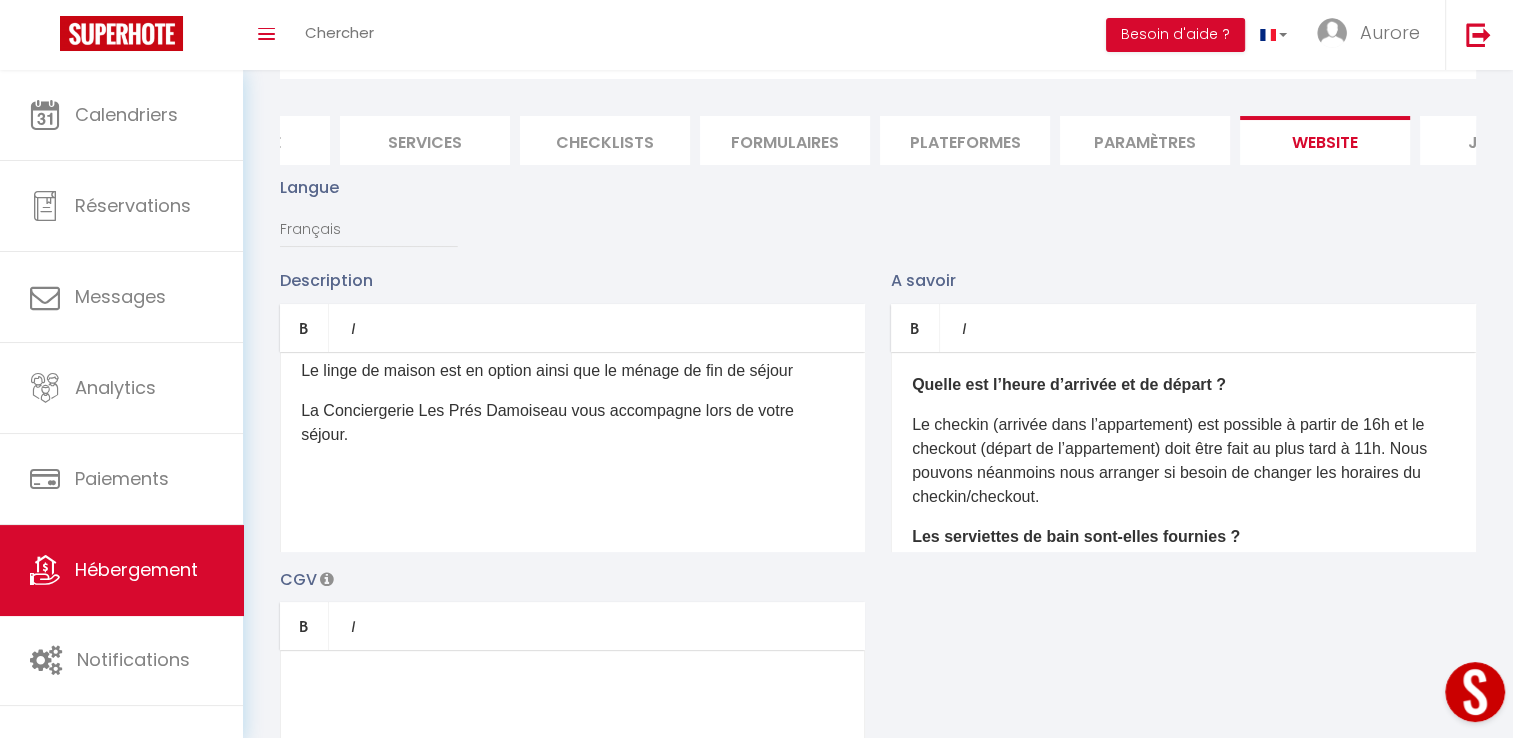 scroll, scrollTop: 0, scrollLeft: 0, axis: both 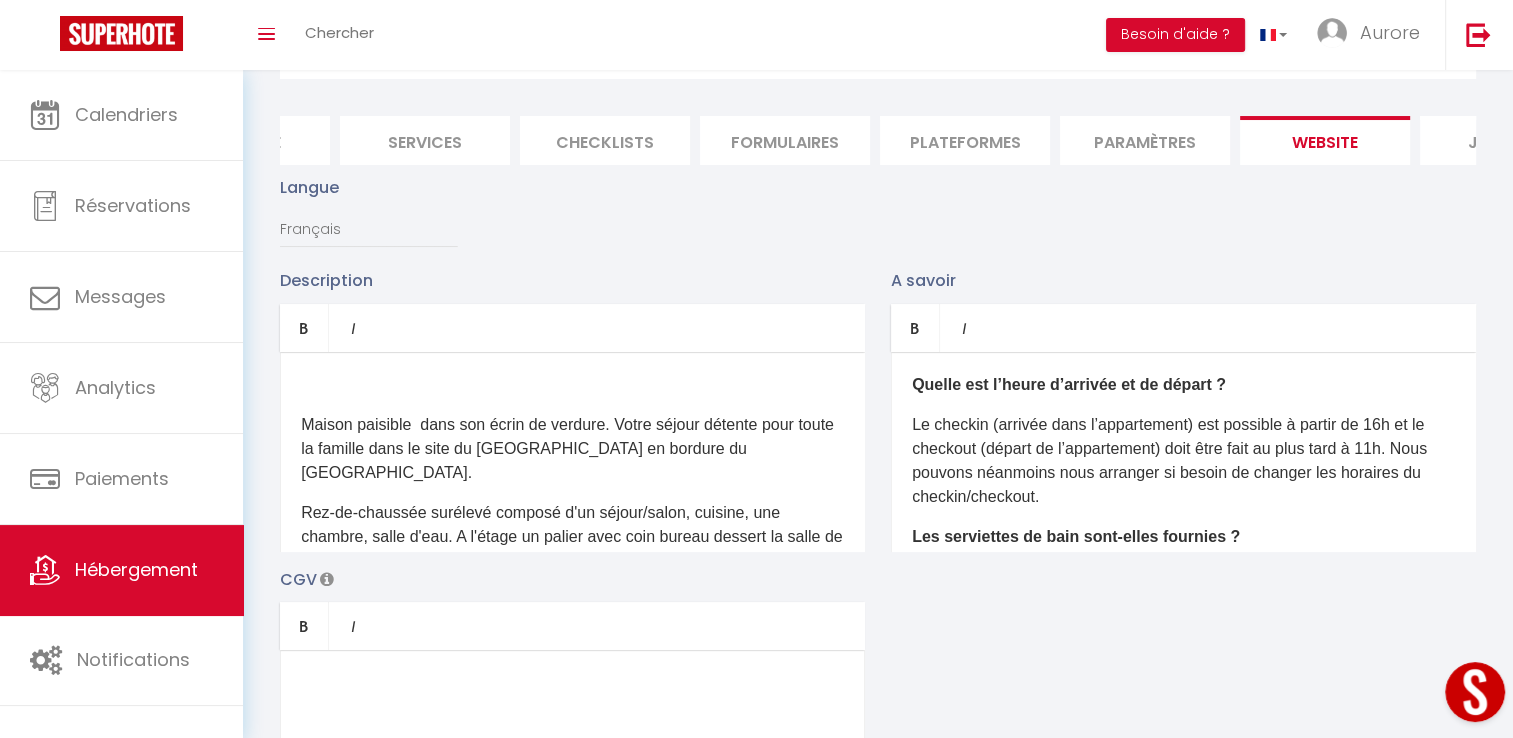 click at bounding box center [572, 385] 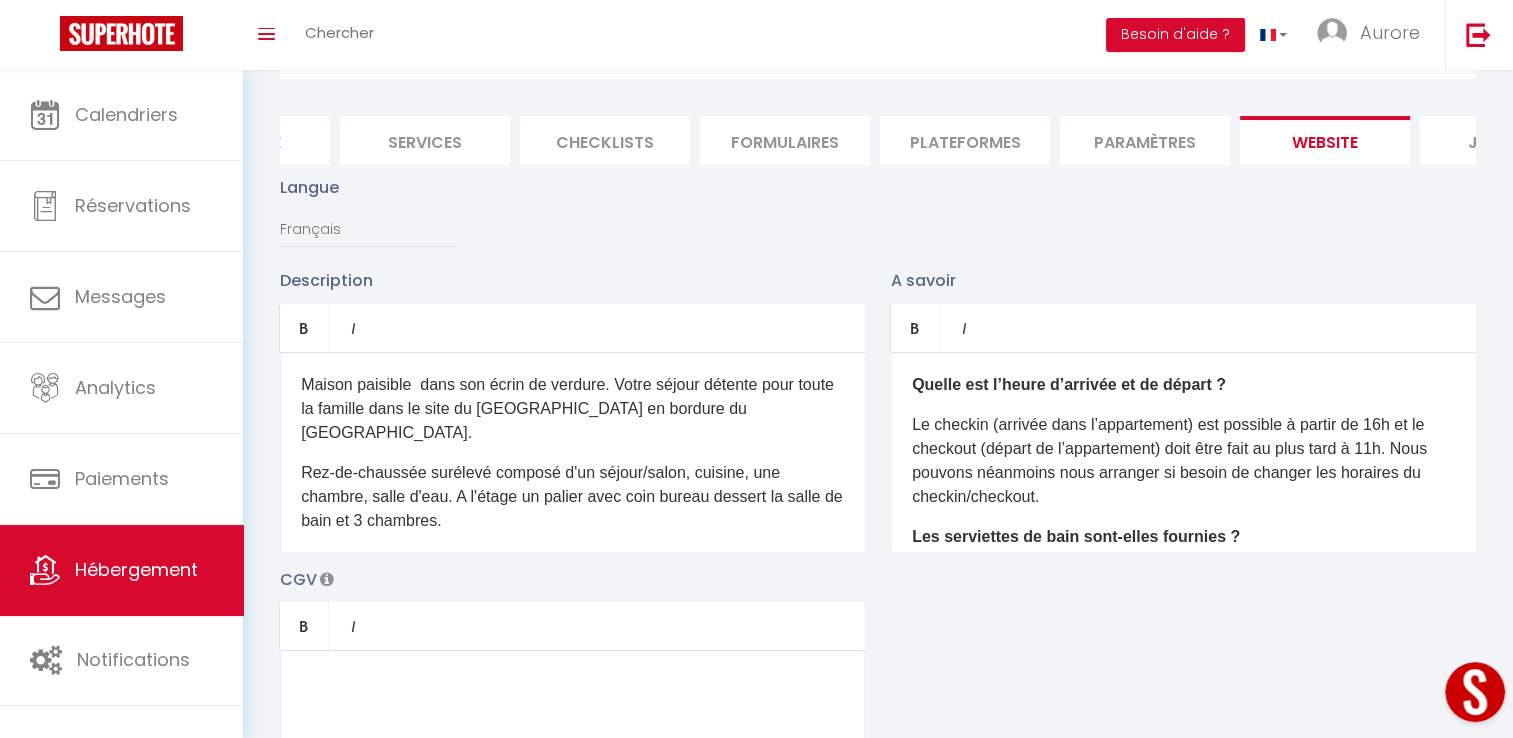 type 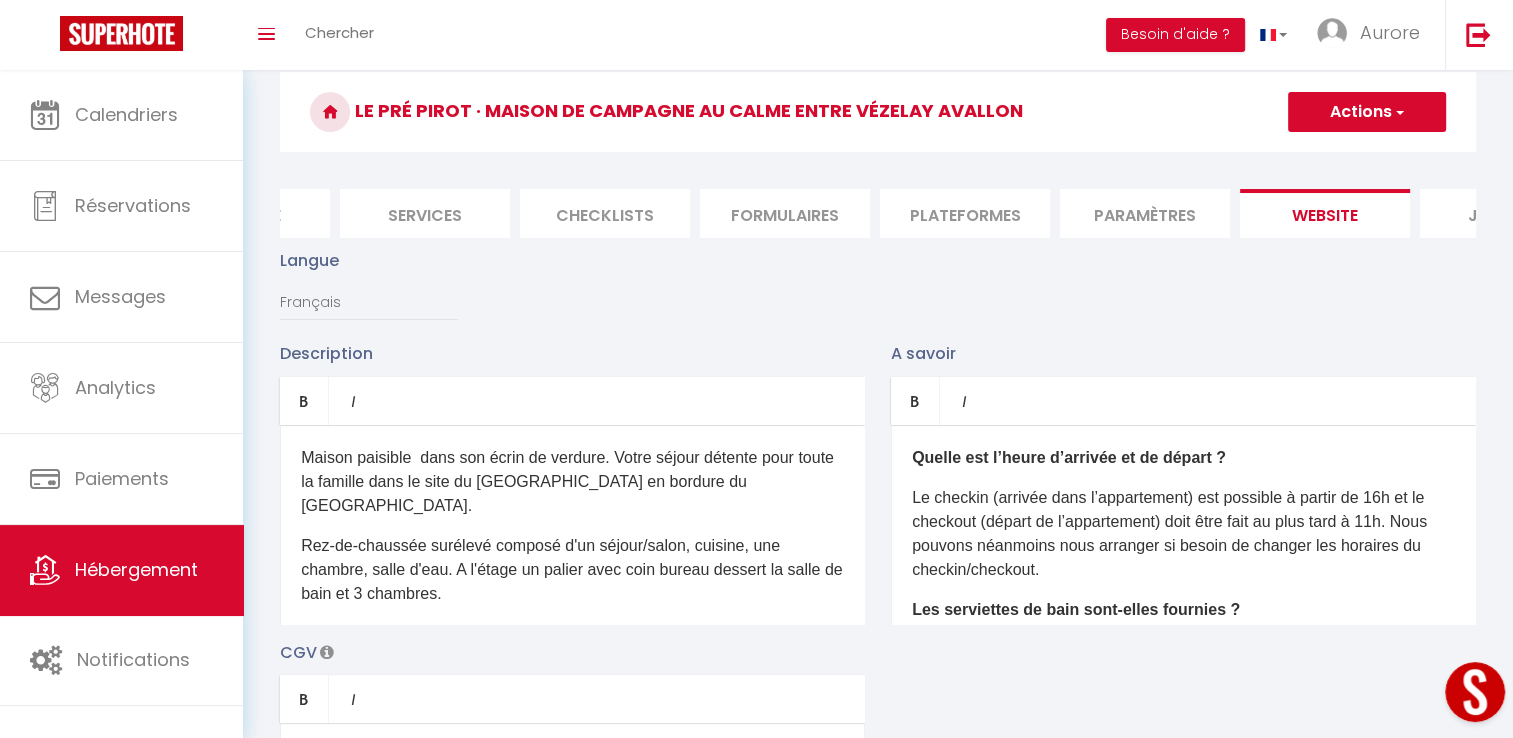 scroll, scrollTop: 0, scrollLeft: 0, axis: both 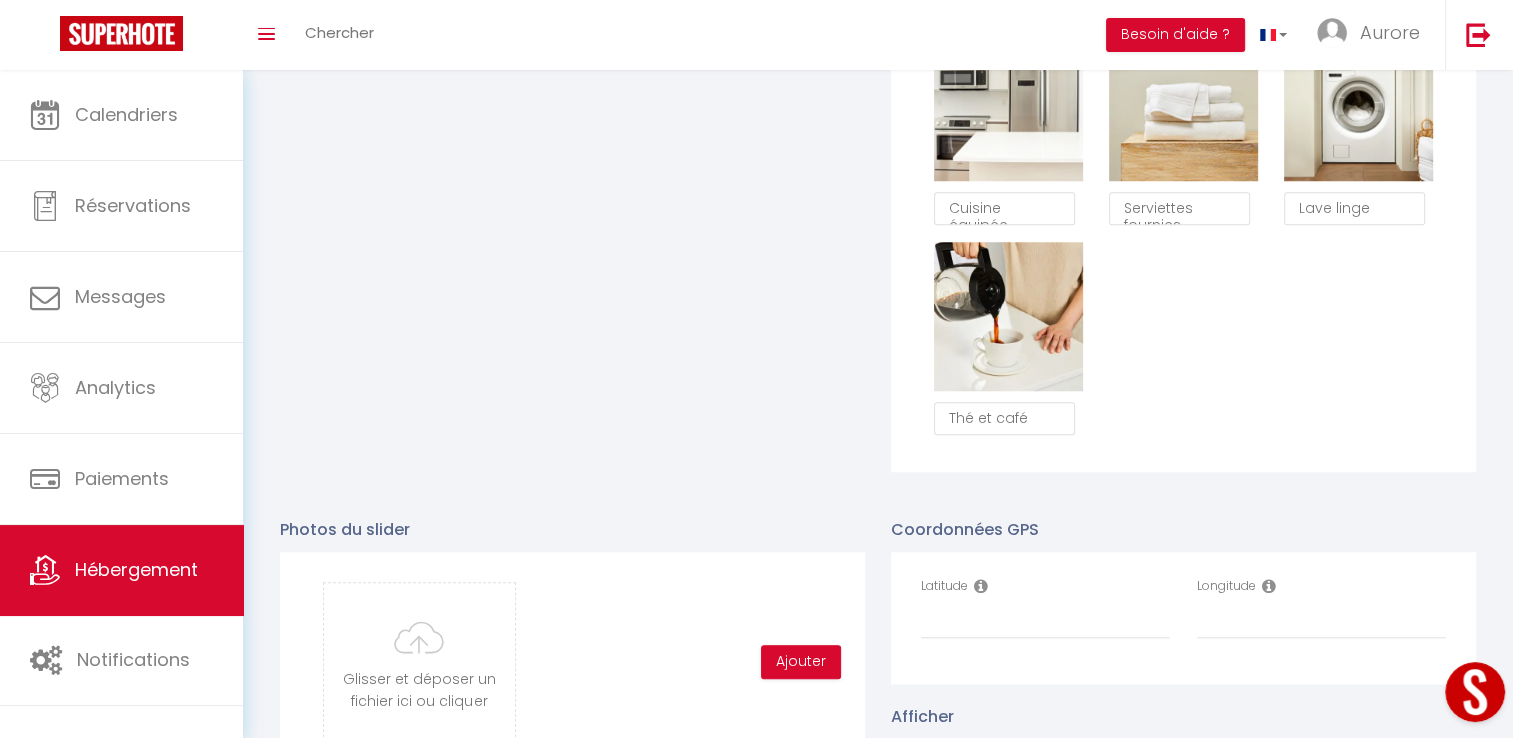 drag, startPoint x: 917, startPoint y: 523, endPoint x: 1268, endPoint y: 789, distance: 440.4055 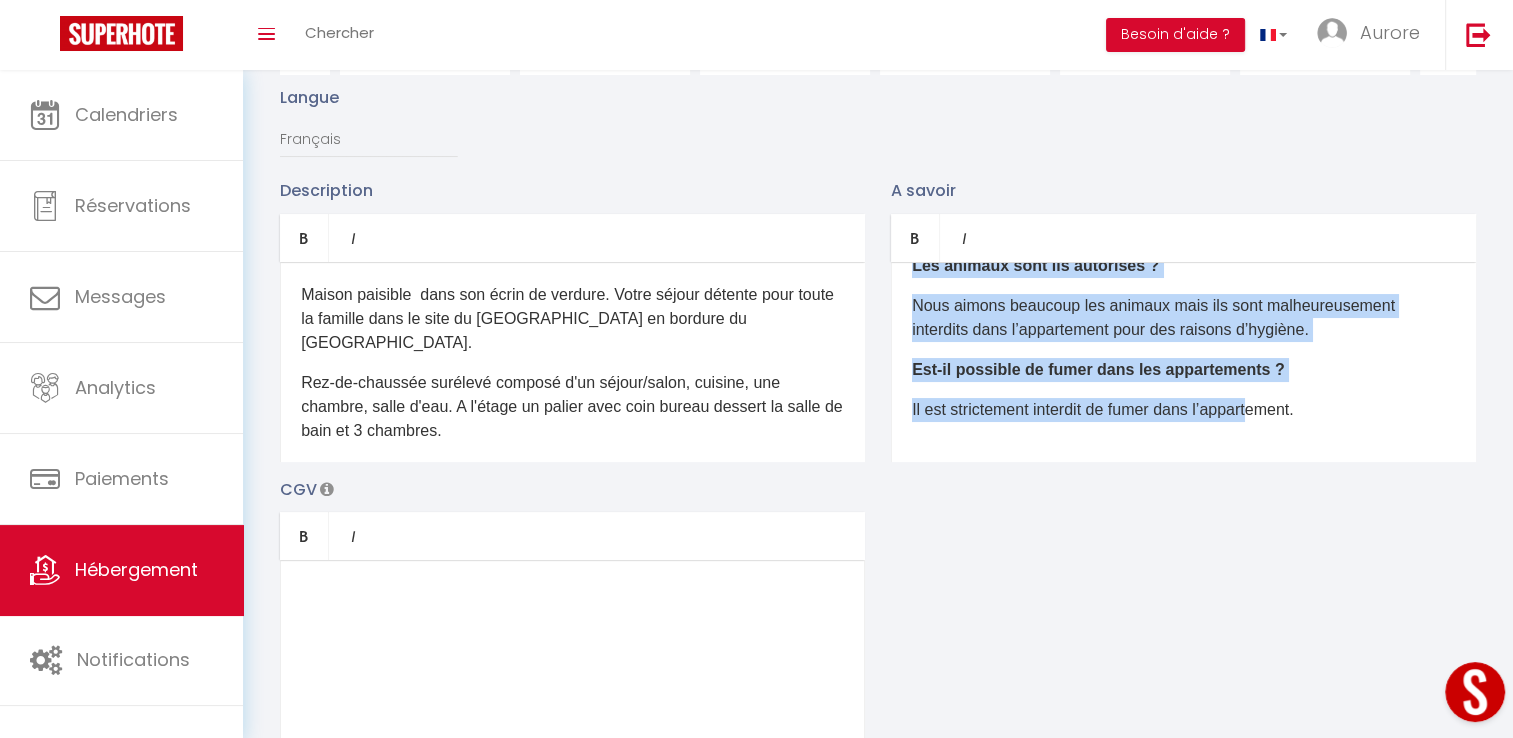scroll, scrollTop: 235, scrollLeft: 0, axis: vertical 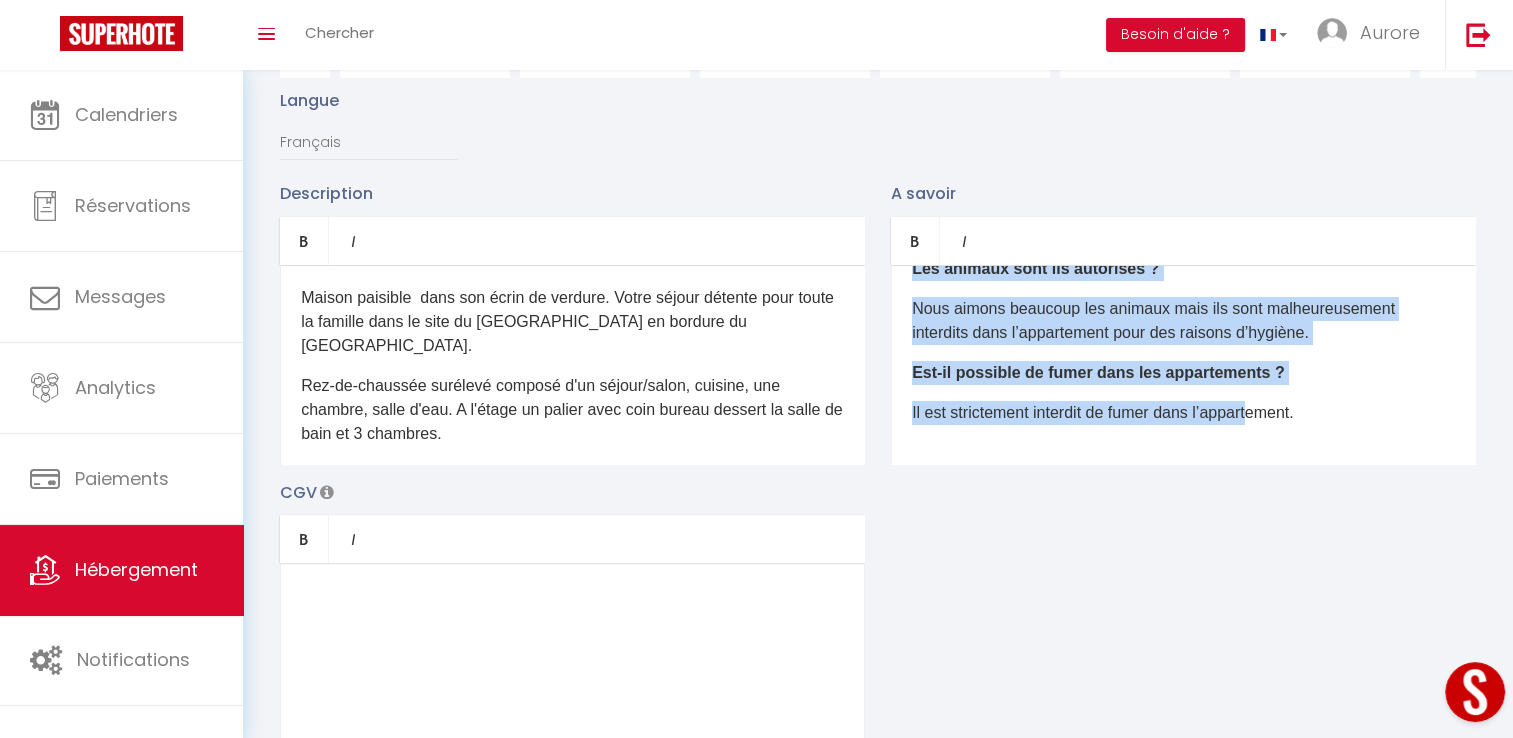 type 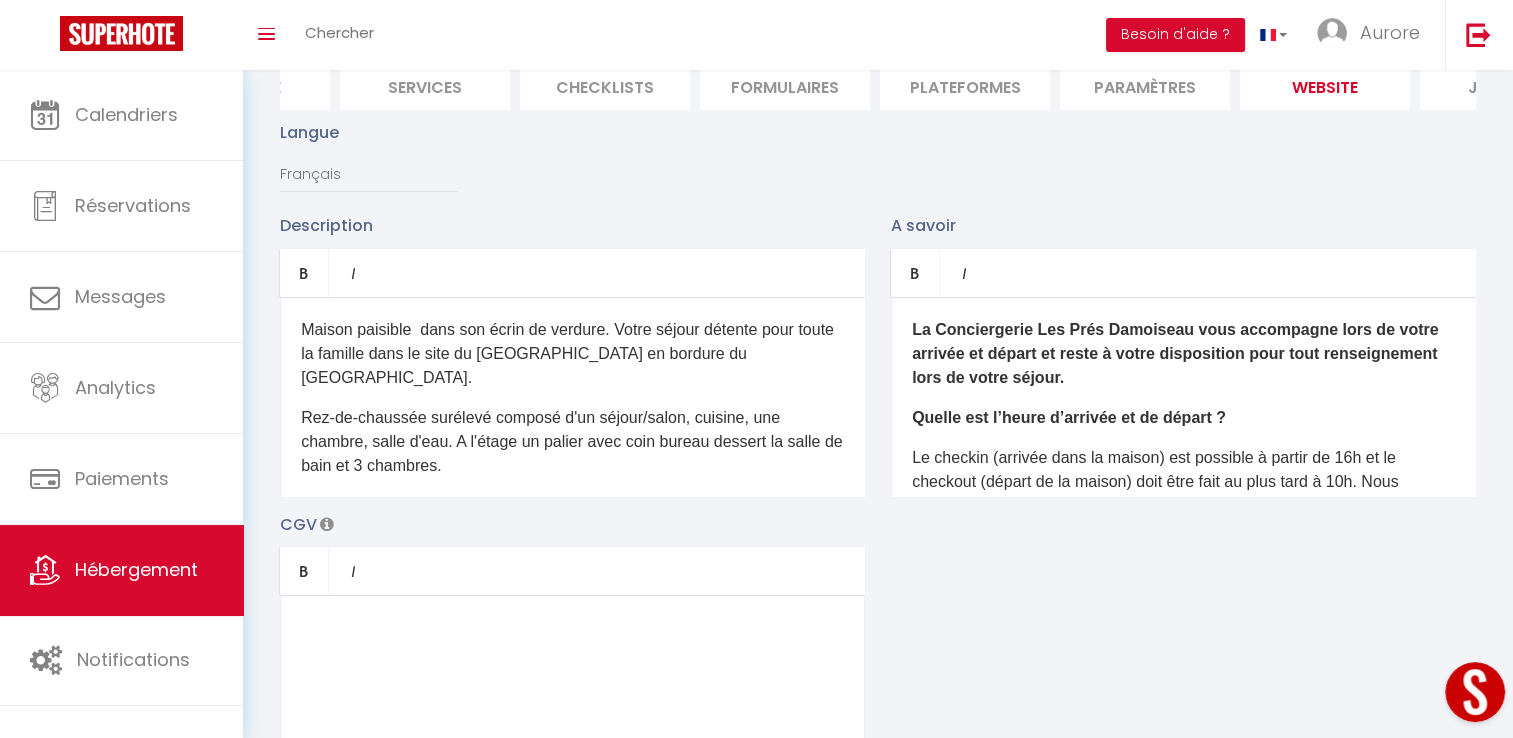 scroll, scrollTop: 235, scrollLeft: 0, axis: vertical 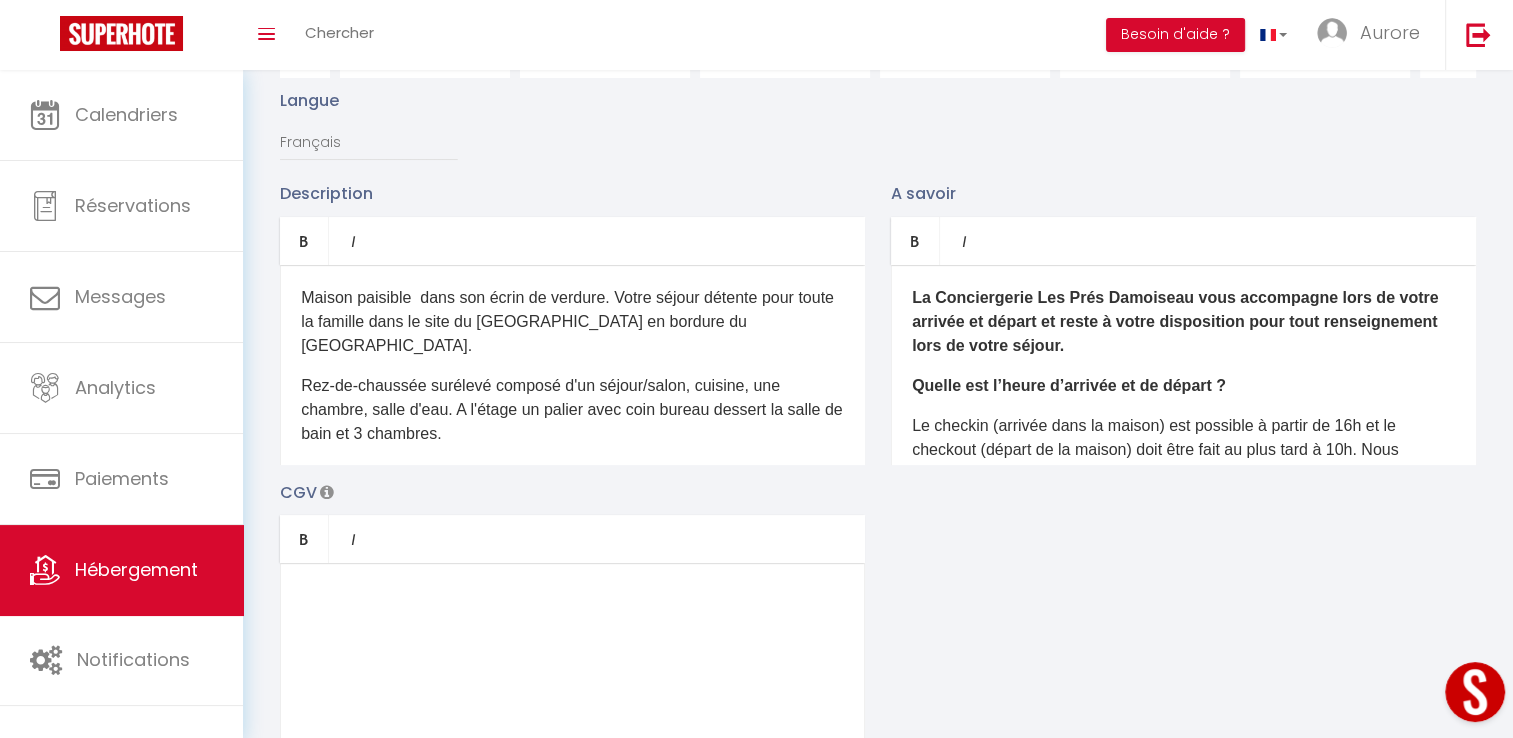 click on "Rez-de-chaussée surélevé composé d'un séjour/salon, cuisine, une chambre, salle d'eau. A l'étage un palier avec coin bureau dessert la salle de bain et 3 chambres." at bounding box center [572, 410] 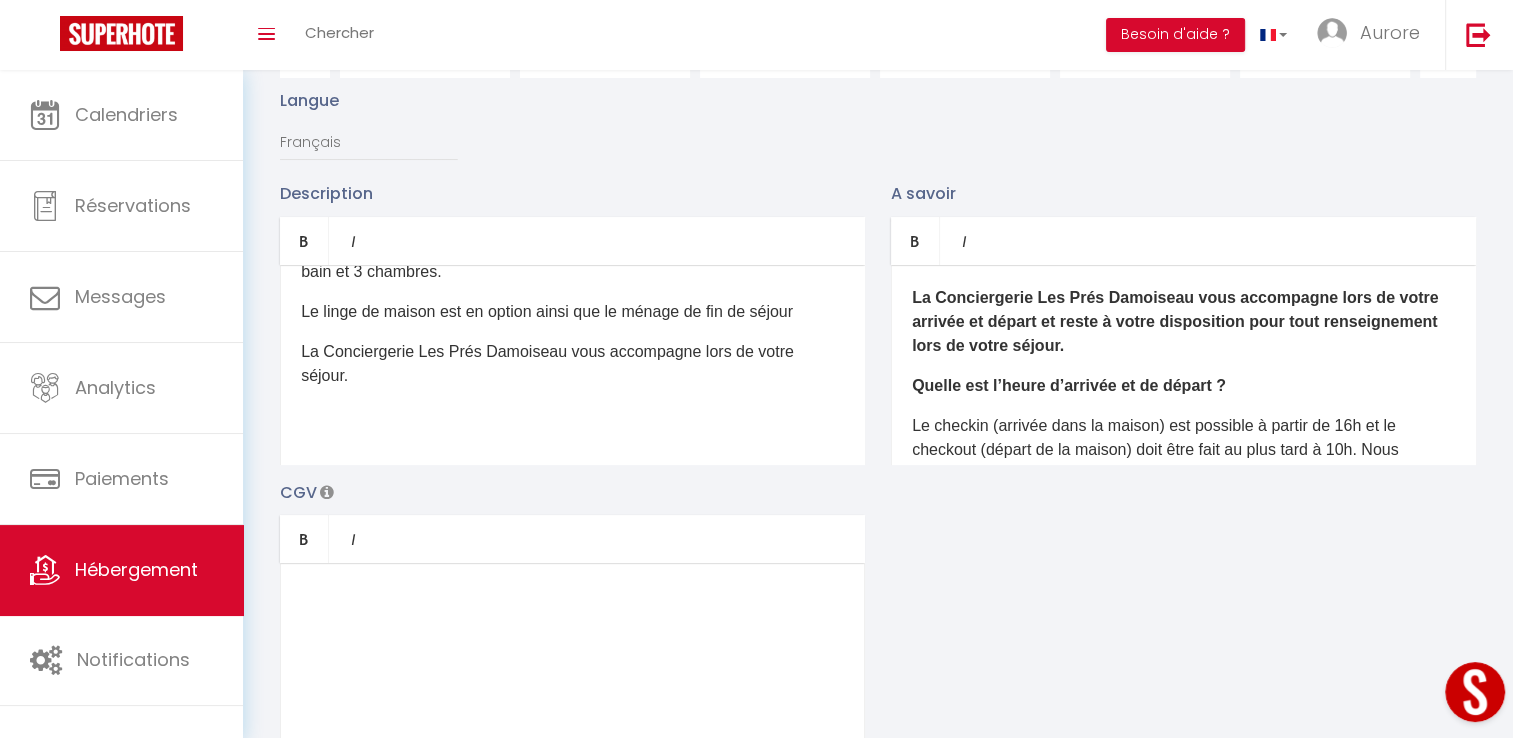 scroll, scrollTop: 189, scrollLeft: 0, axis: vertical 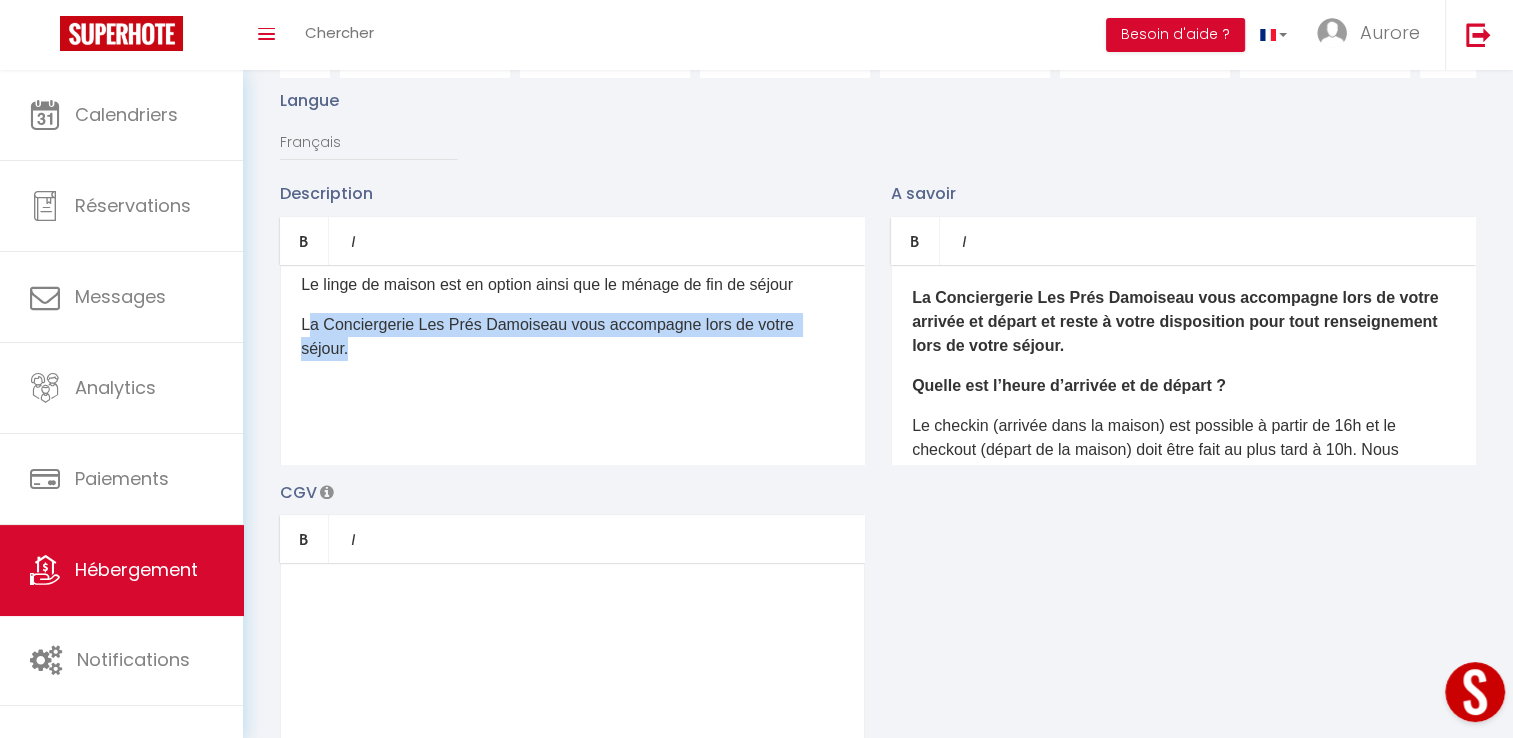 drag, startPoint x: 404, startPoint y: 370, endPoint x: 308, endPoint y: 342, distance: 100 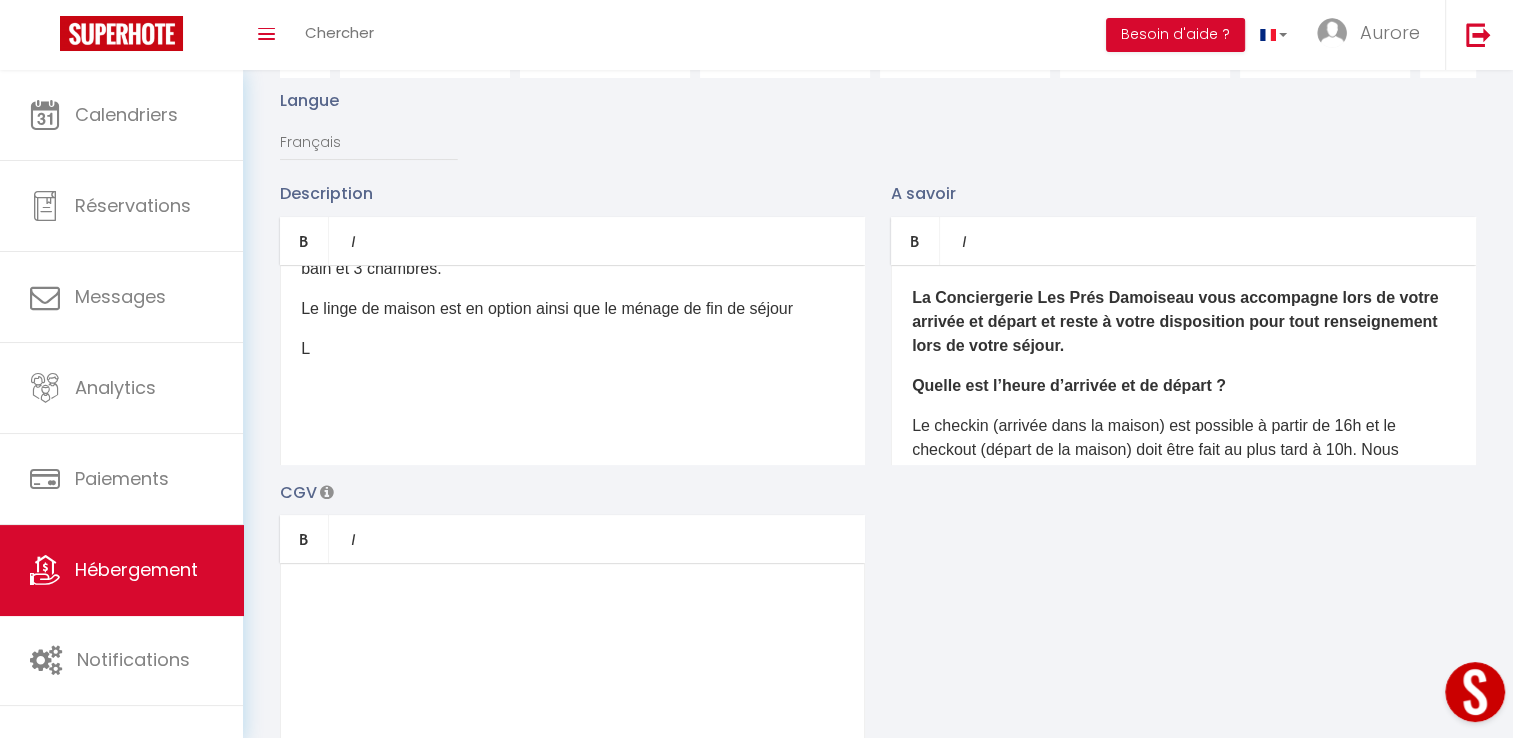 scroll, scrollTop: 65, scrollLeft: 0, axis: vertical 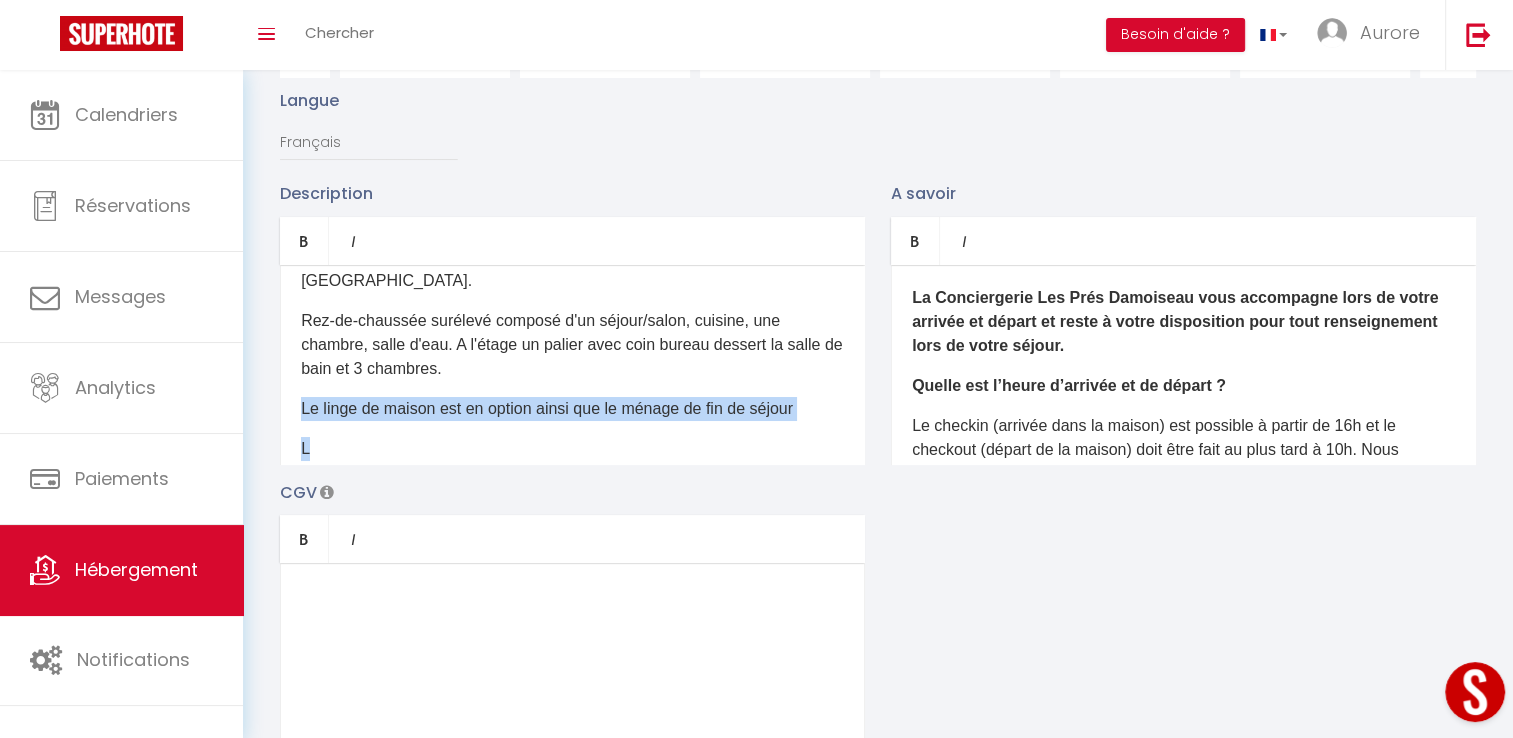 drag, startPoint x: 331, startPoint y: 455, endPoint x: 264, endPoint y: 423, distance: 74.24958 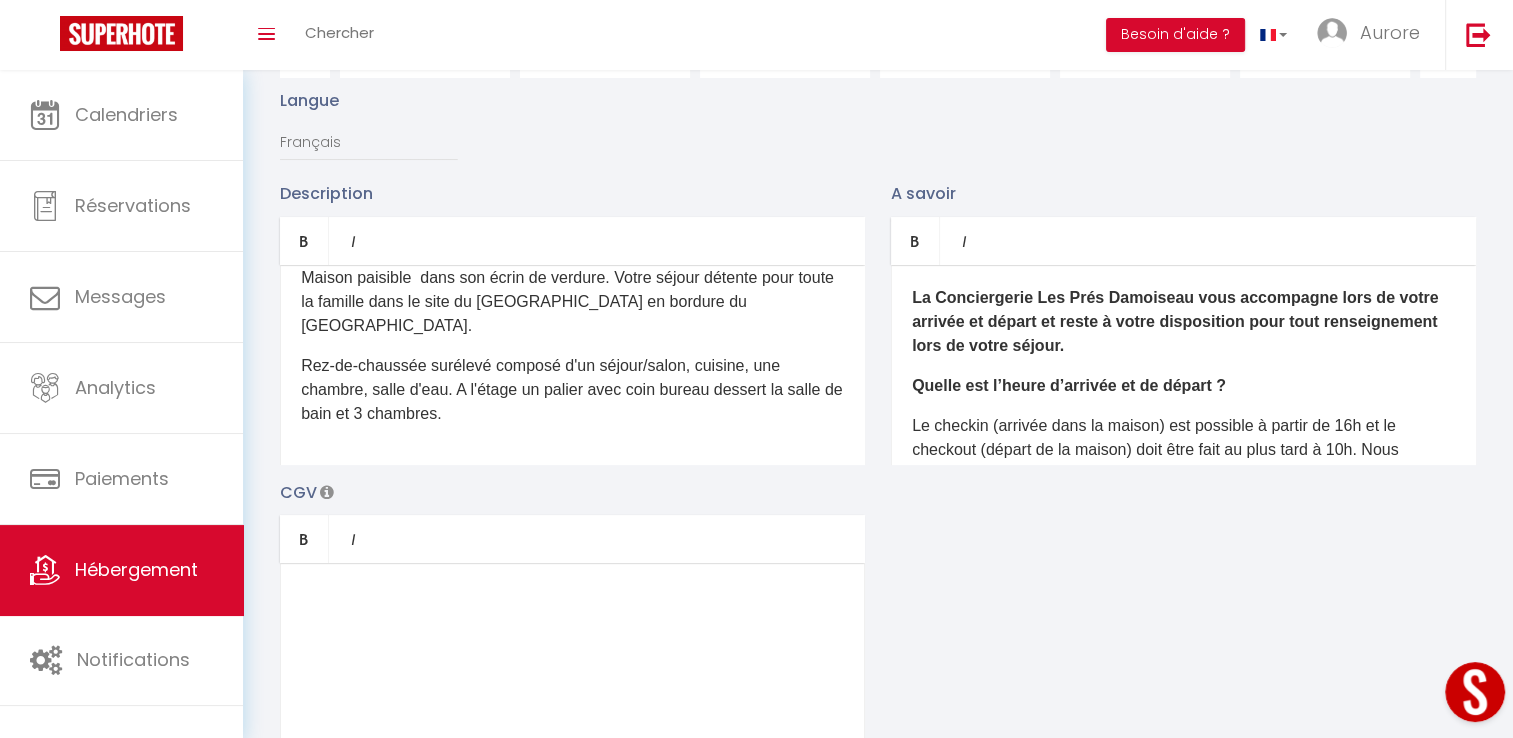 scroll, scrollTop: 0, scrollLeft: 0, axis: both 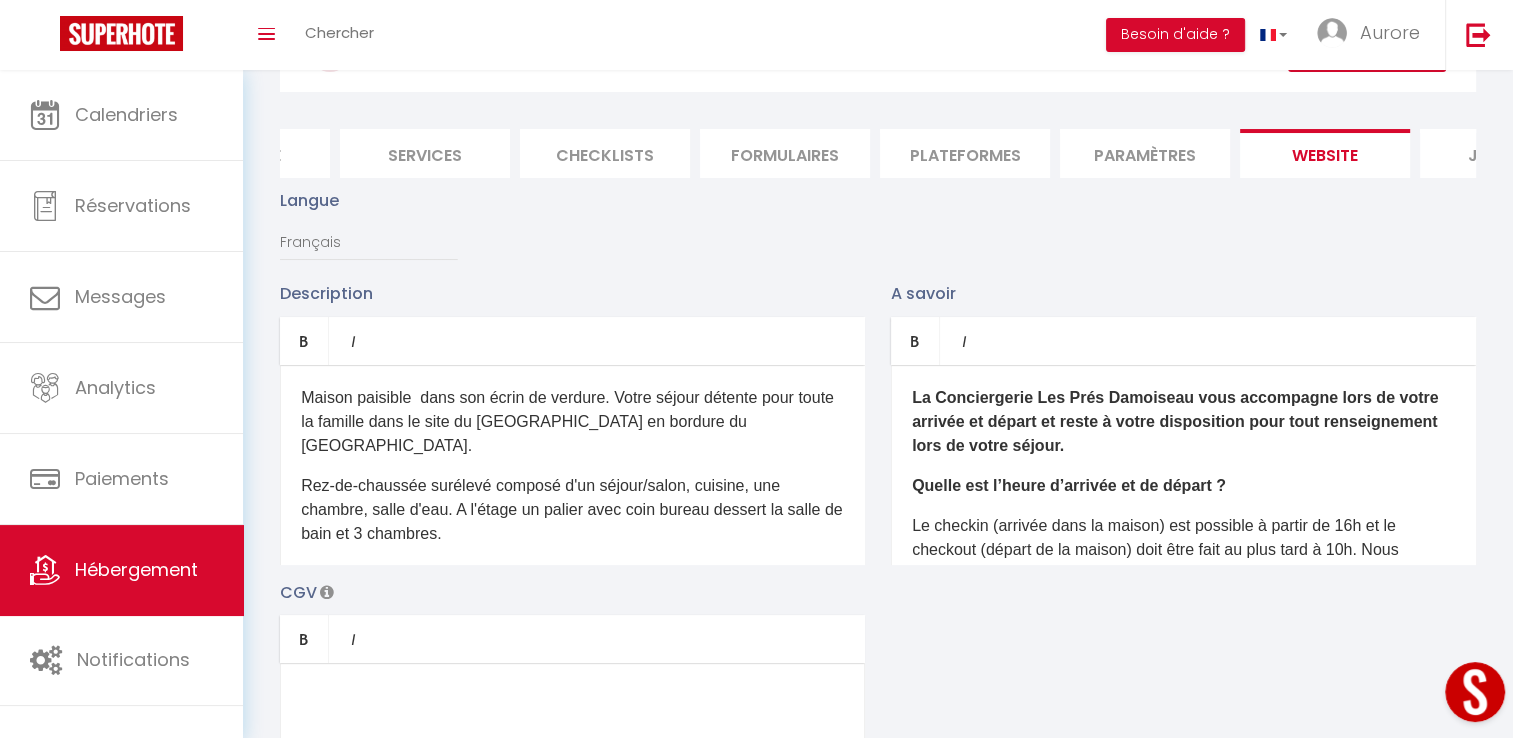 click on "Maison paisible  dans son écrin de verdure. Votre séjour détente pour toute la famille dans le site du [GEOGRAPHIC_DATA] en bordure du [GEOGRAPHIC_DATA]." at bounding box center (572, 422) 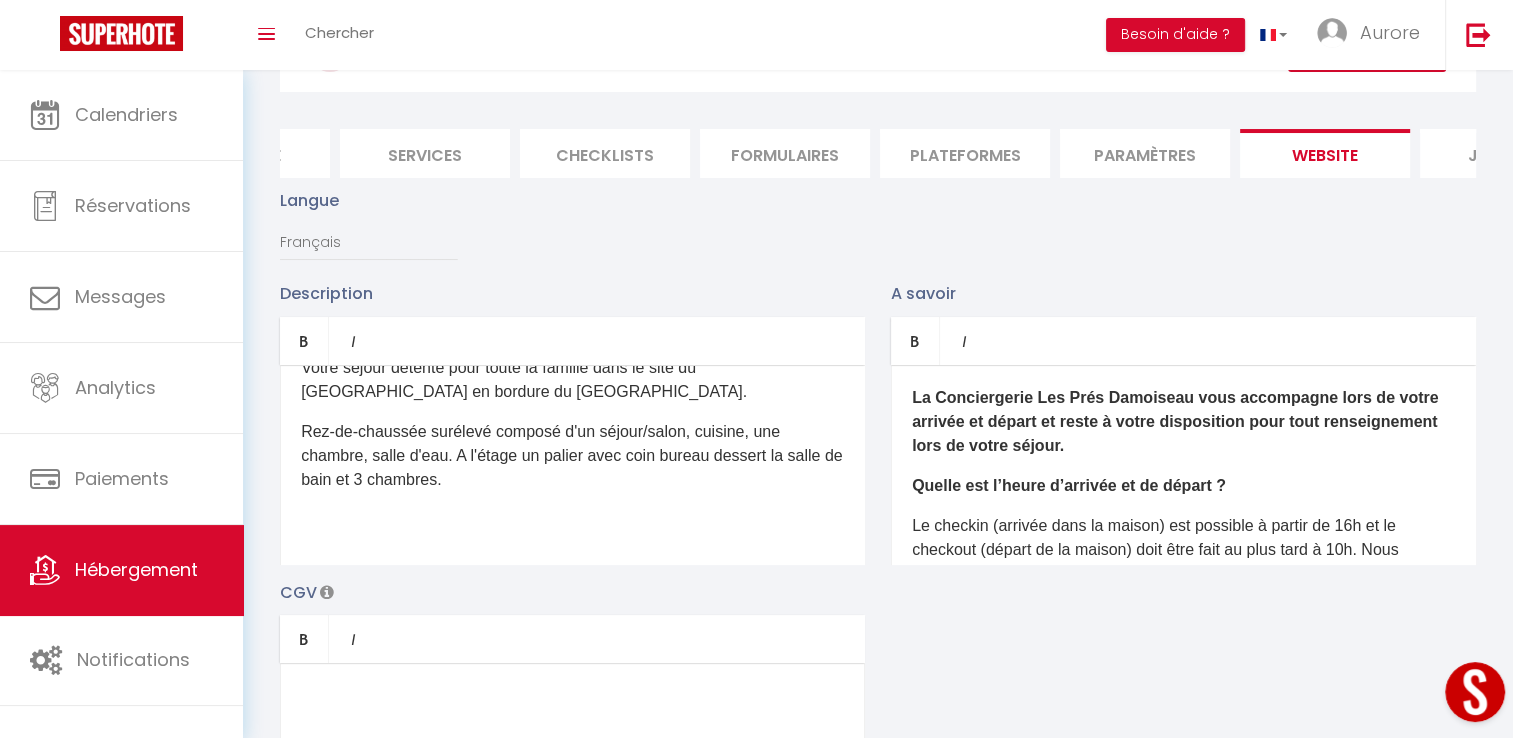 scroll, scrollTop: 100, scrollLeft: 0, axis: vertical 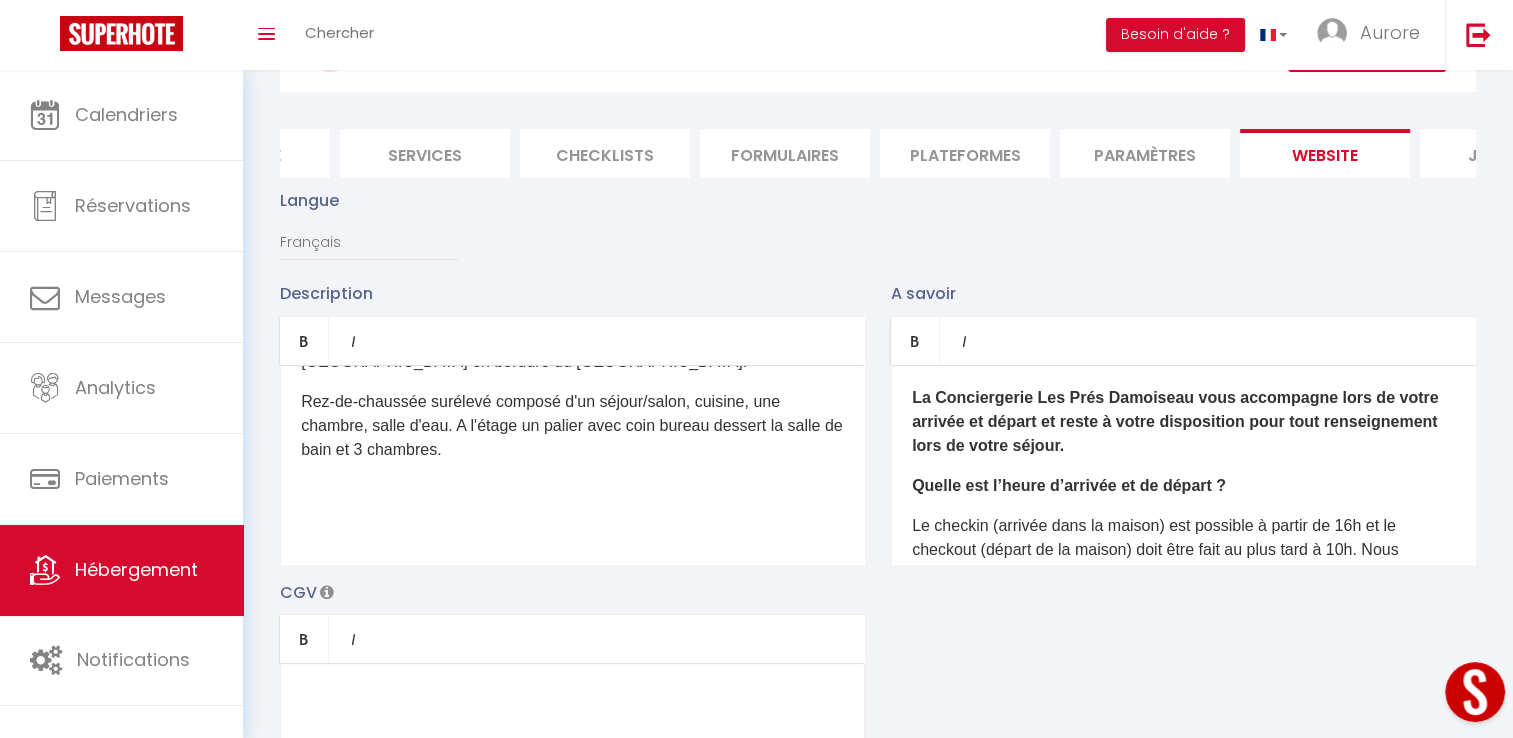 click at bounding box center [572, 490] 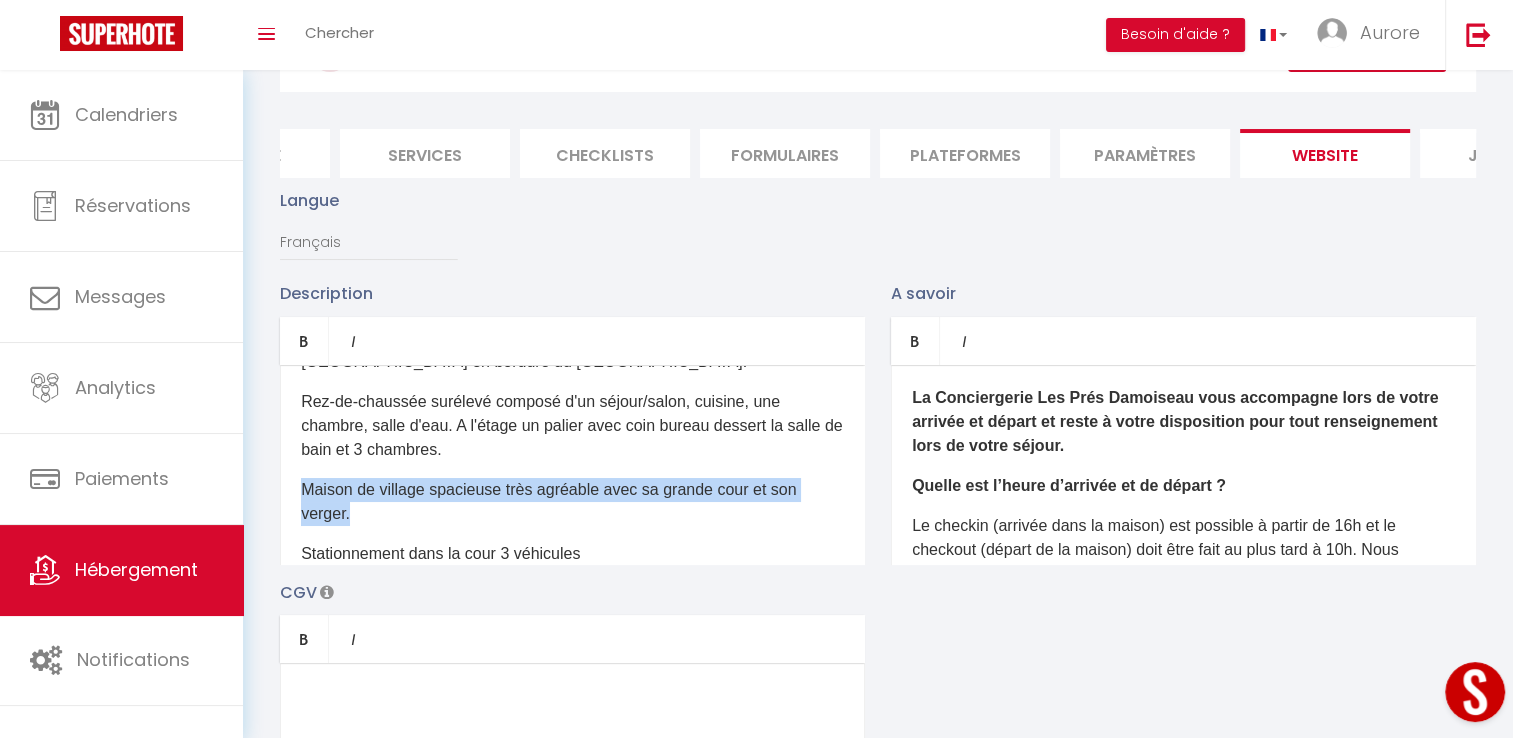 drag, startPoint x: 408, startPoint y: 538, endPoint x: 300, endPoint y: 511, distance: 111.32385 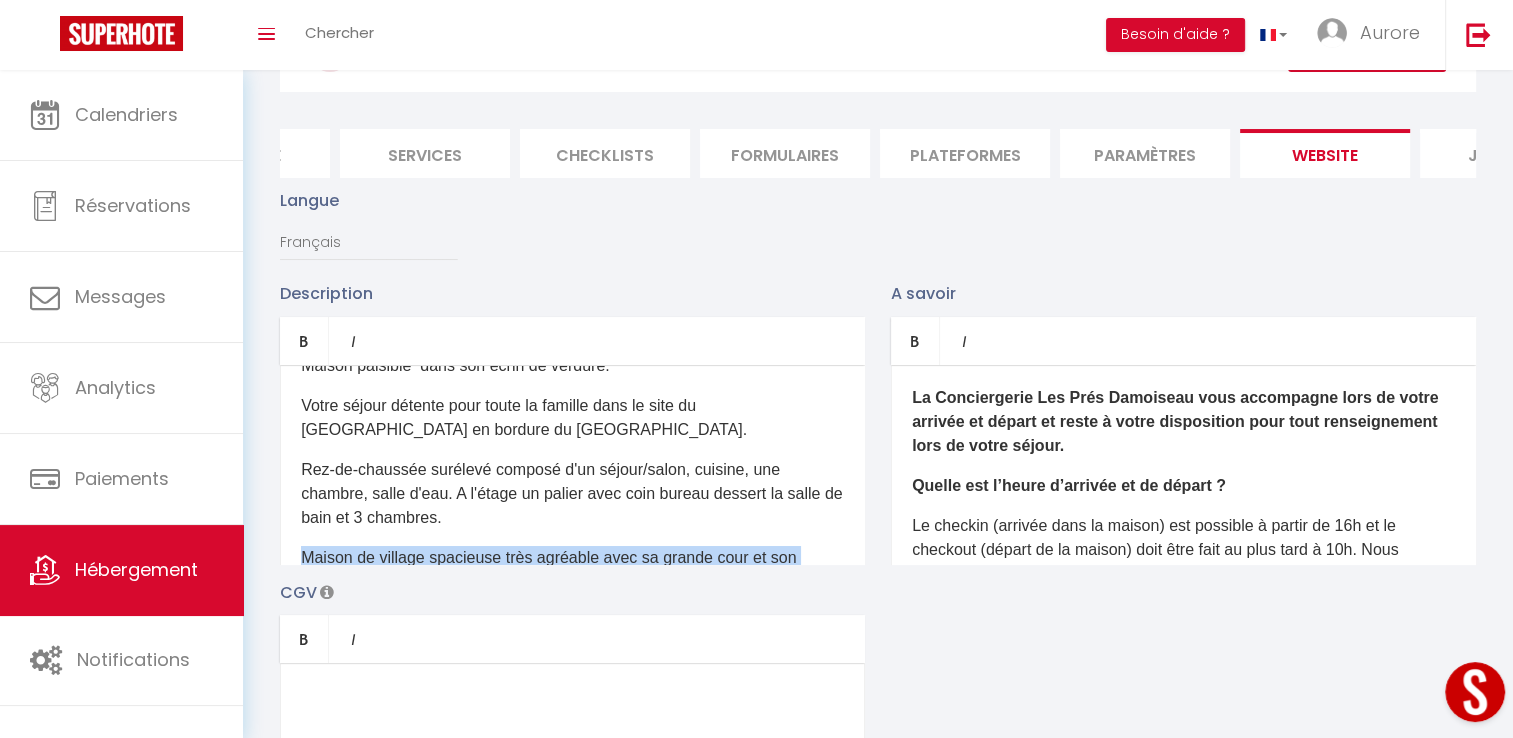 scroll, scrollTop: 0, scrollLeft: 0, axis: both 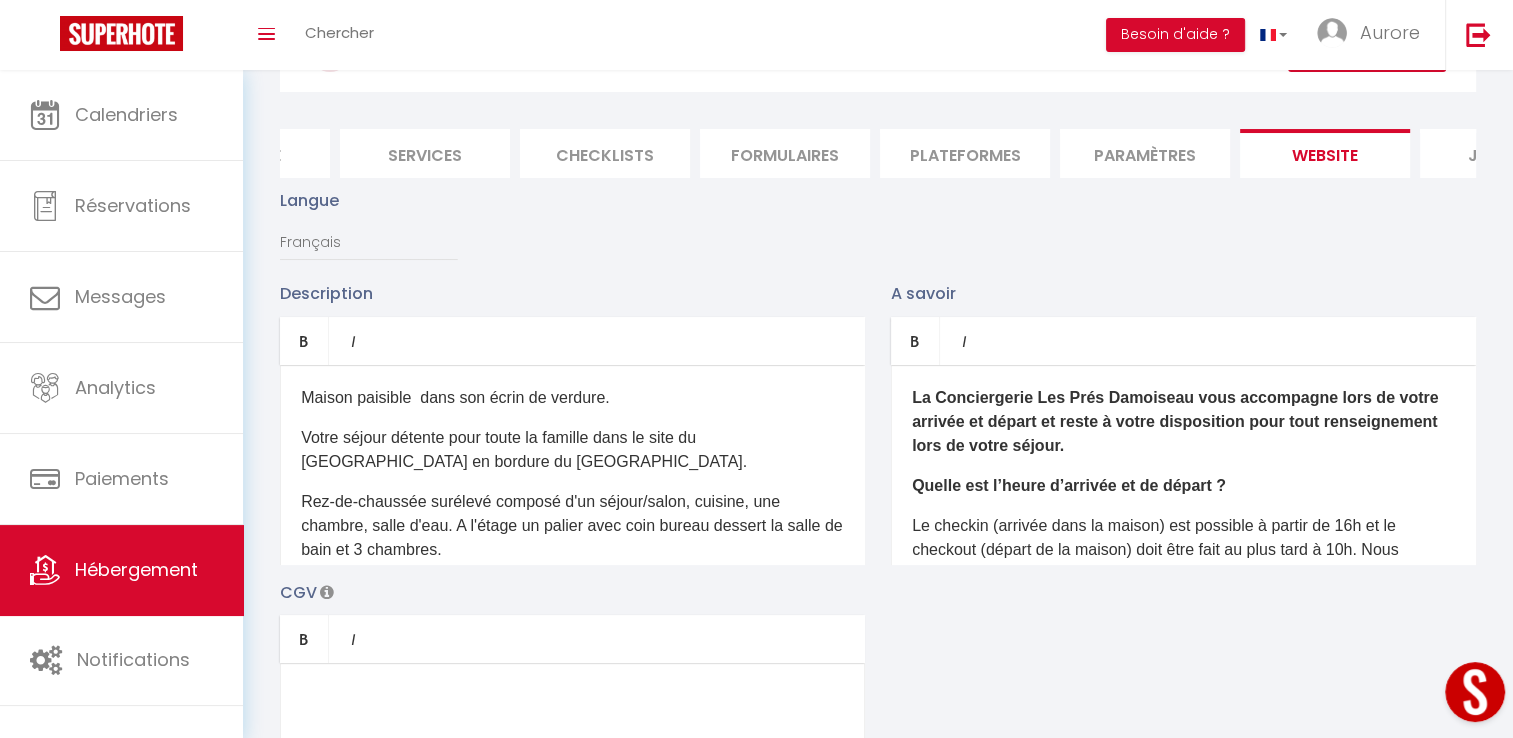 click on "Maison paisible  dans son écrin de verdure." at bounding box center [572, 398] 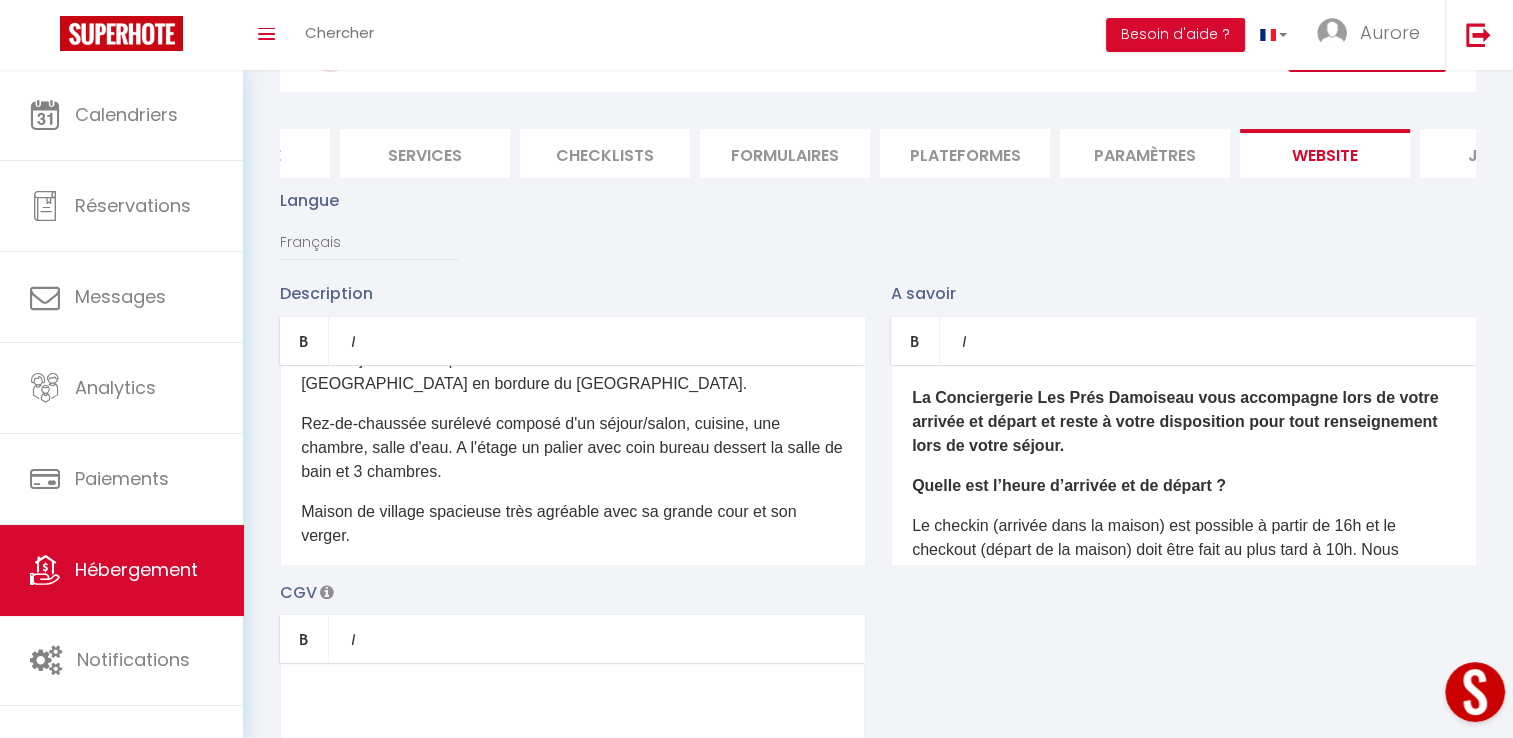 scroll, scrollTop: 100, scrollLeft: 0, axis: vertical 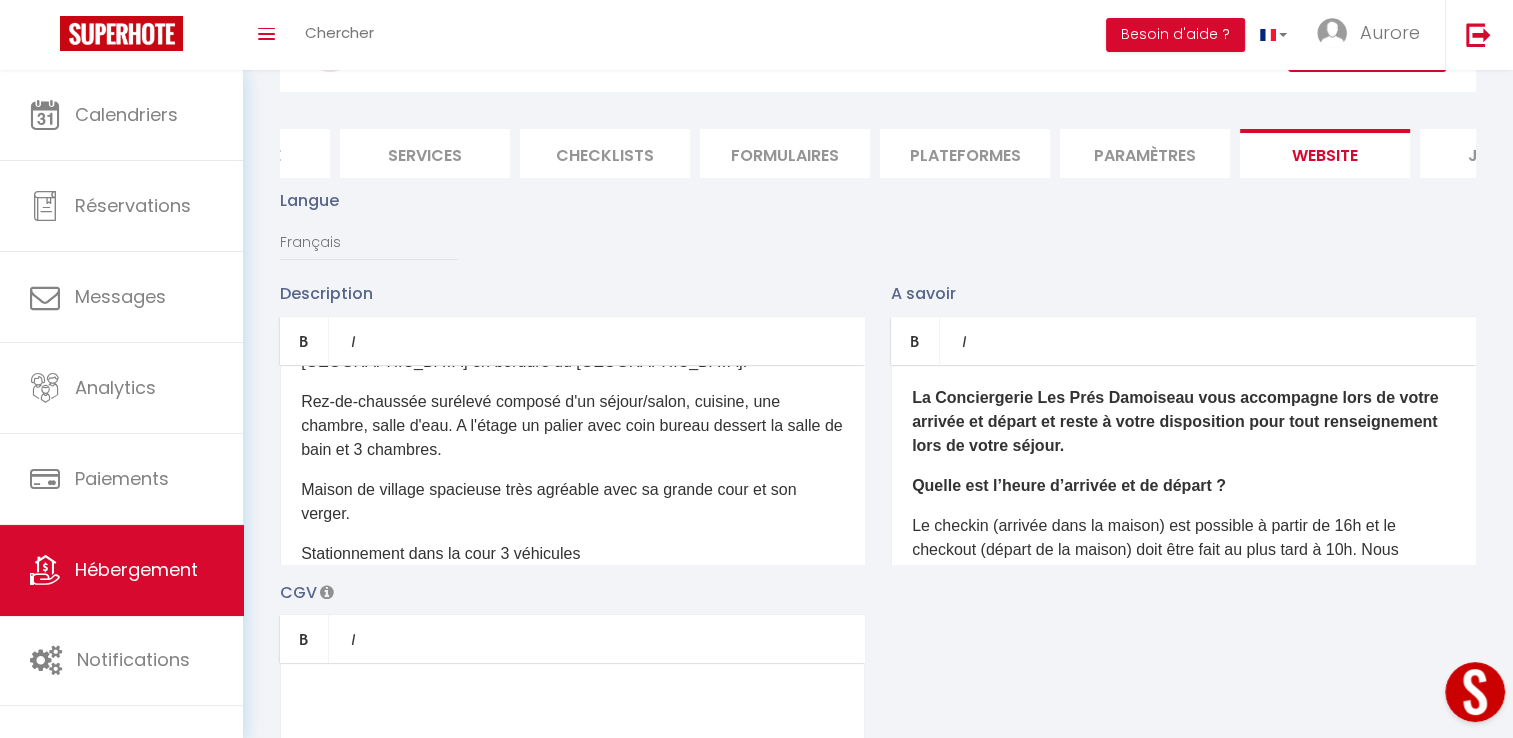 click on "Rez-de-chaussée surélevé composé d'un séjour/salon, cuisine, une chambre, salle d'eau. A l'étage un palier avec coin bureau dessert la salle de bain et 3 chambres." at bounding box center [572, 426] 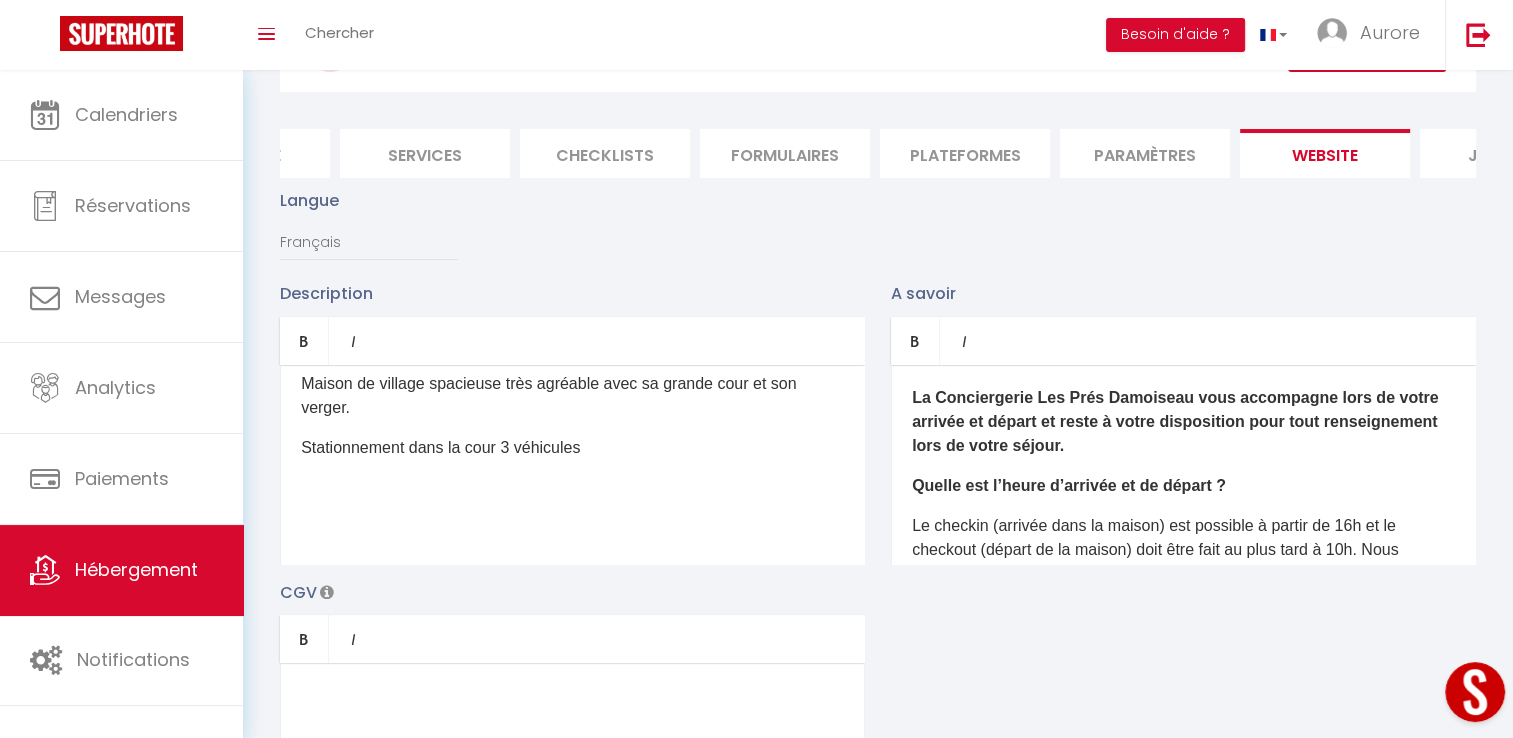 scroll, scrollTop: 245, scrollLeft: 0, axis: vertical 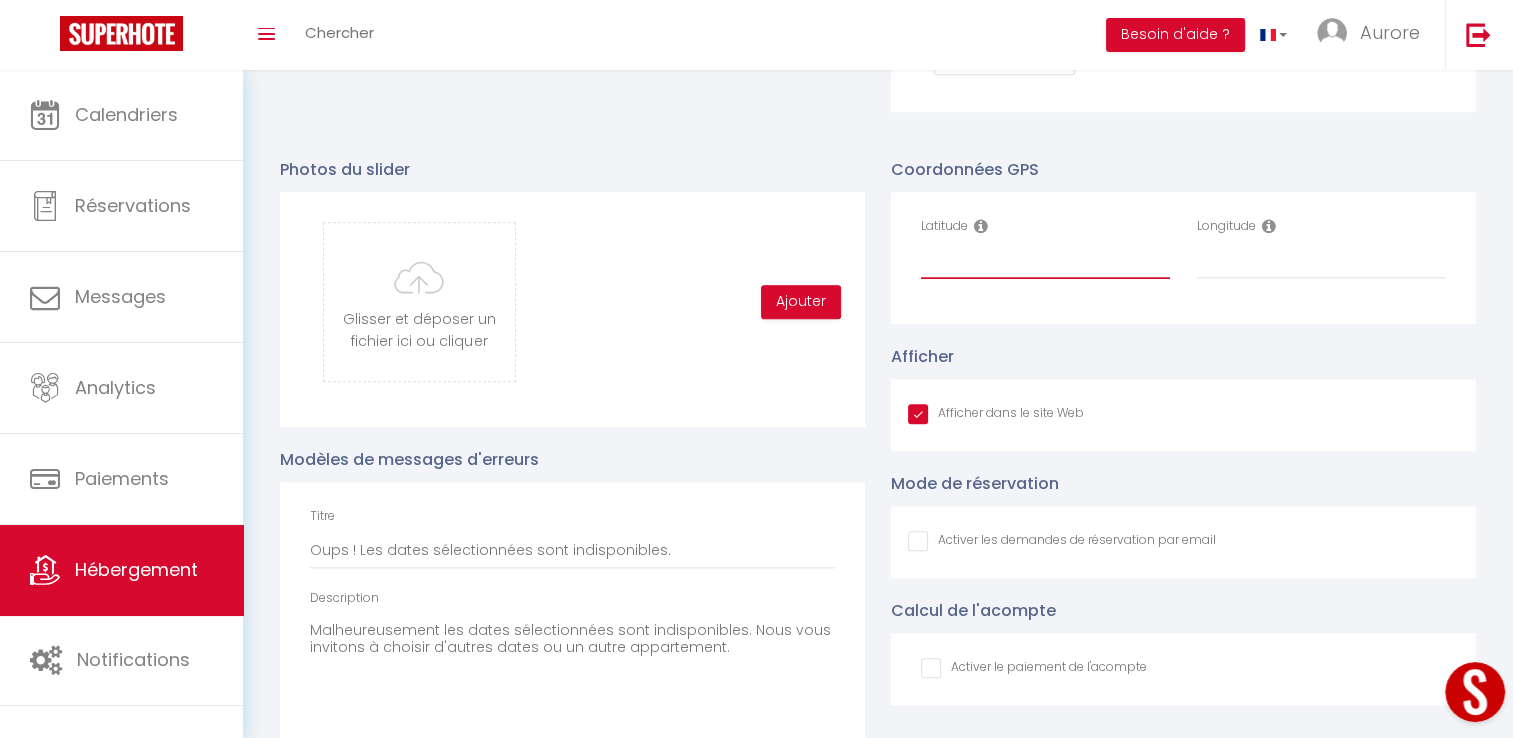 click on "Latitude" at bounding box center (1045, 261) 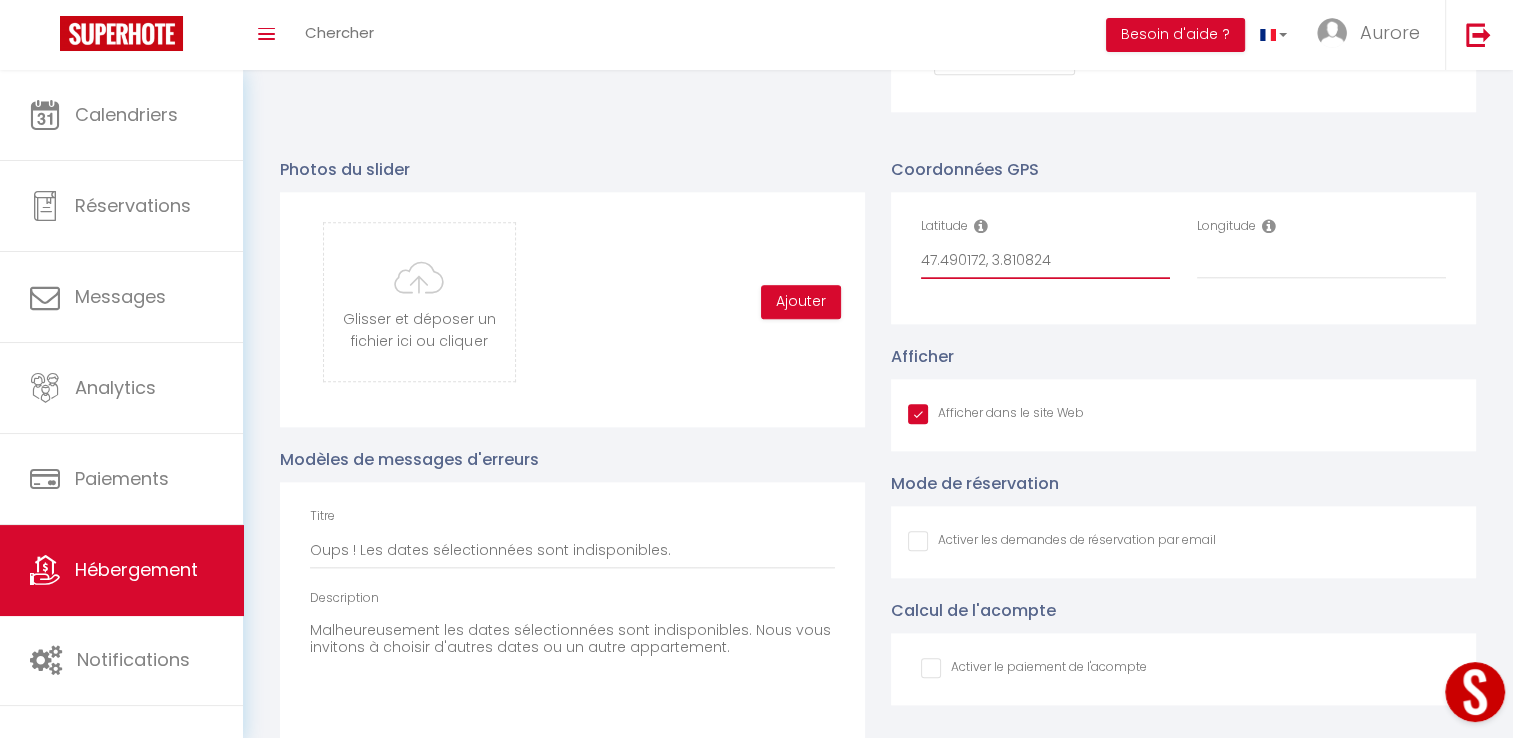 type on "47.490172, 3.810824" 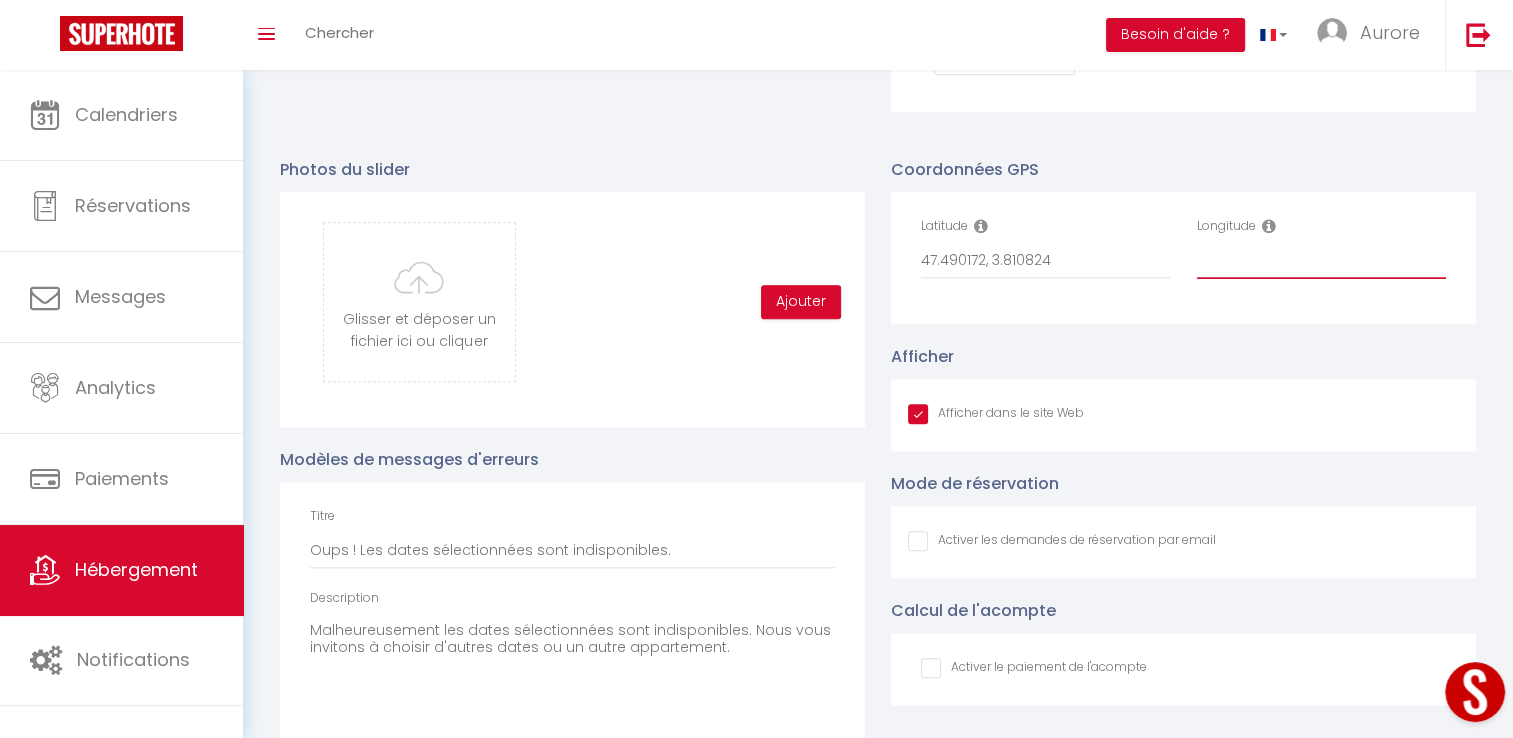 click on "Longitude" at bounding box center (1321, 261) 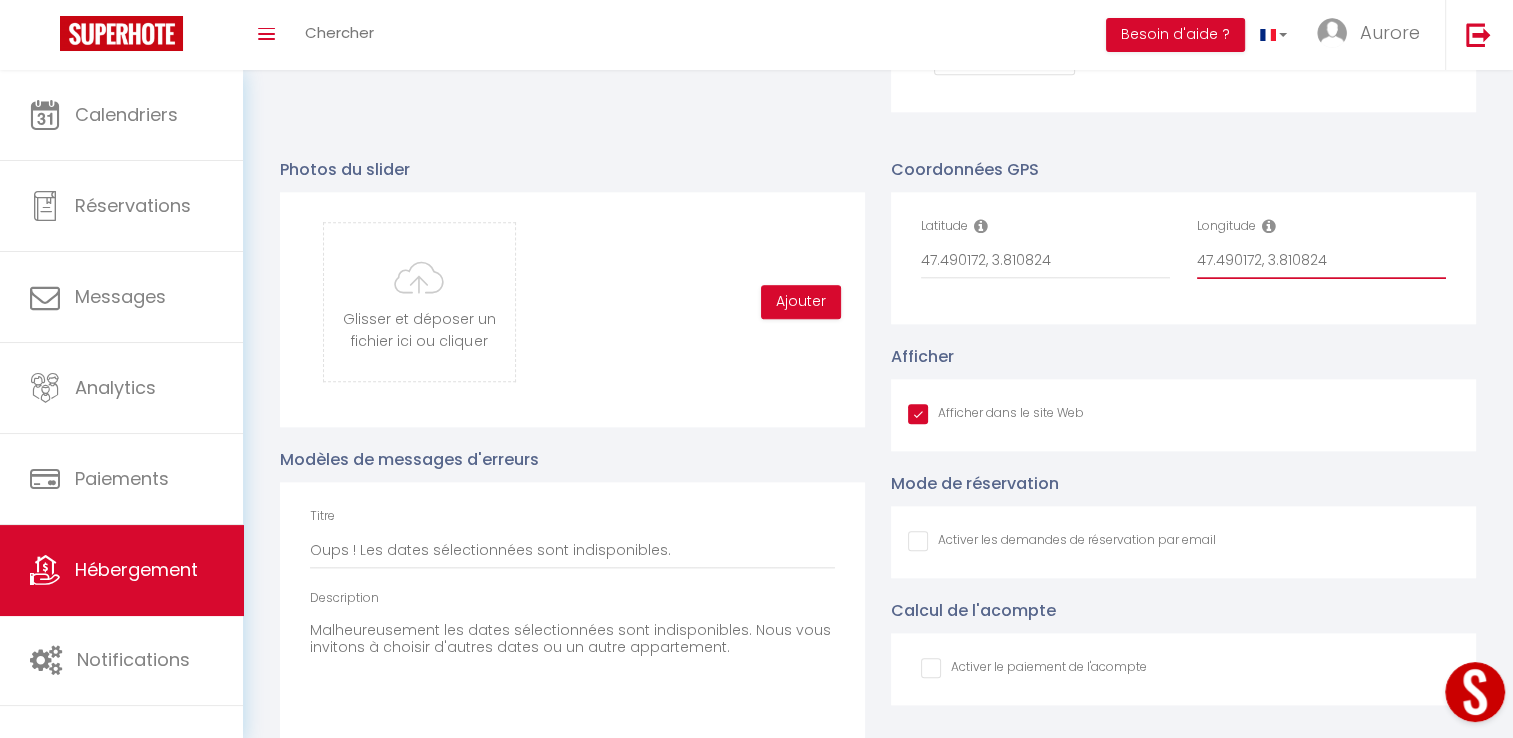drag, startPoint x: 1264, startPoint y: 273, endPoint x: 1196, endPoint y: 273, distance: 68 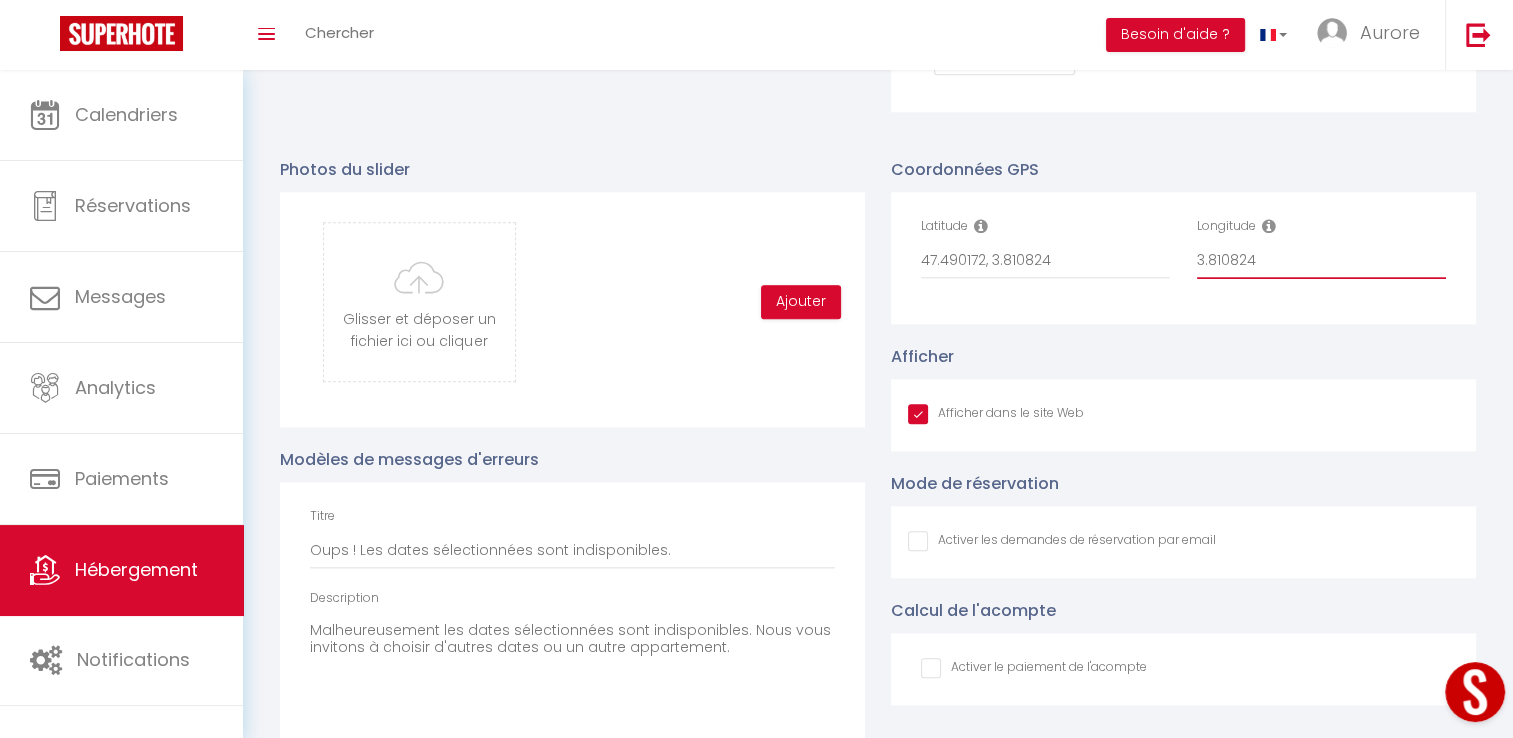 type on "3.810824" 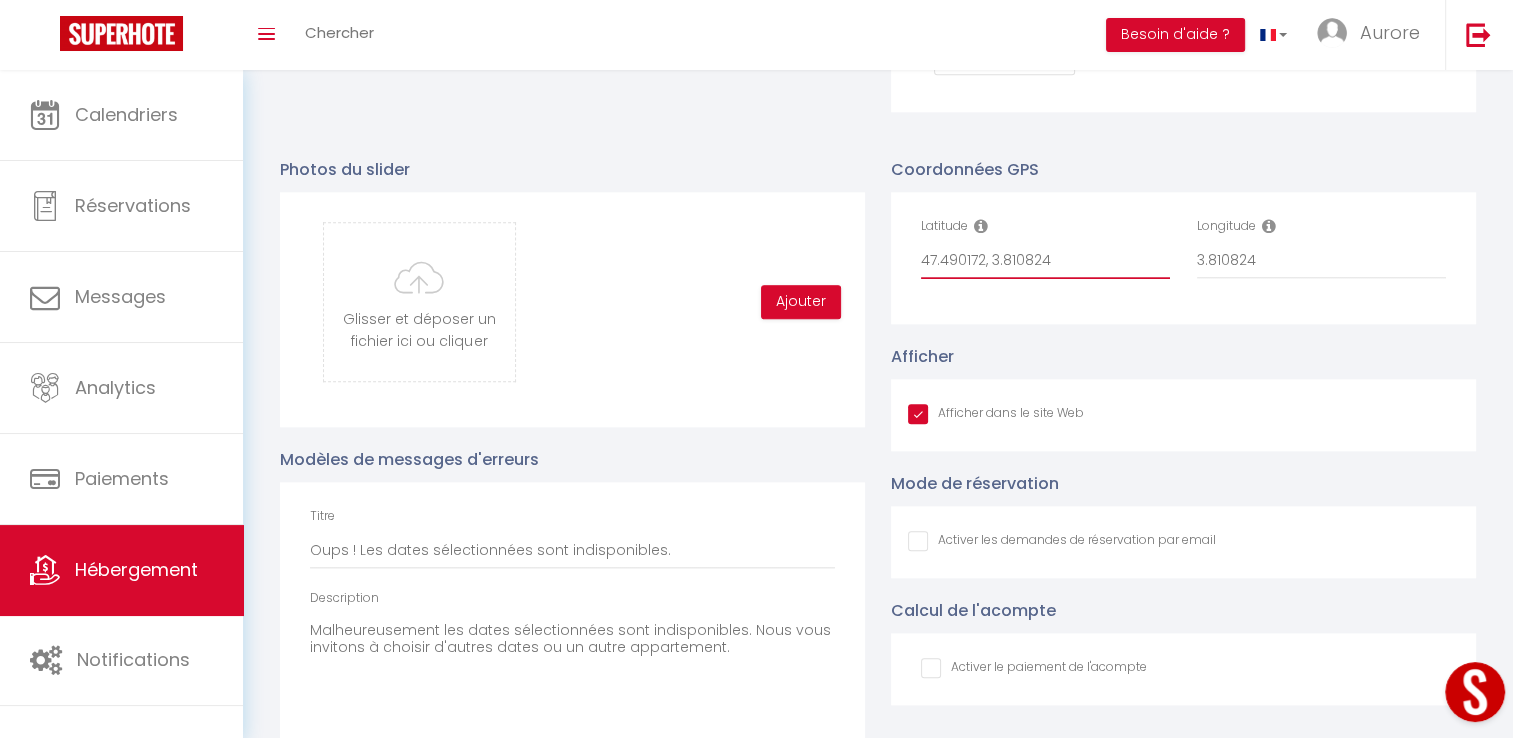 drag, startPoint x: 1068, startPoint y: 270, endPoint x: 990, endPoint y: 270, distance: 78 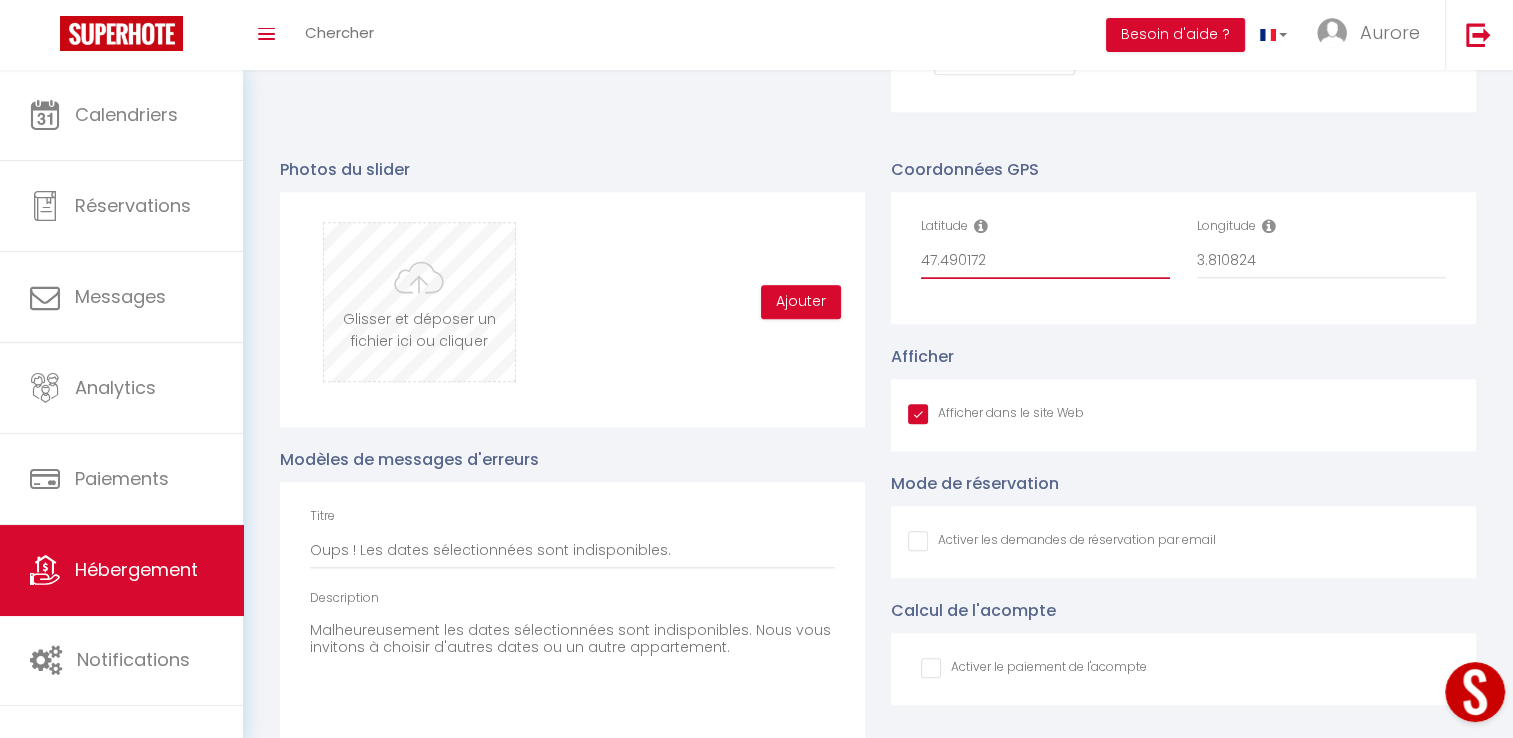 type on "47.490172" 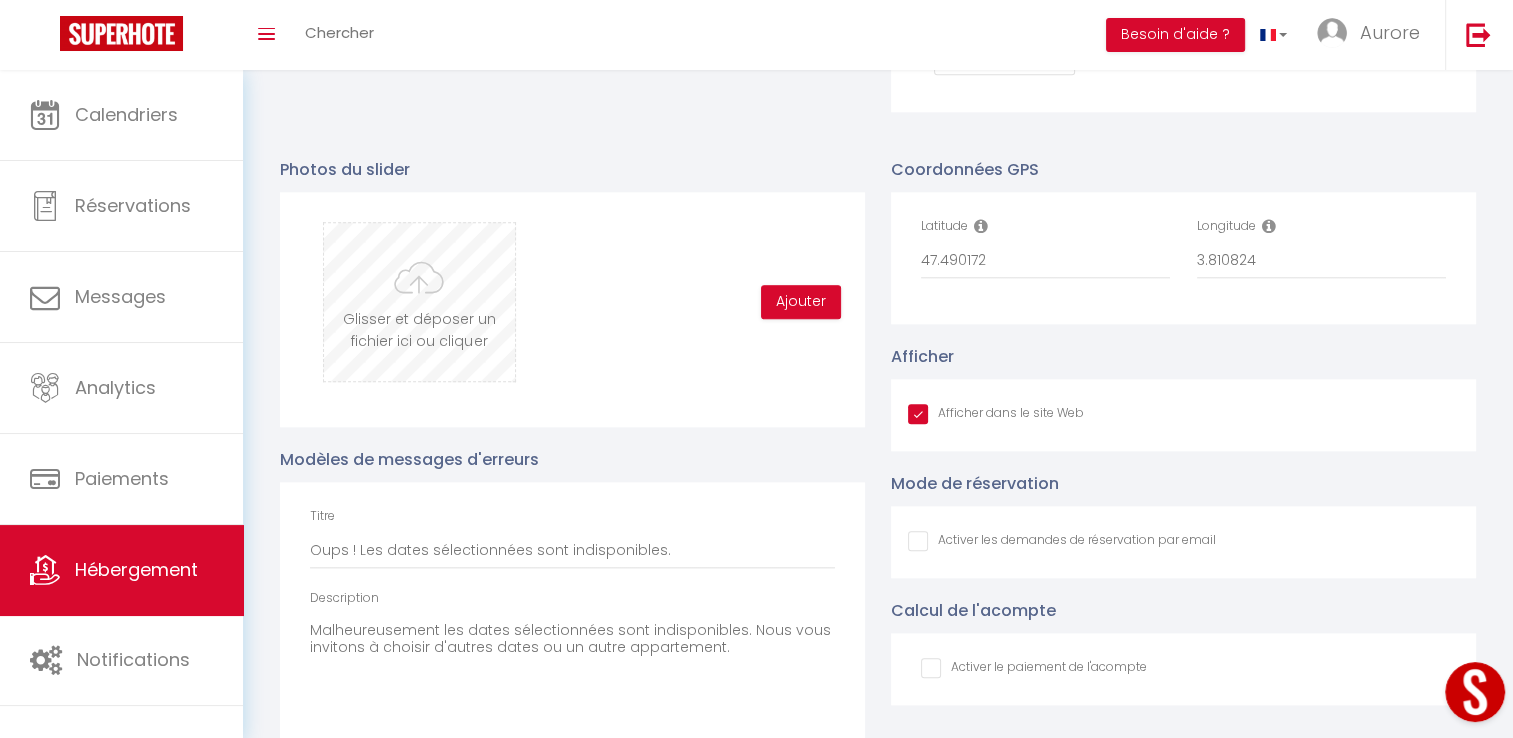 click at bounding box center [419, 302] 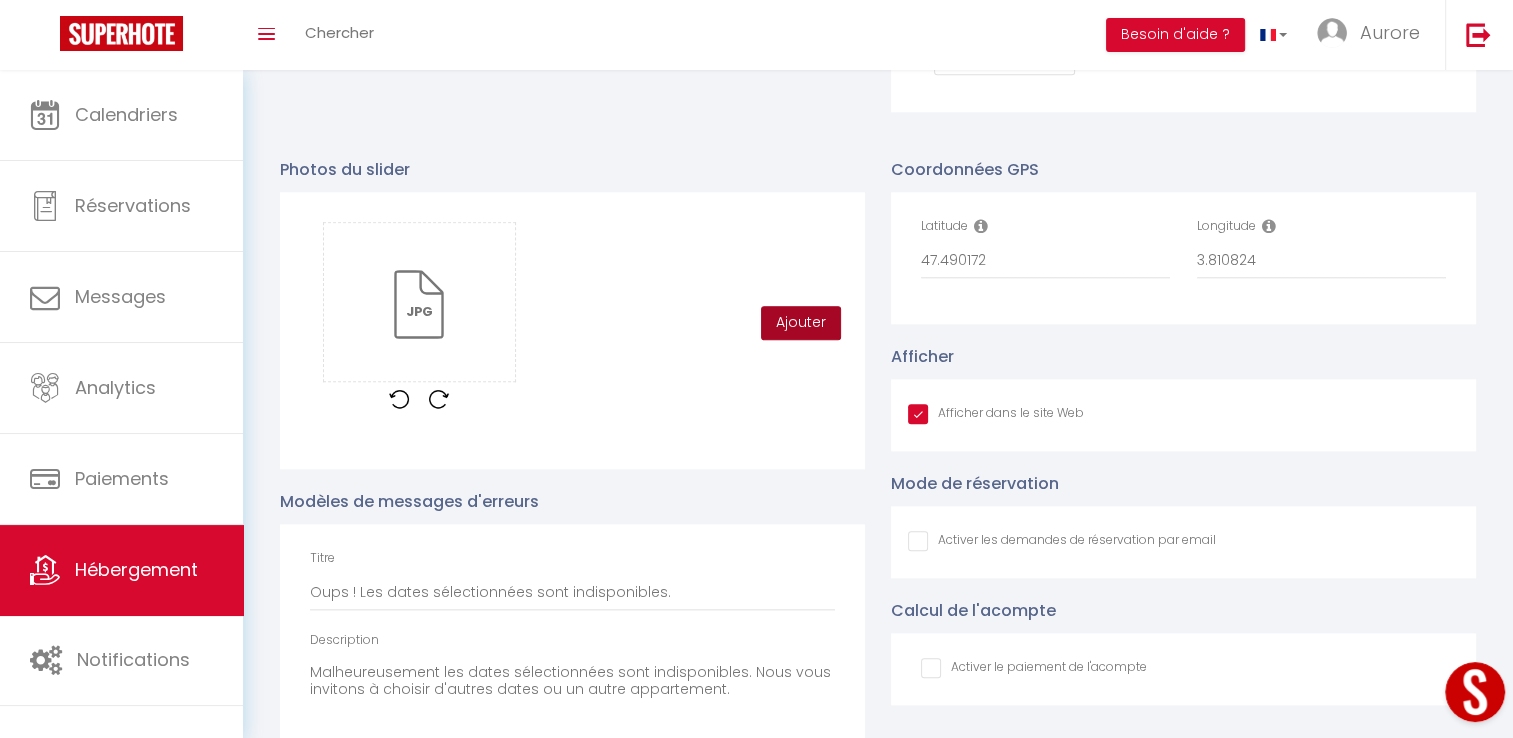 click on "Ajouter" at bounding box center (801, 323) 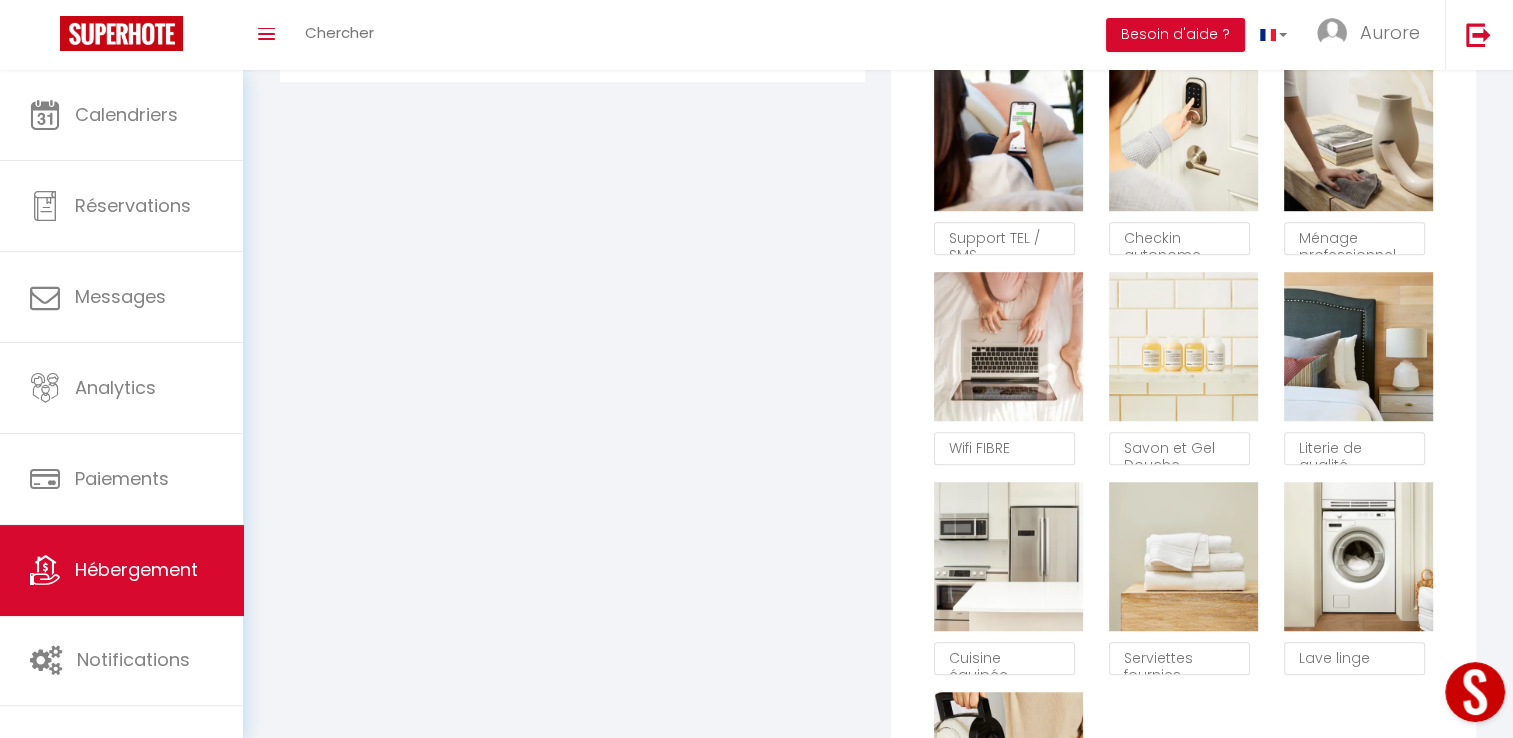 scroll, scrollTop: 825, scrollLeft: 0, axis: vertical 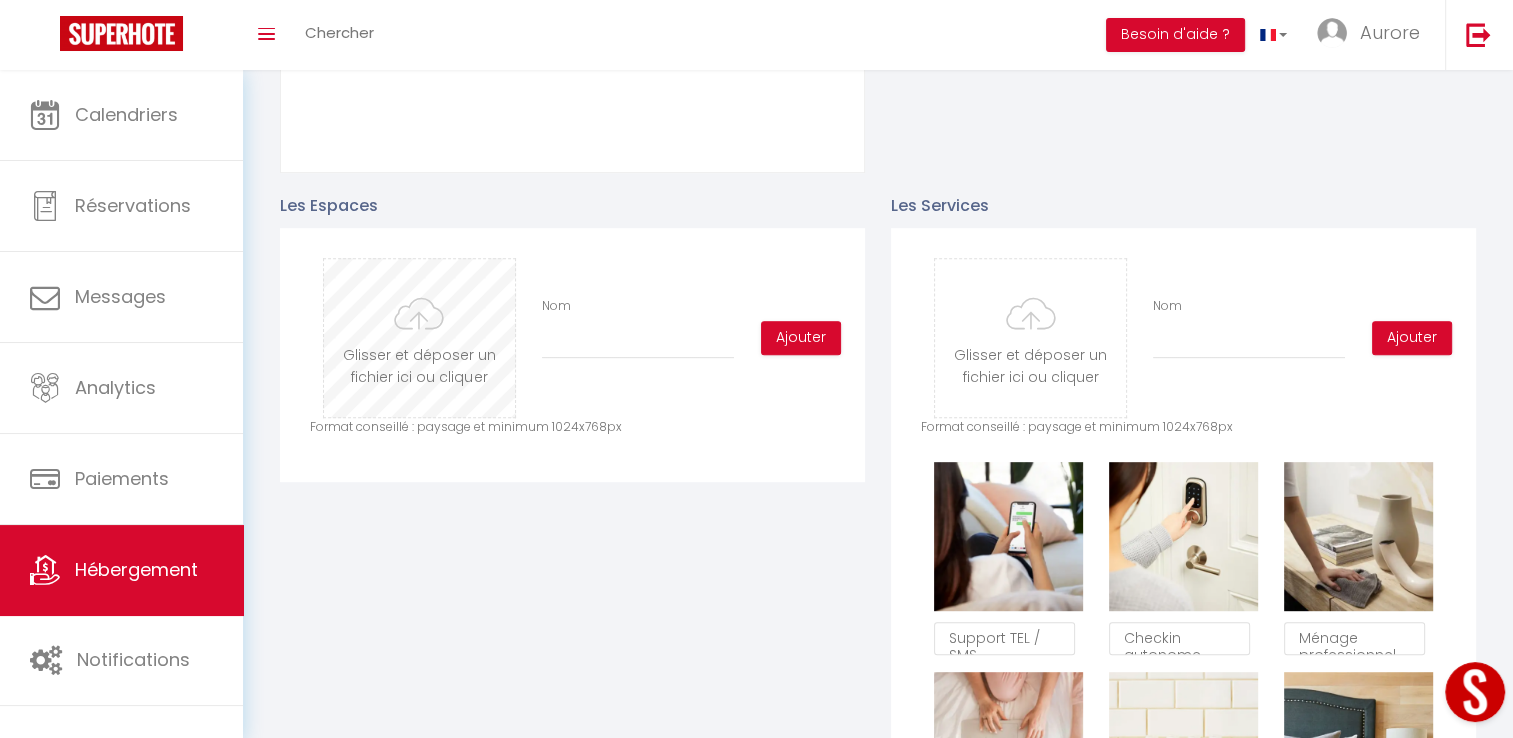 type 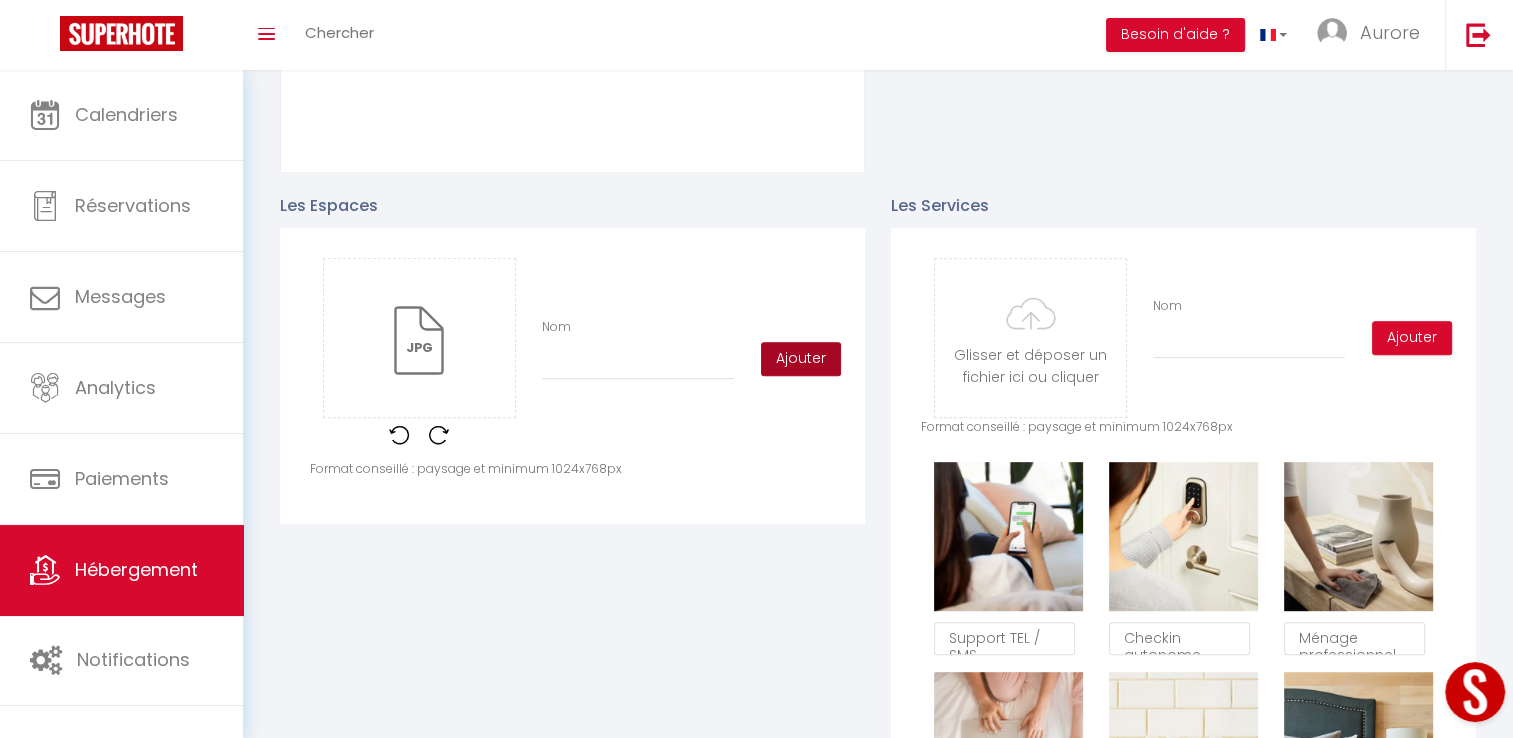 click on "Ajouter" at bounding box center (801, 359) 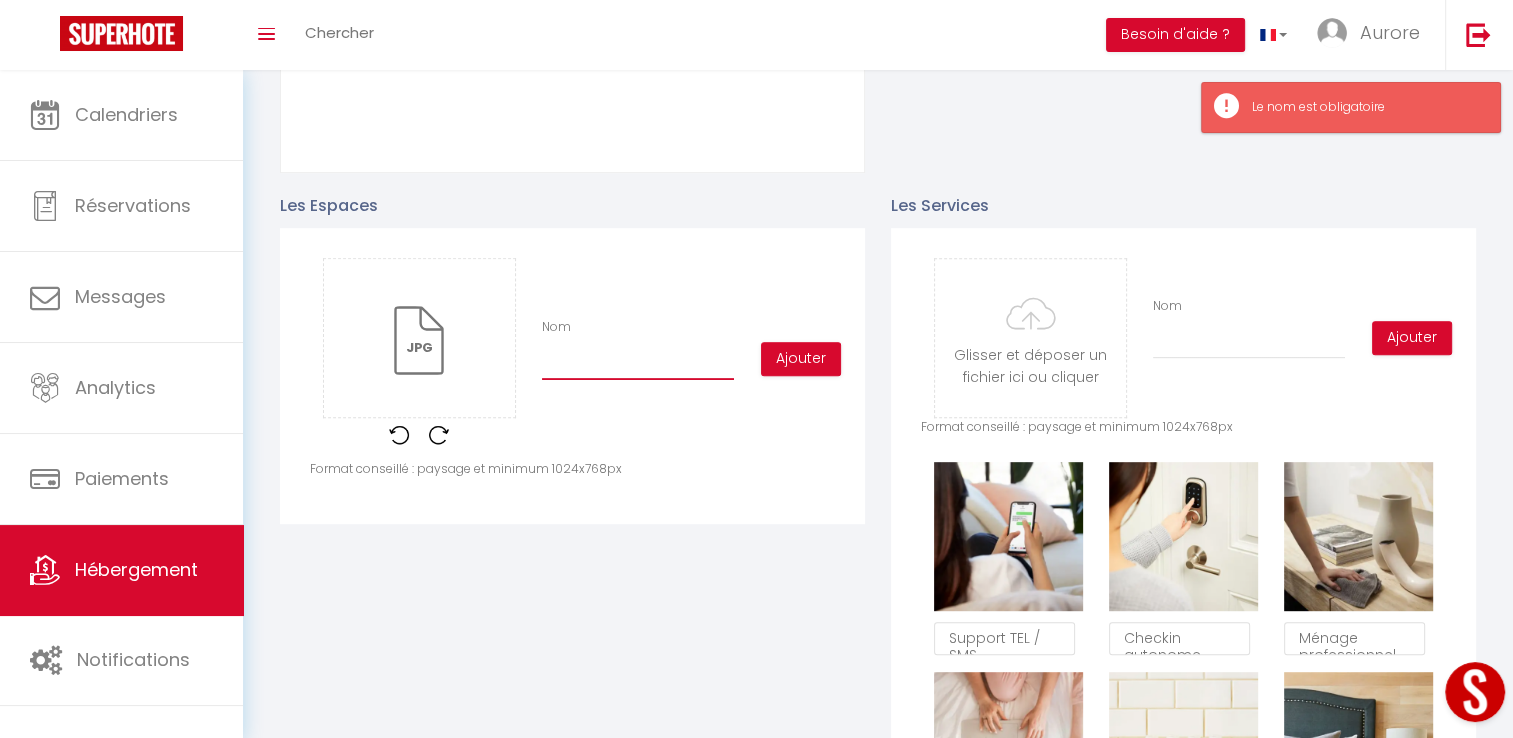 click on "Nom" at bounding box center (638, 362) 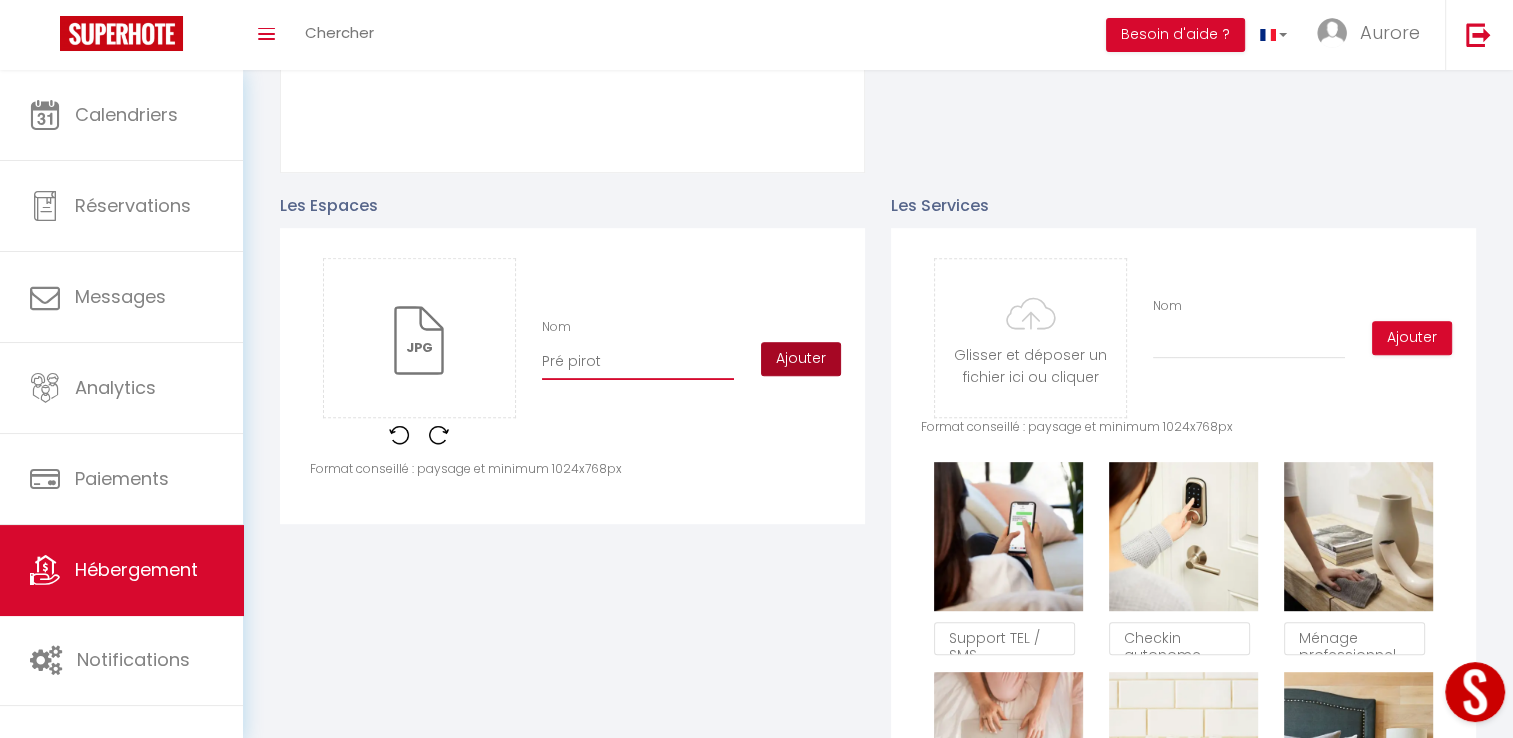 type on "Pré pirot" 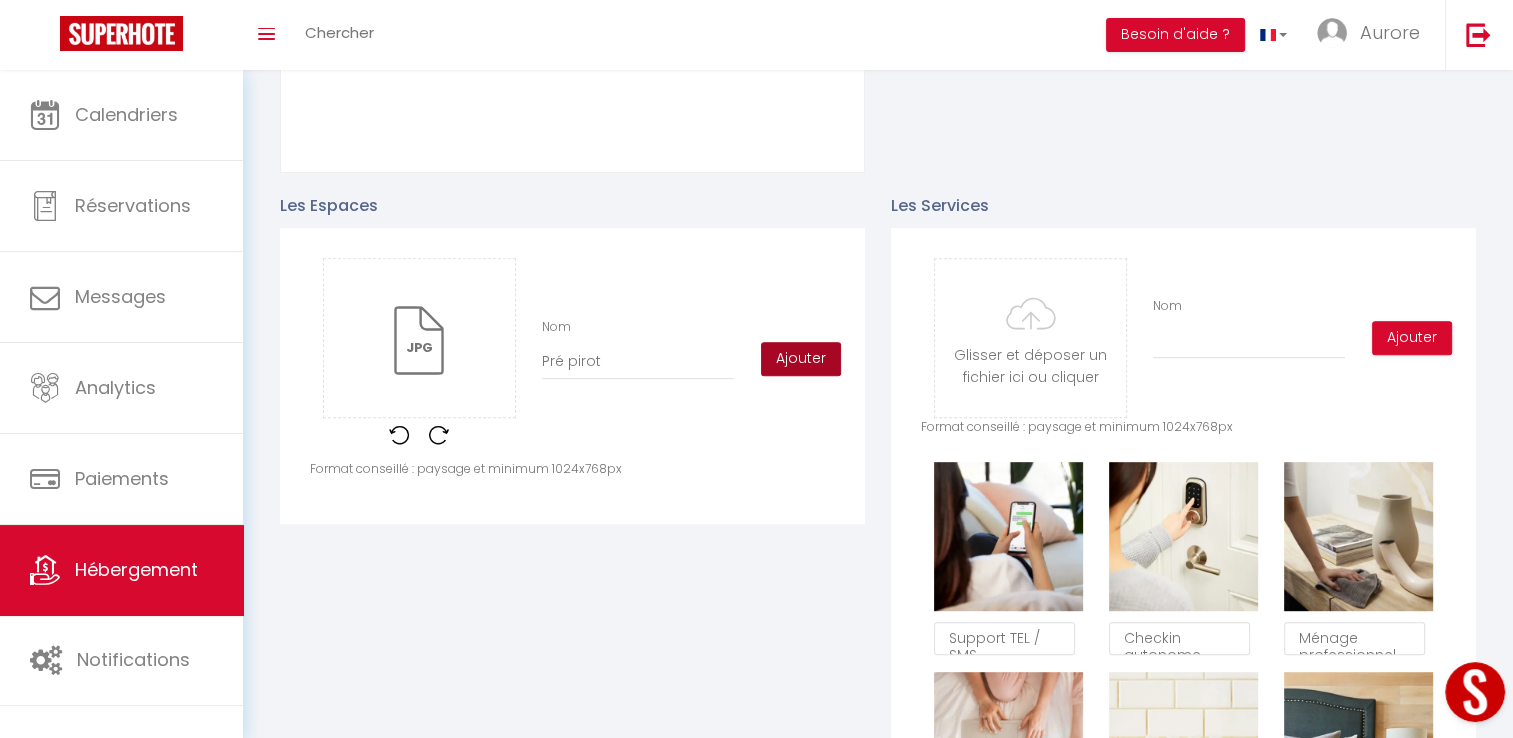 click on "Ajouter" at bounding box center (801, 359) 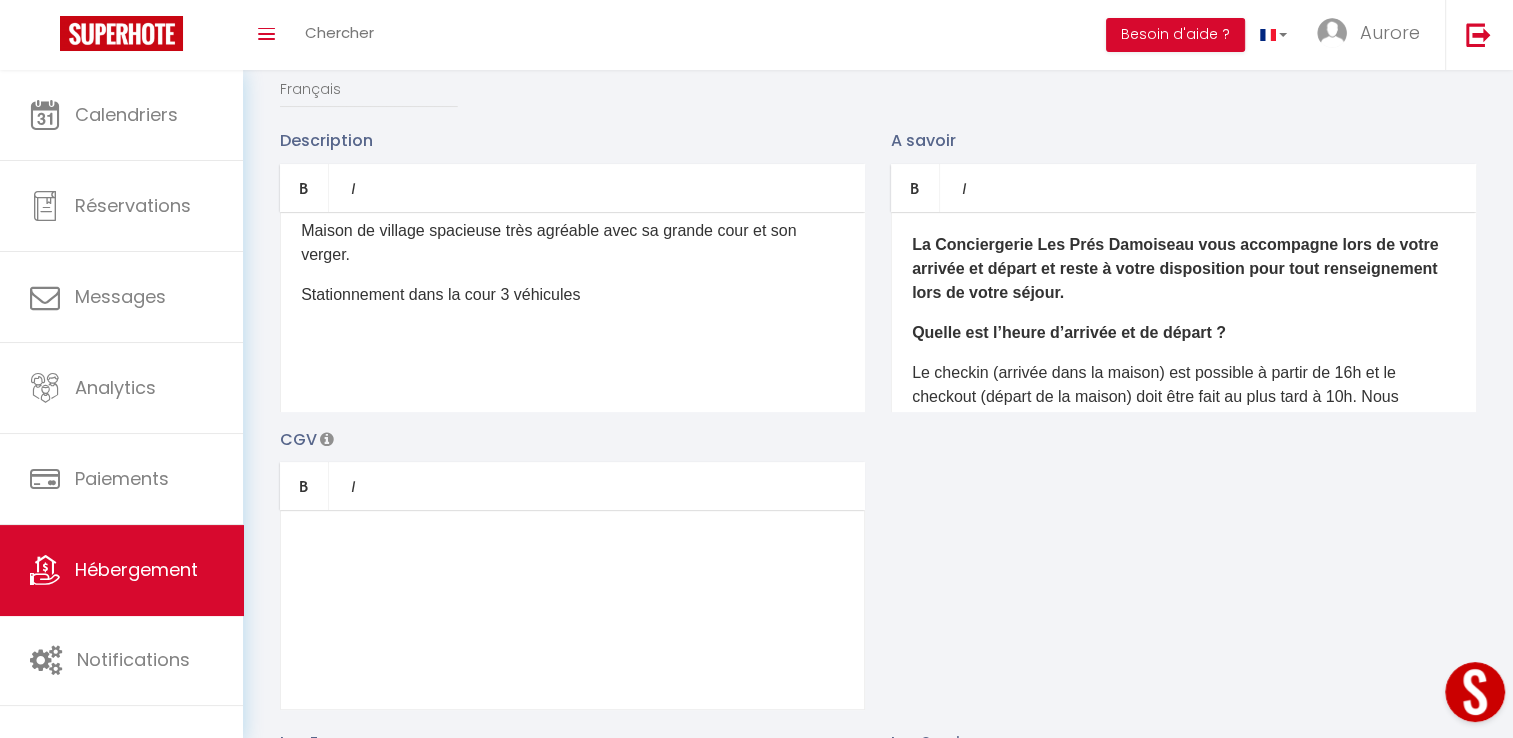 scroll, scrollTop: 93, scrollLeft: 0, axis: vertical 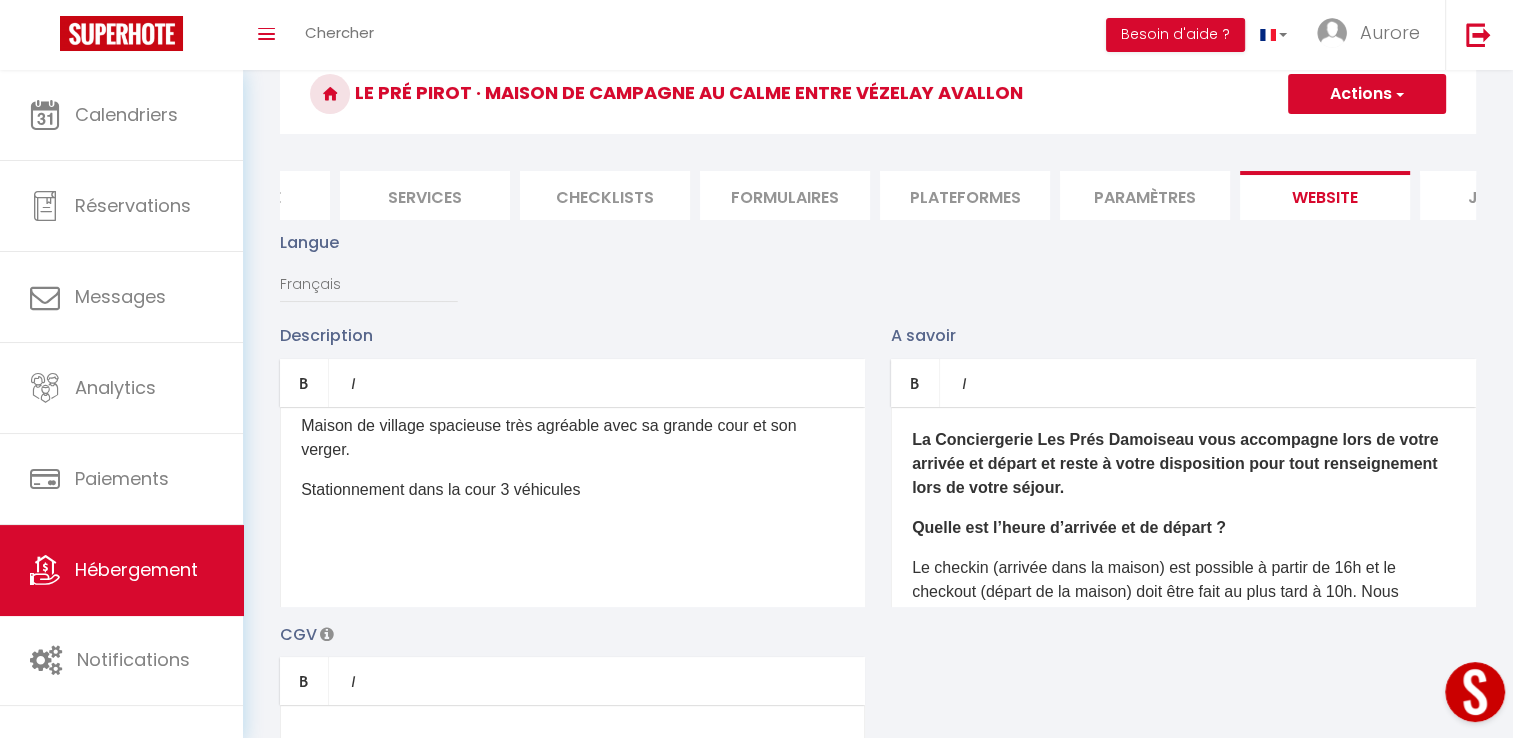 click on "Maison paisible dans son écrin de verdure.  Votre séjour détente pour toute la famille dans le site du [GEOGRAPHIC_DATA] en bordure du [GEOGRAPHIC_DATA].
Rez-de-chaussée surélevé composé d'un séjour/salon, cuisine, une chambre, salle d'eau.  A l'étage un palier avec coin bureau dessert la salle de bain et 3 chambres.
Maison de village spacieuse très agréable avec sa grande cour et son verger.
Stationnement dans la cour 3 véhicules ​" at bounding box center [572, 507] 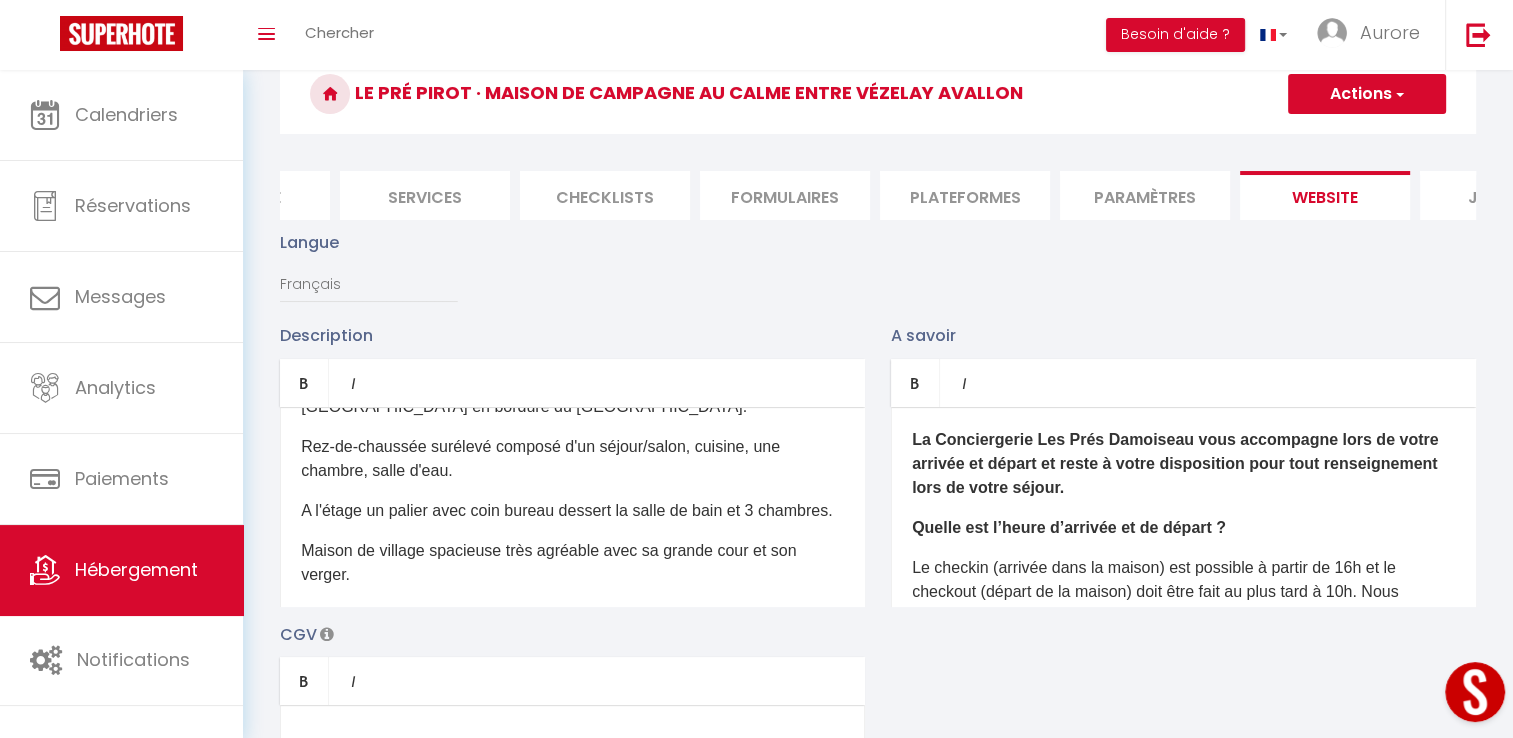 scroll, scrollTop: 0, scrollLeft: 0, axis: both 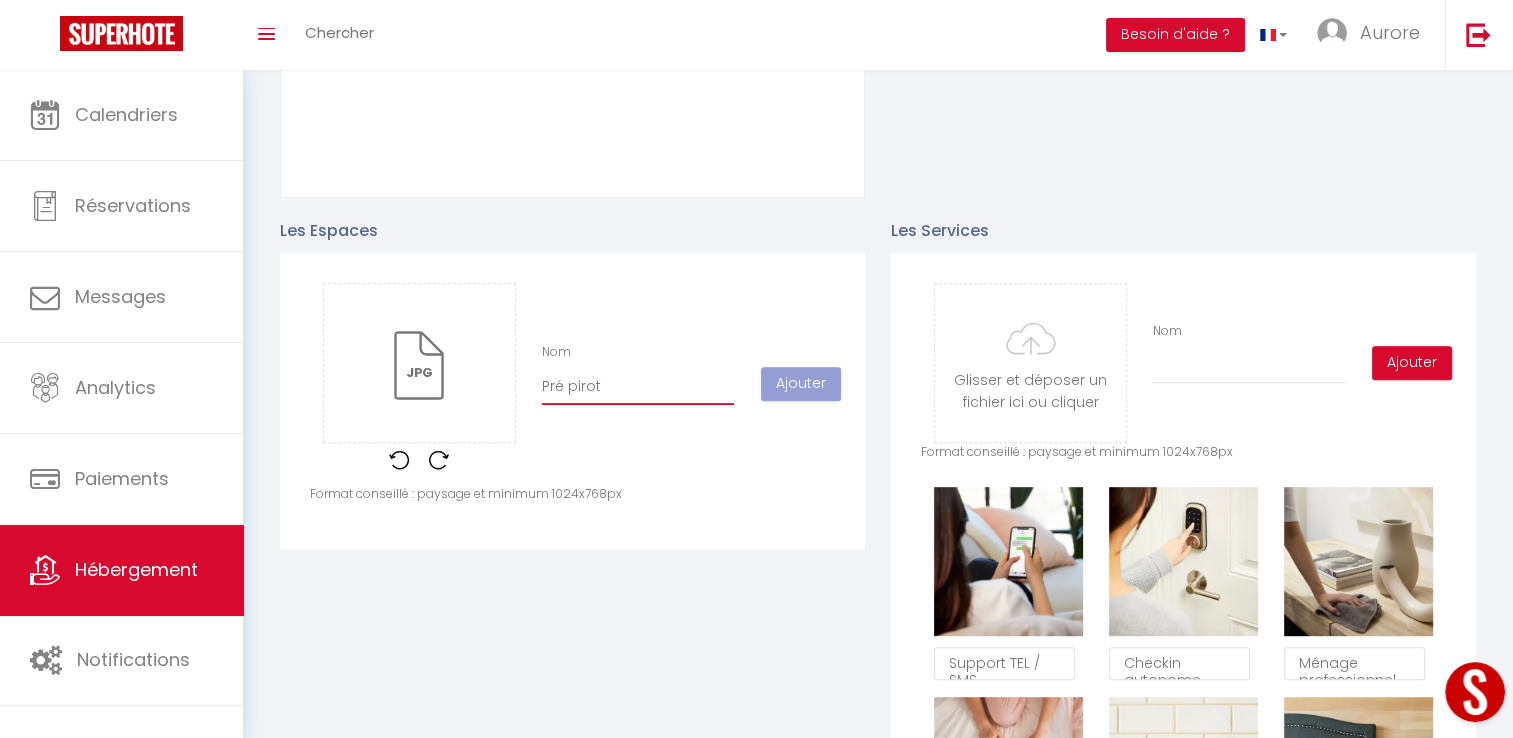 click on "Pré pirot" at bounding box center (638, 387) 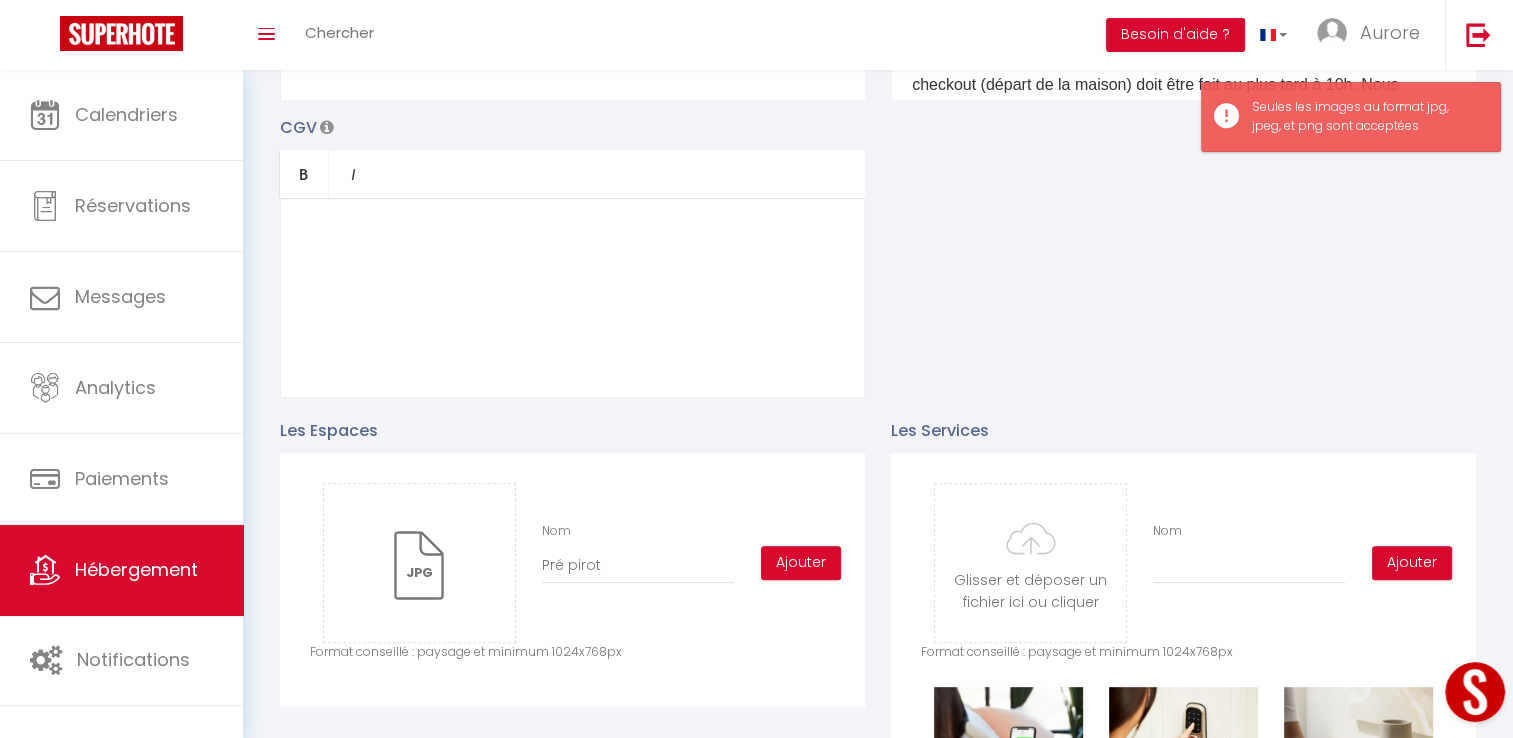 scroll, scrollTop: 100, scrollLeft: 0, axis: vertical 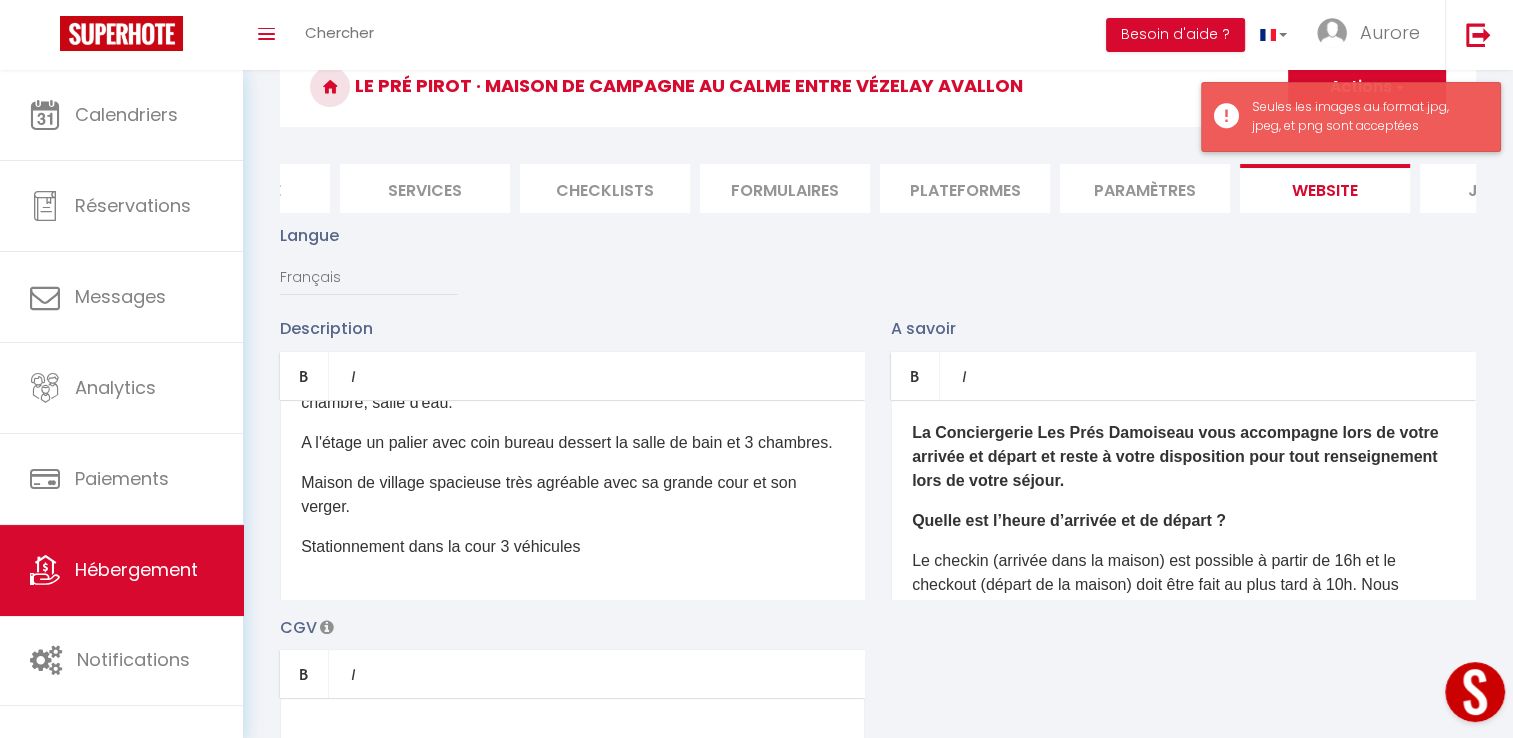 click on "Seules les images au format jpg, jpeg, et png sont acceptées" at bounding box center (1366, 117) 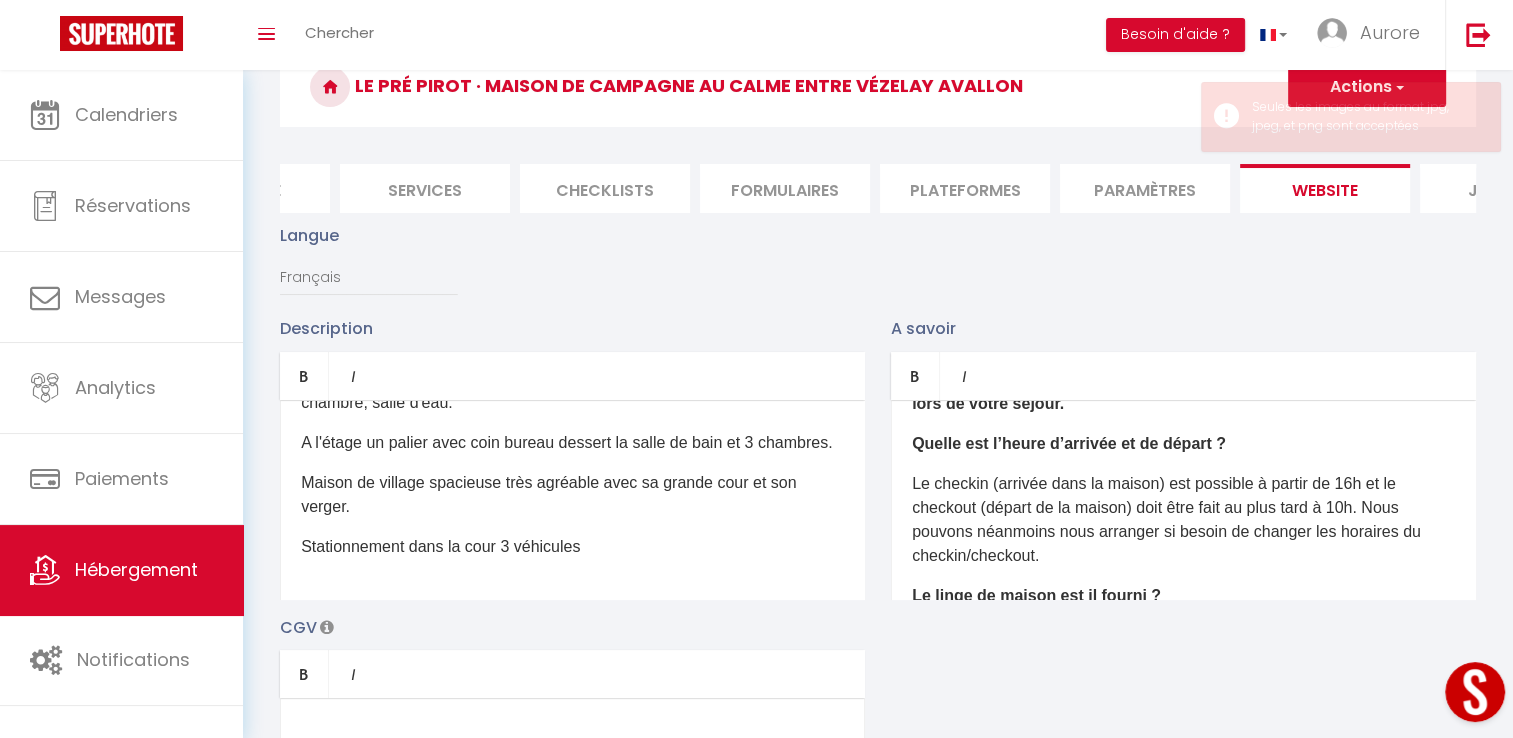 scroll, scrollTop: 100, scrollLeft: 0, axis: vertical 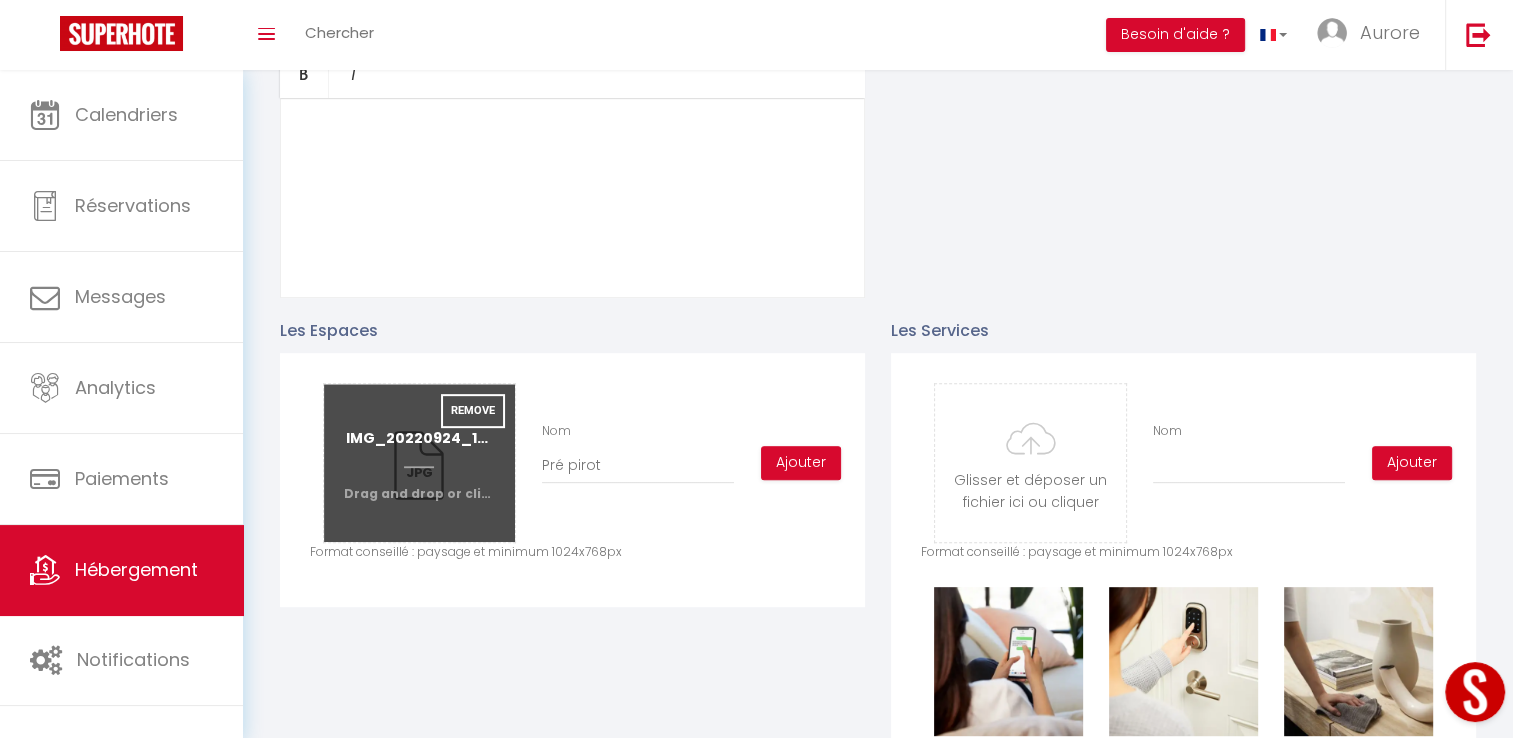 click at bounding box center (419, 463) 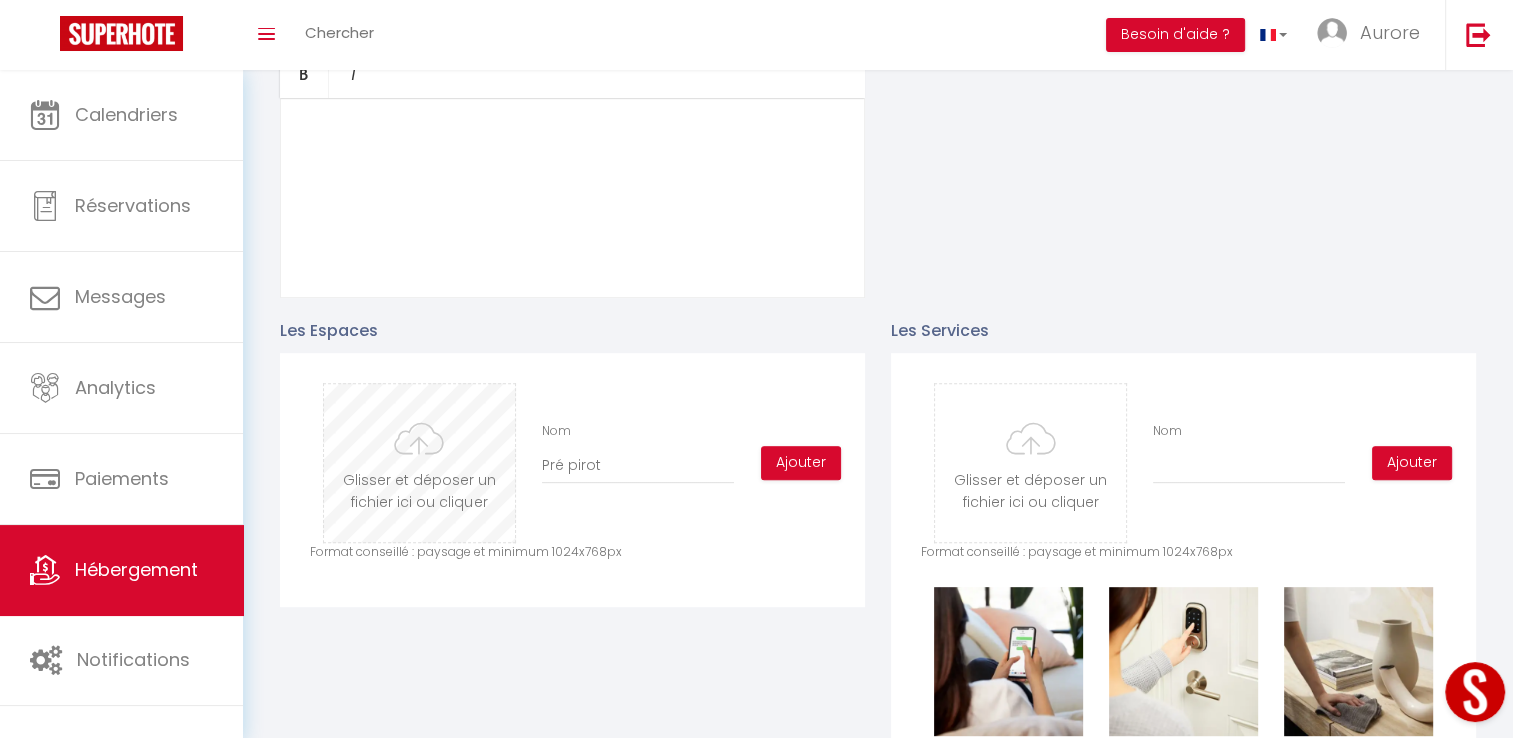 click at bounding box center (419, 463) 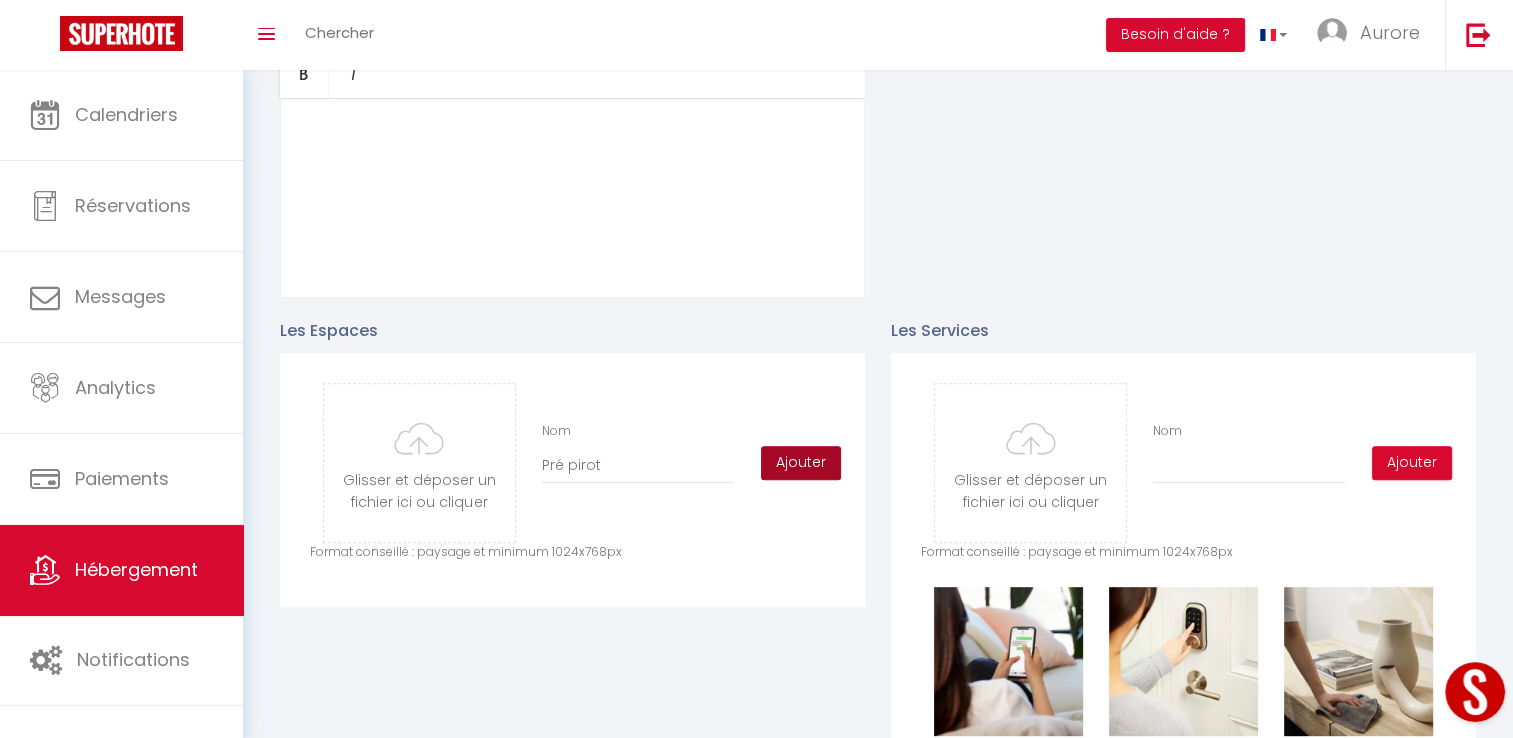 click on "Ajouter" at bounding box center [801, 463] 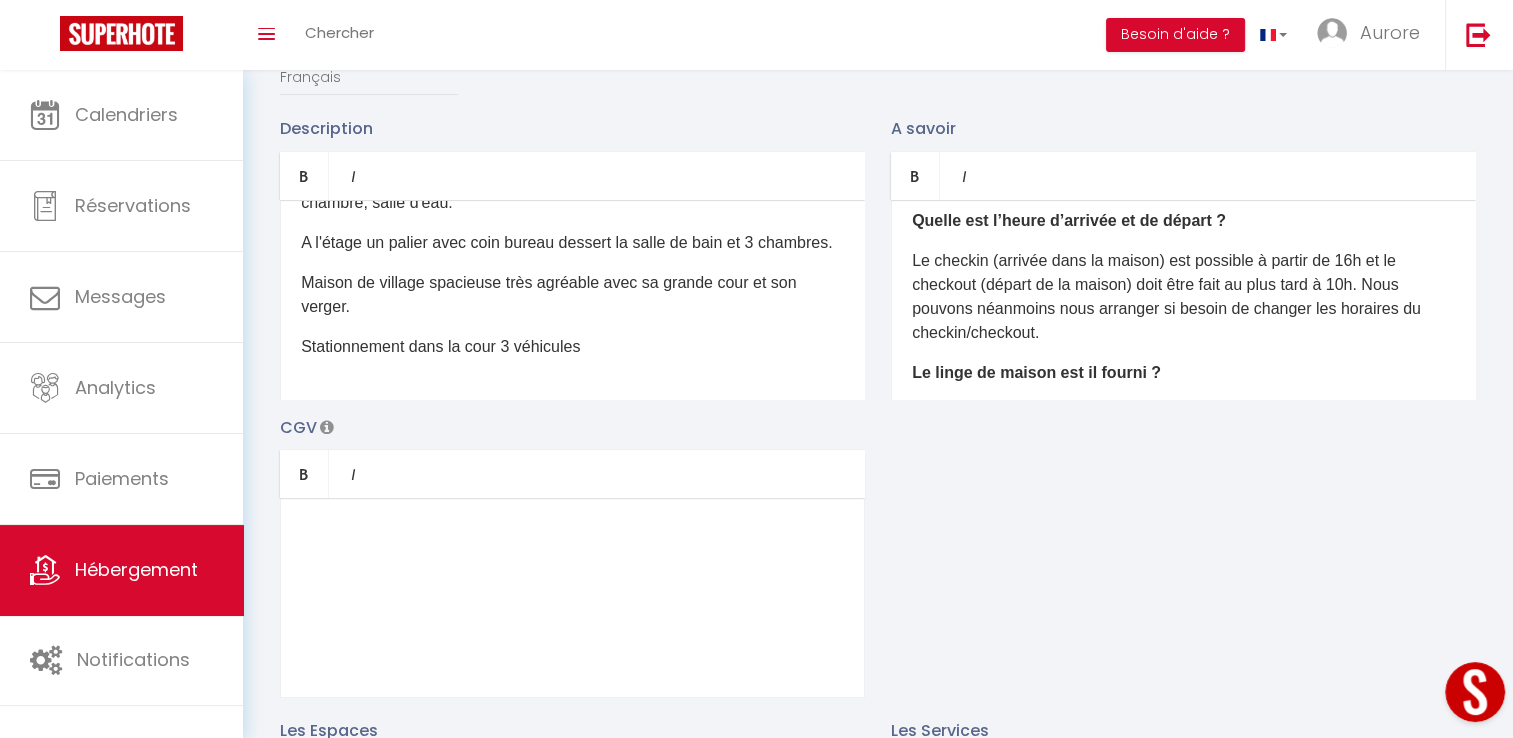 scroll, scrollTop: 700, scrollLeft: 0, axis: vertical 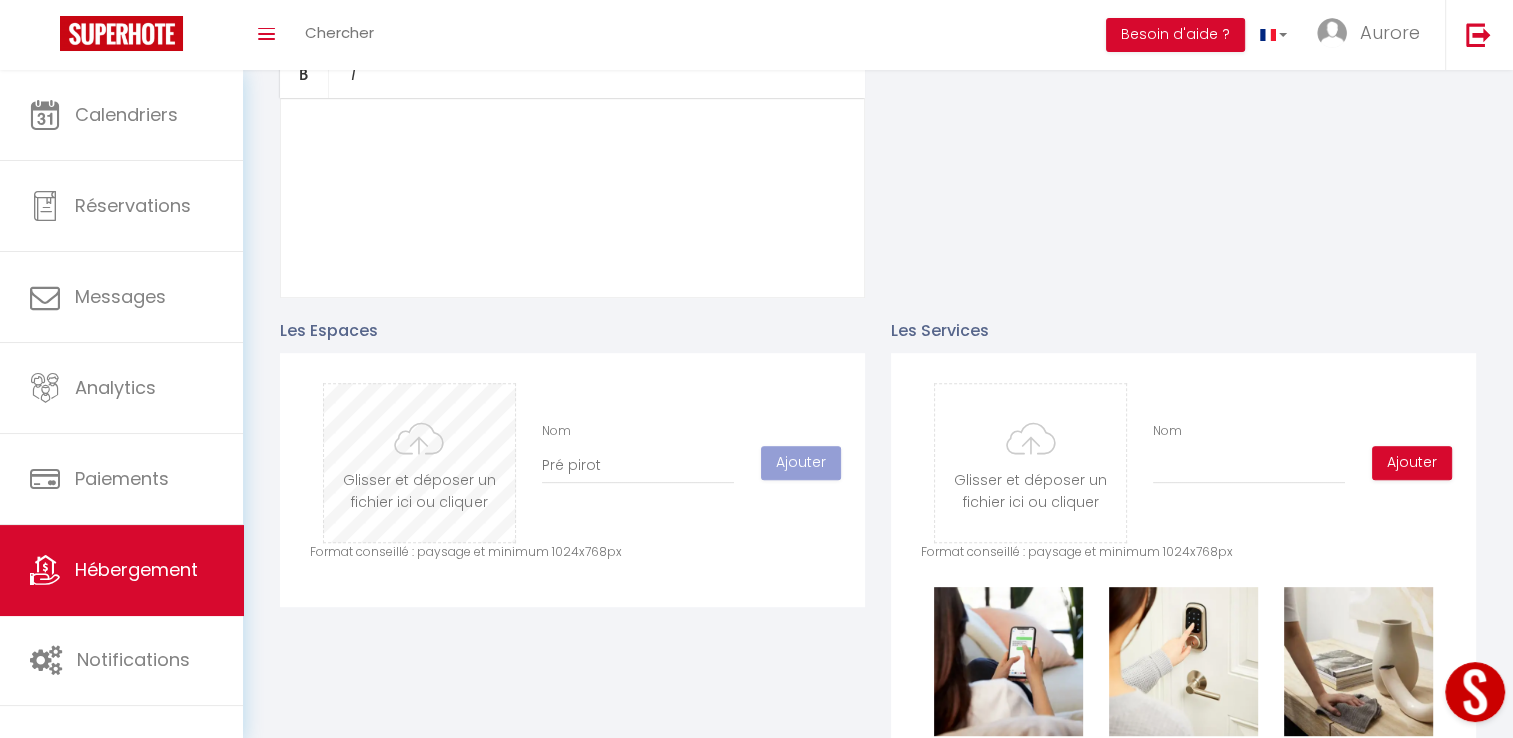 click at bounding box center (419, 463) 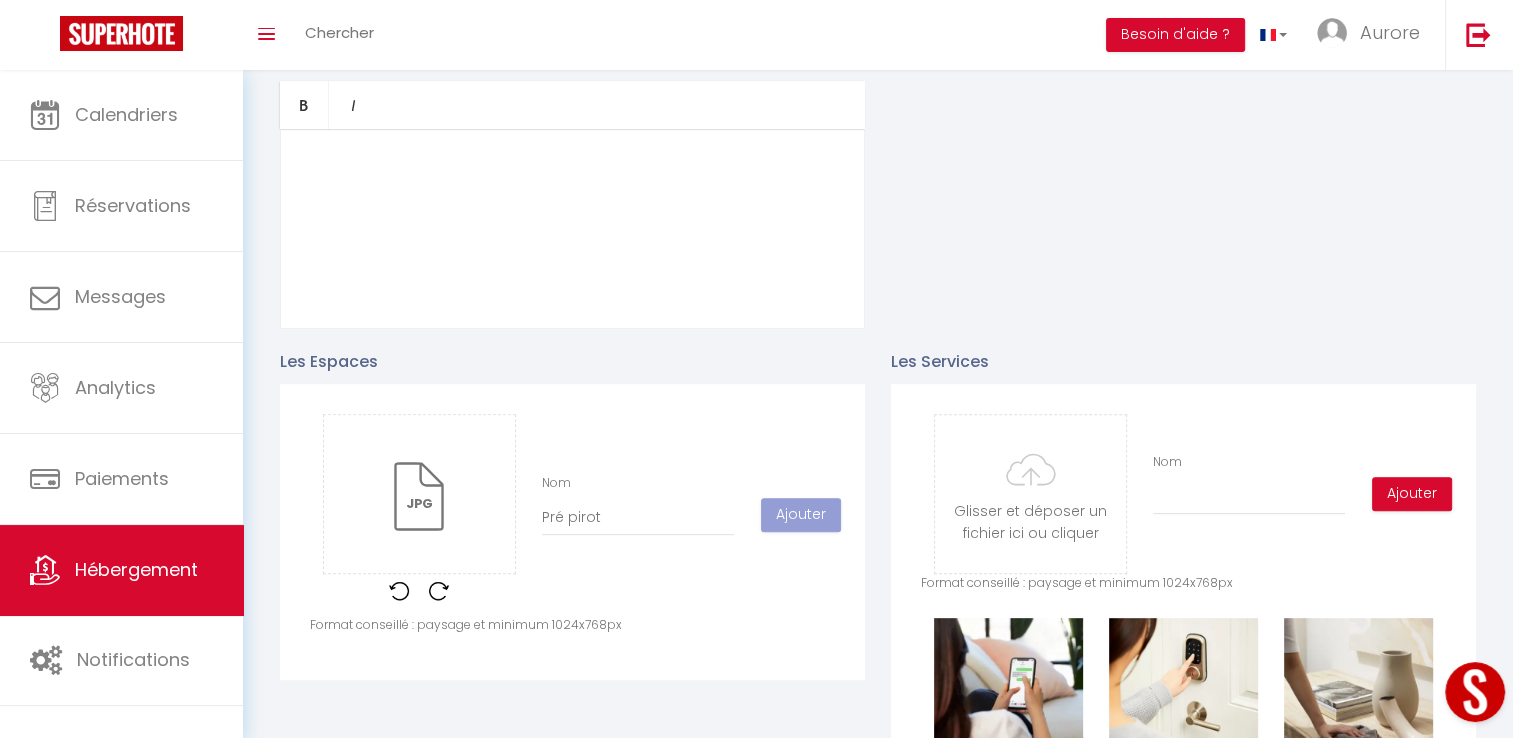 scroll, scrollTop: 800, scrollLeft: 0, axis: vertical 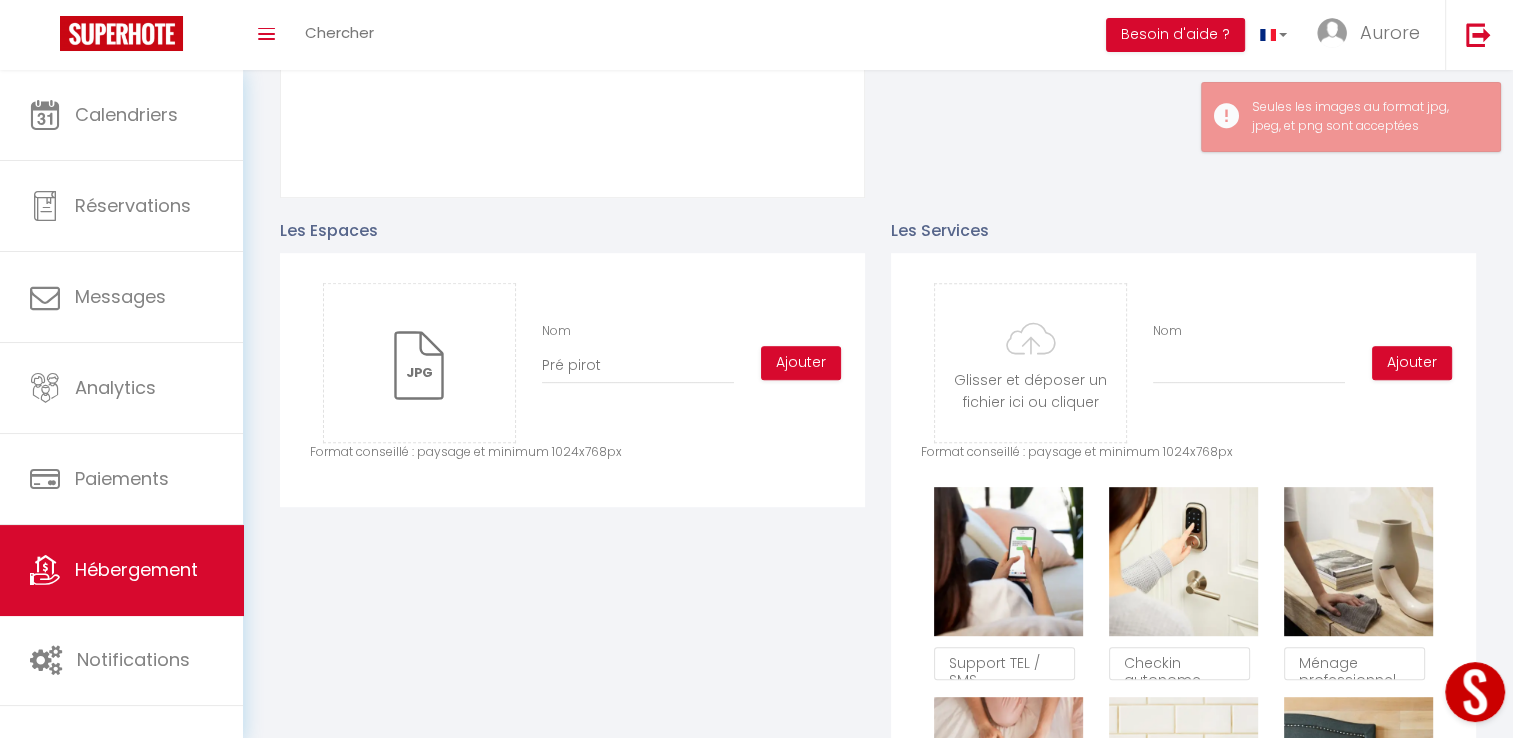 click on "Format conseillé : paysage et minimum 1024x768px" at bounding box center (572, 452) 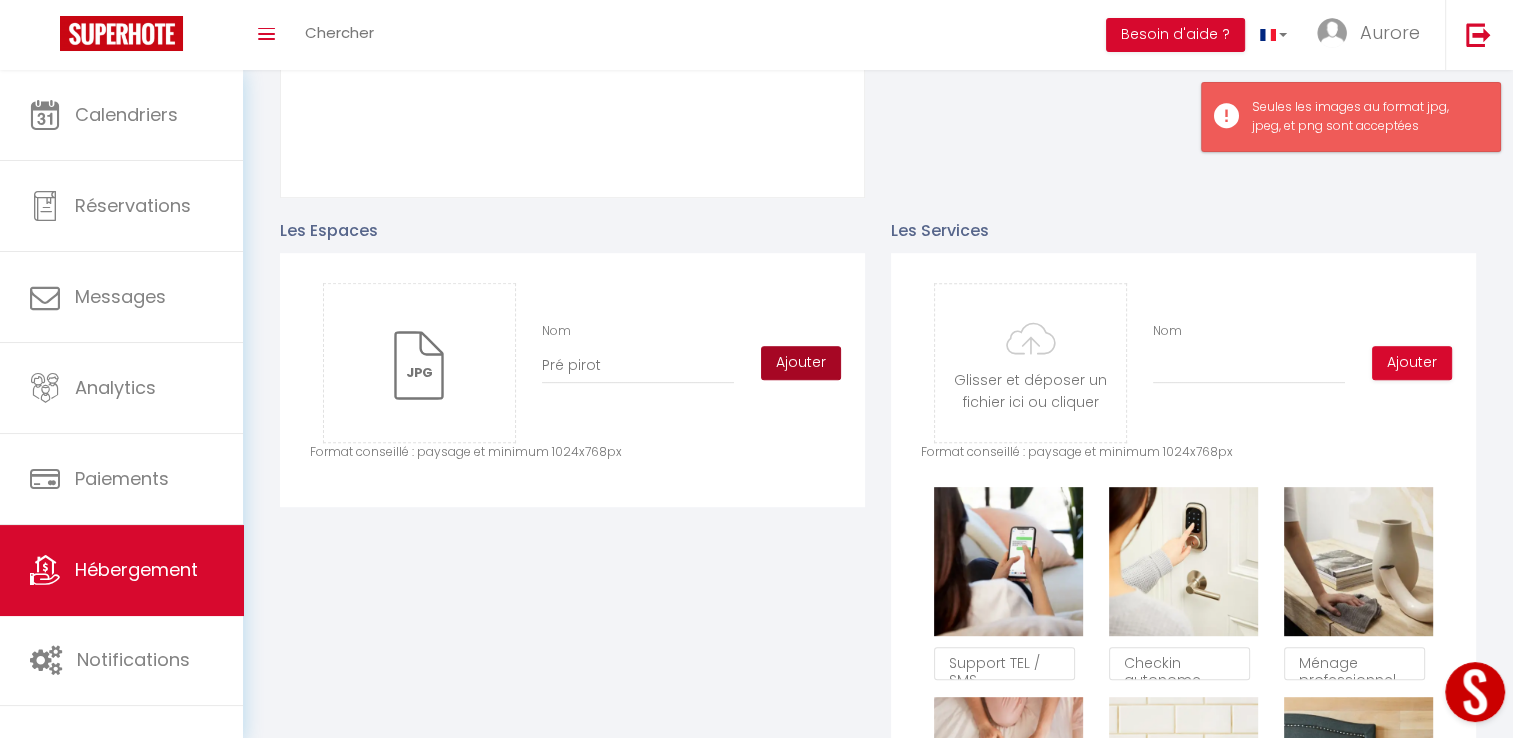 click on "Ajouter" at bounding box center [801, 363] 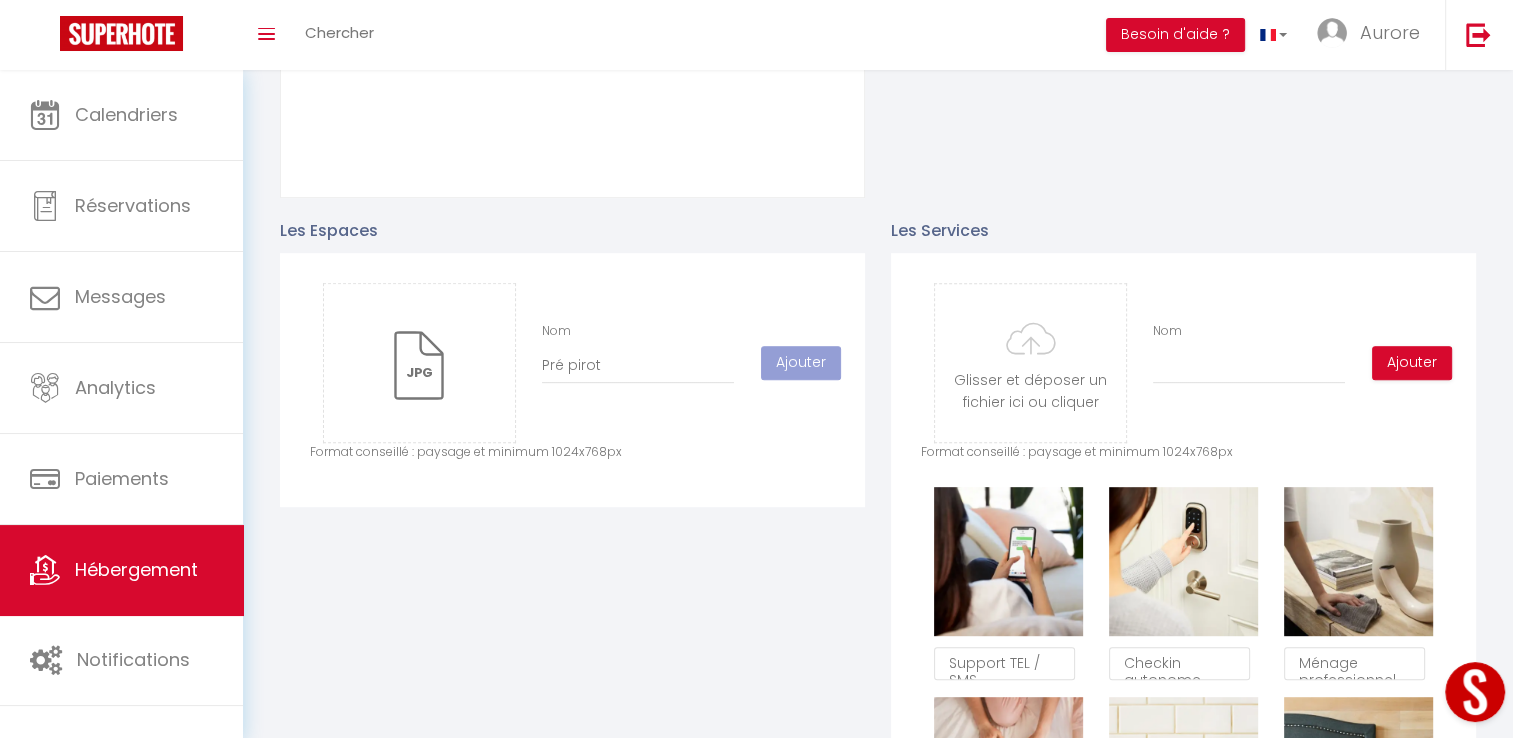 type 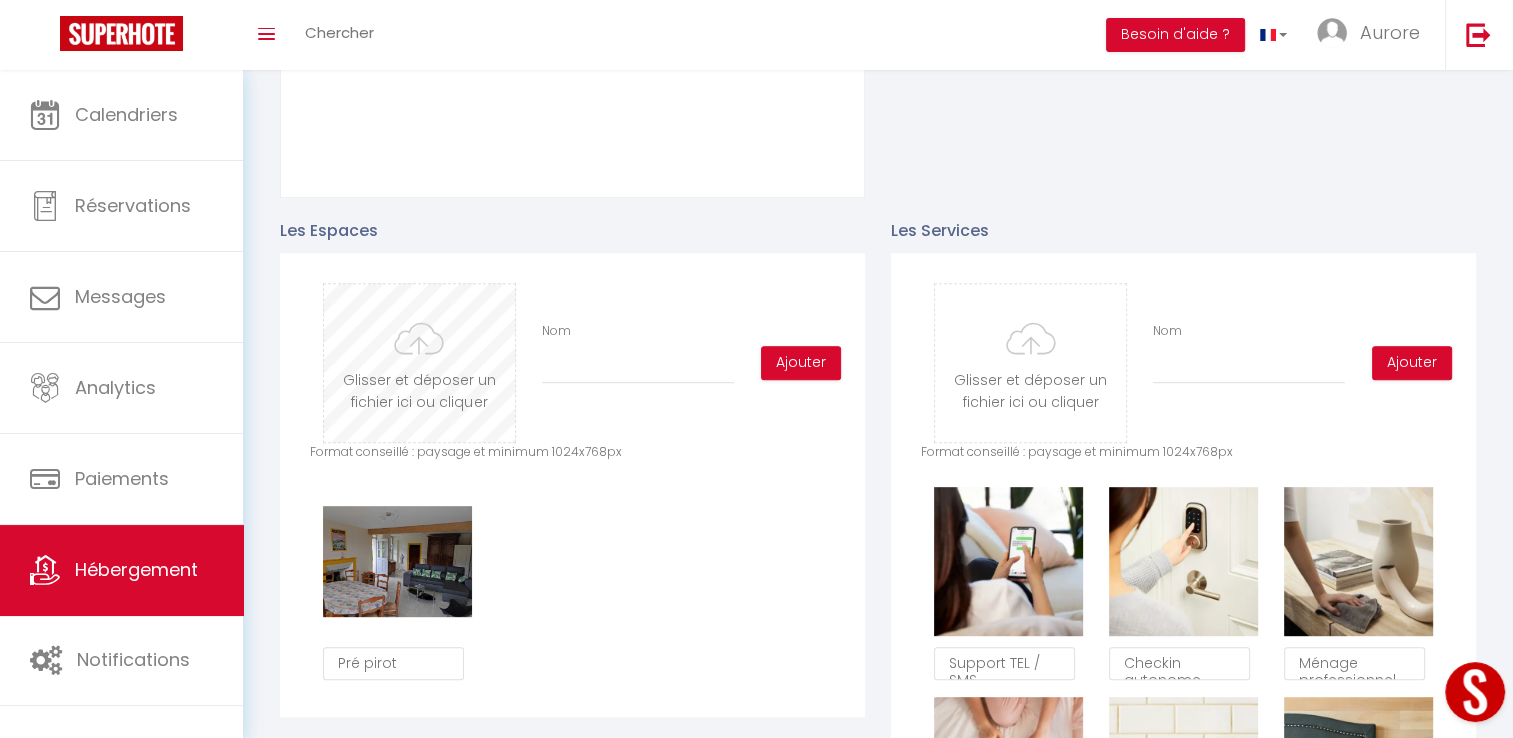 click at bounding box center (419, 363) 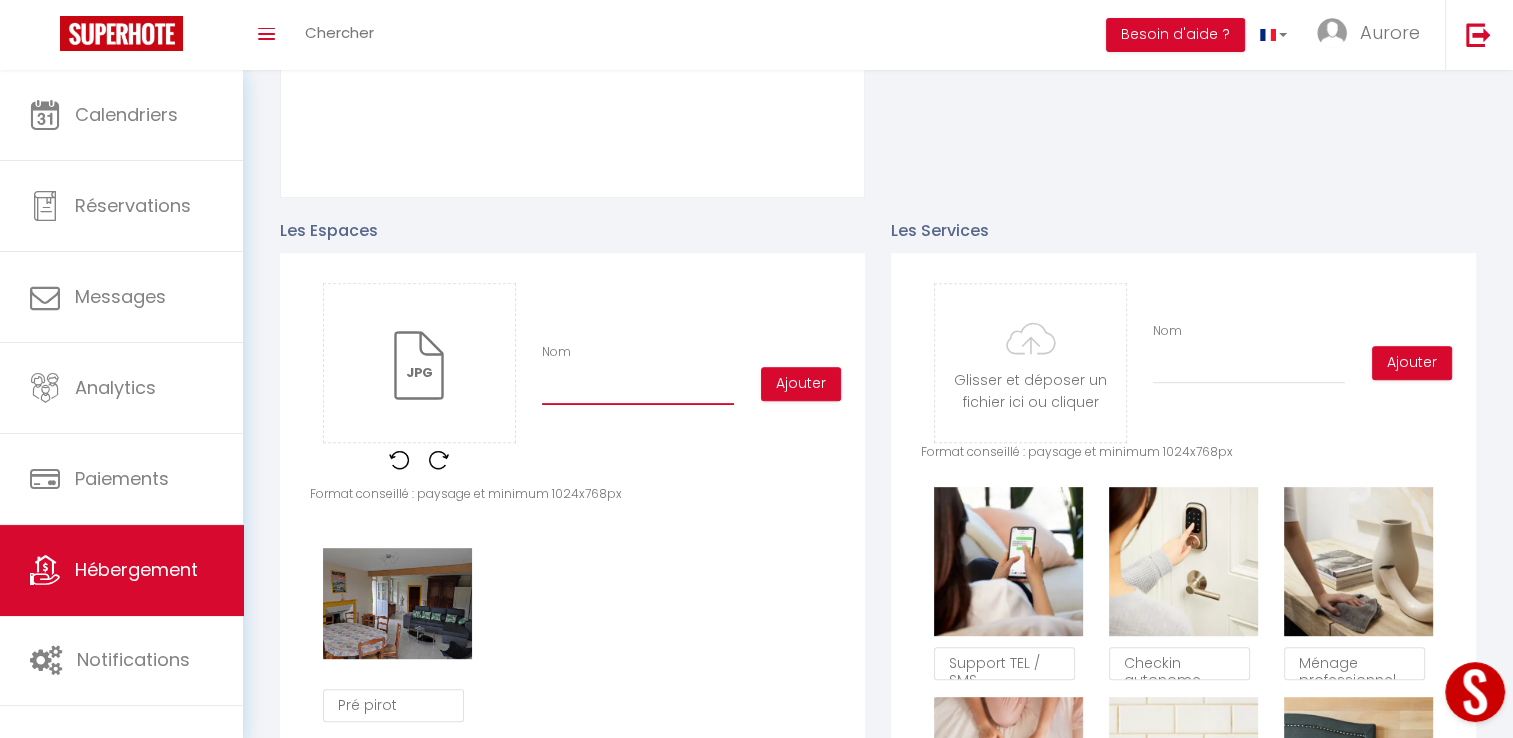 click on "Nom" at bounding box center (638, 387) 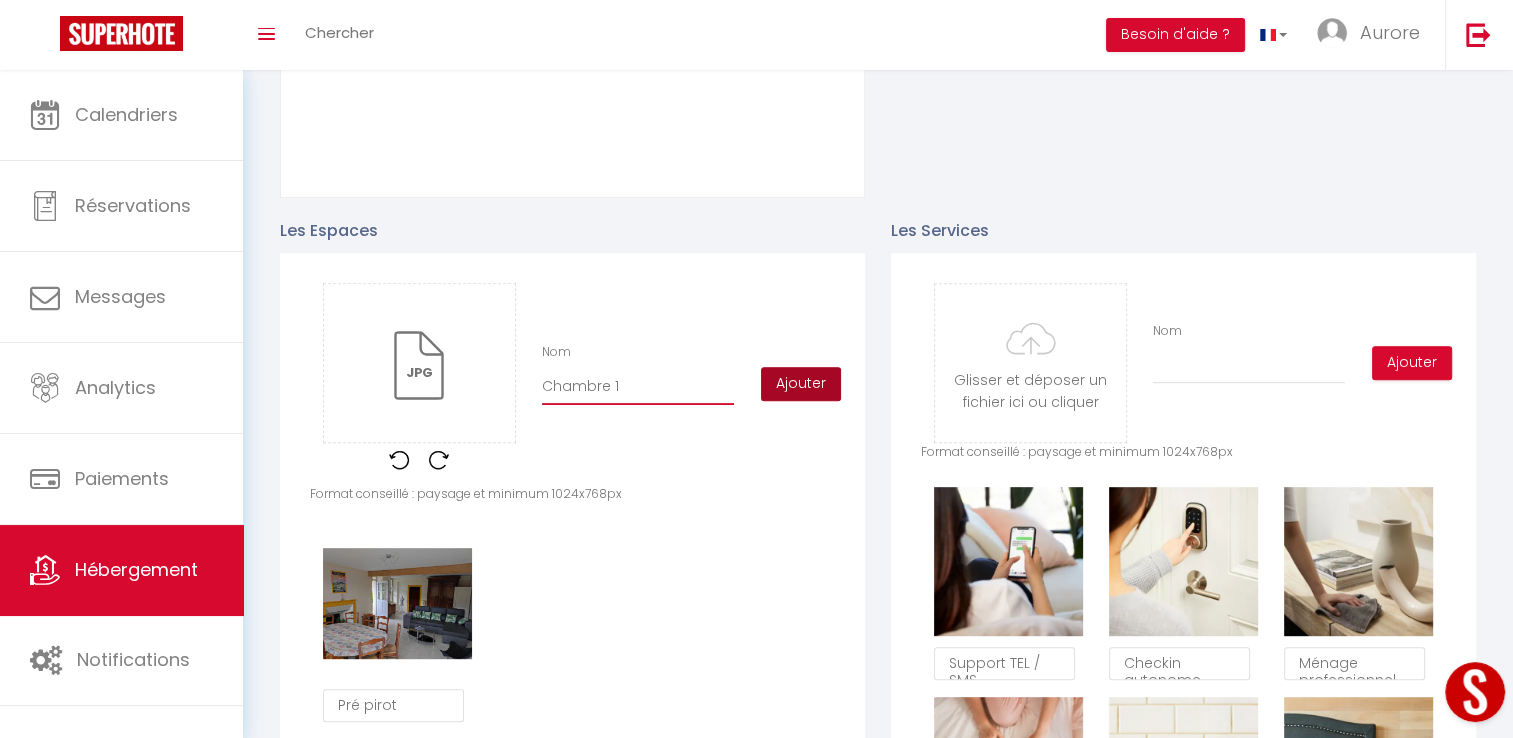 type on "Chambre 1" 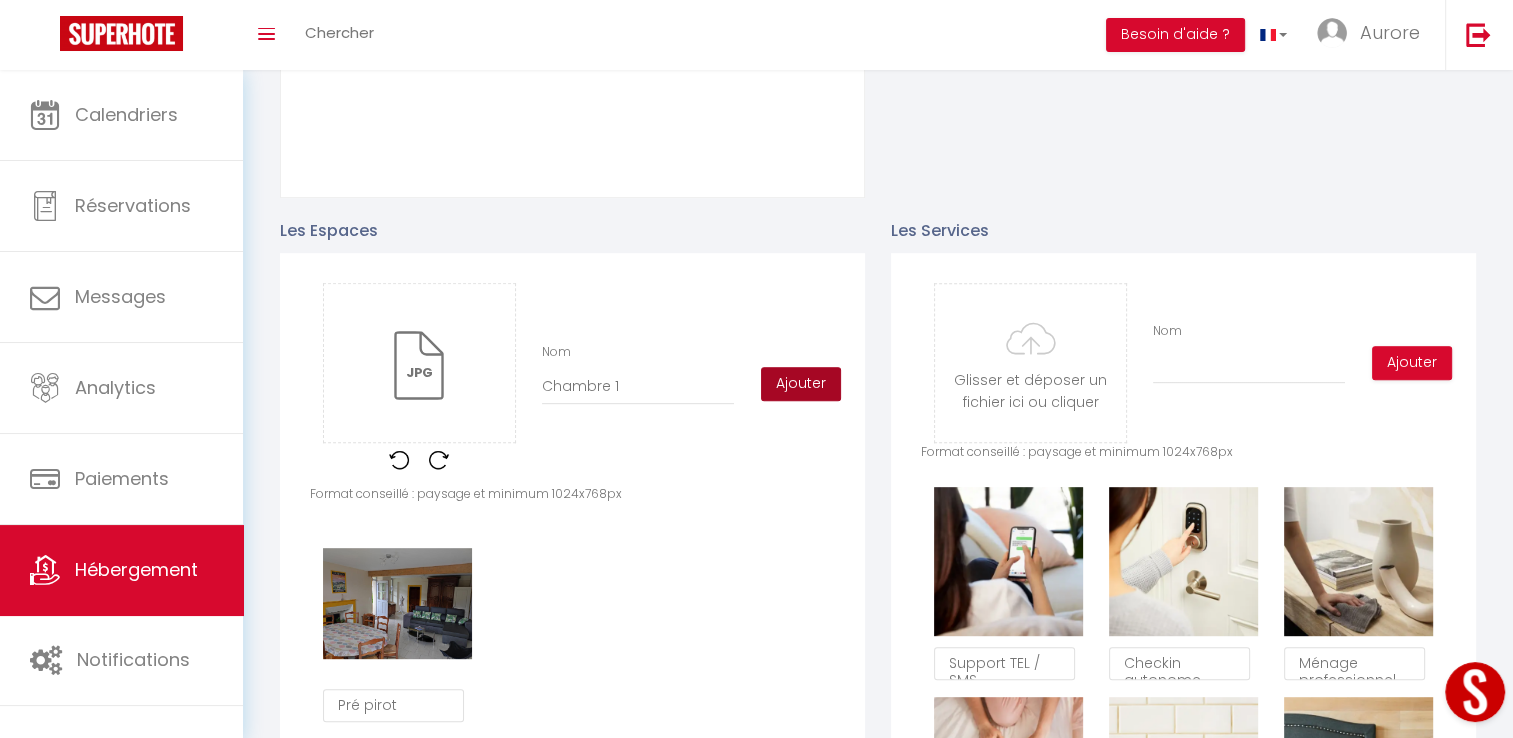 click on "Ajouter" at bounding box center (801, 384) 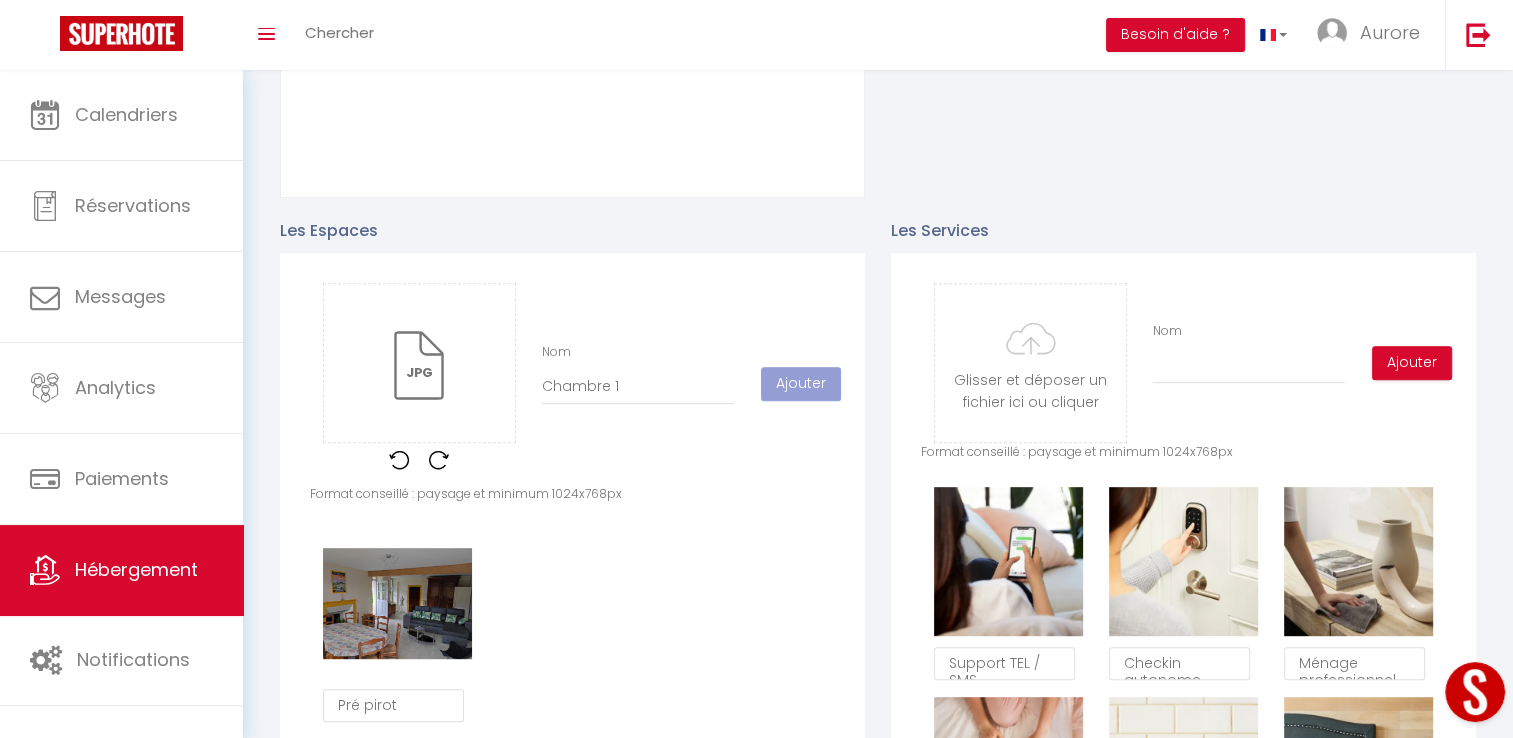 type 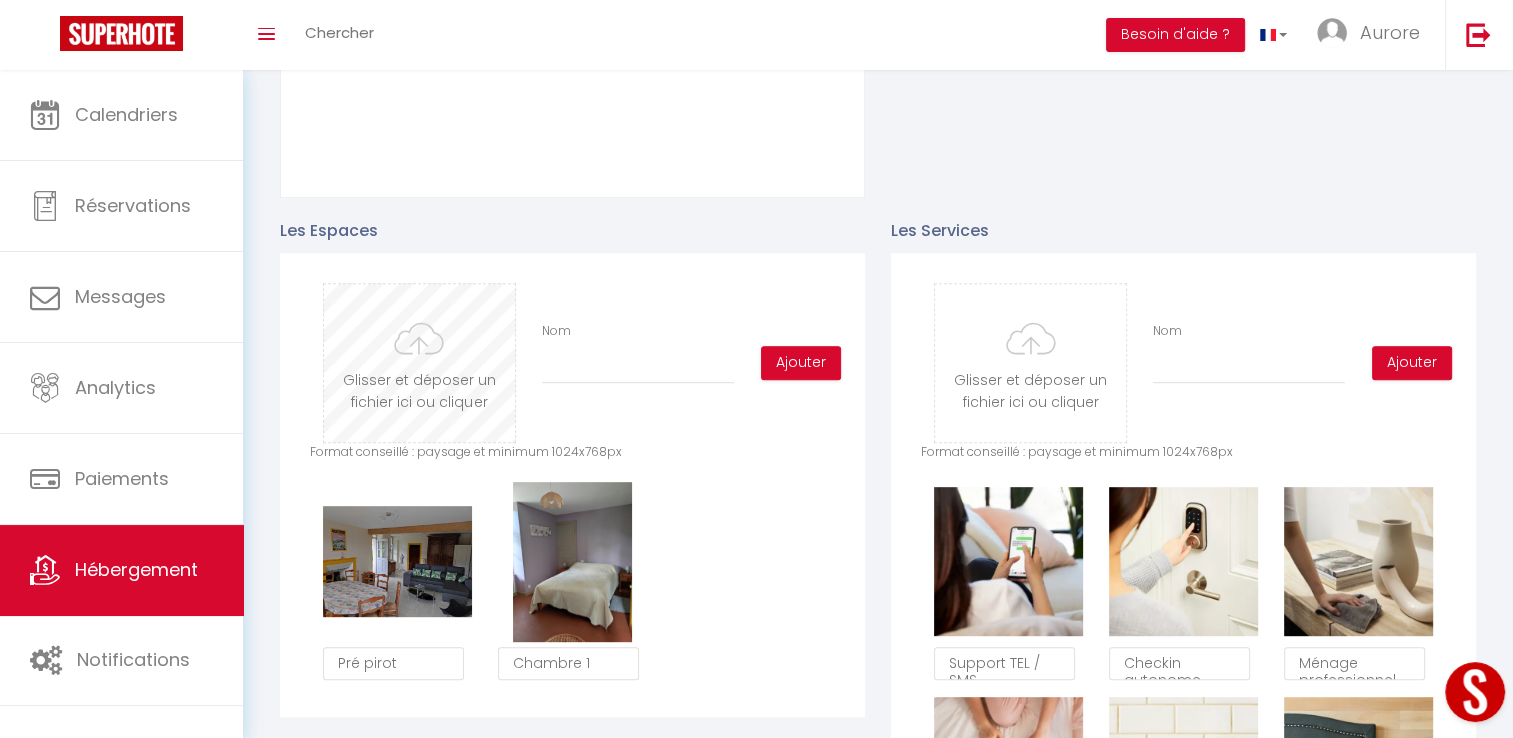 click at bounding box center [419, 363] 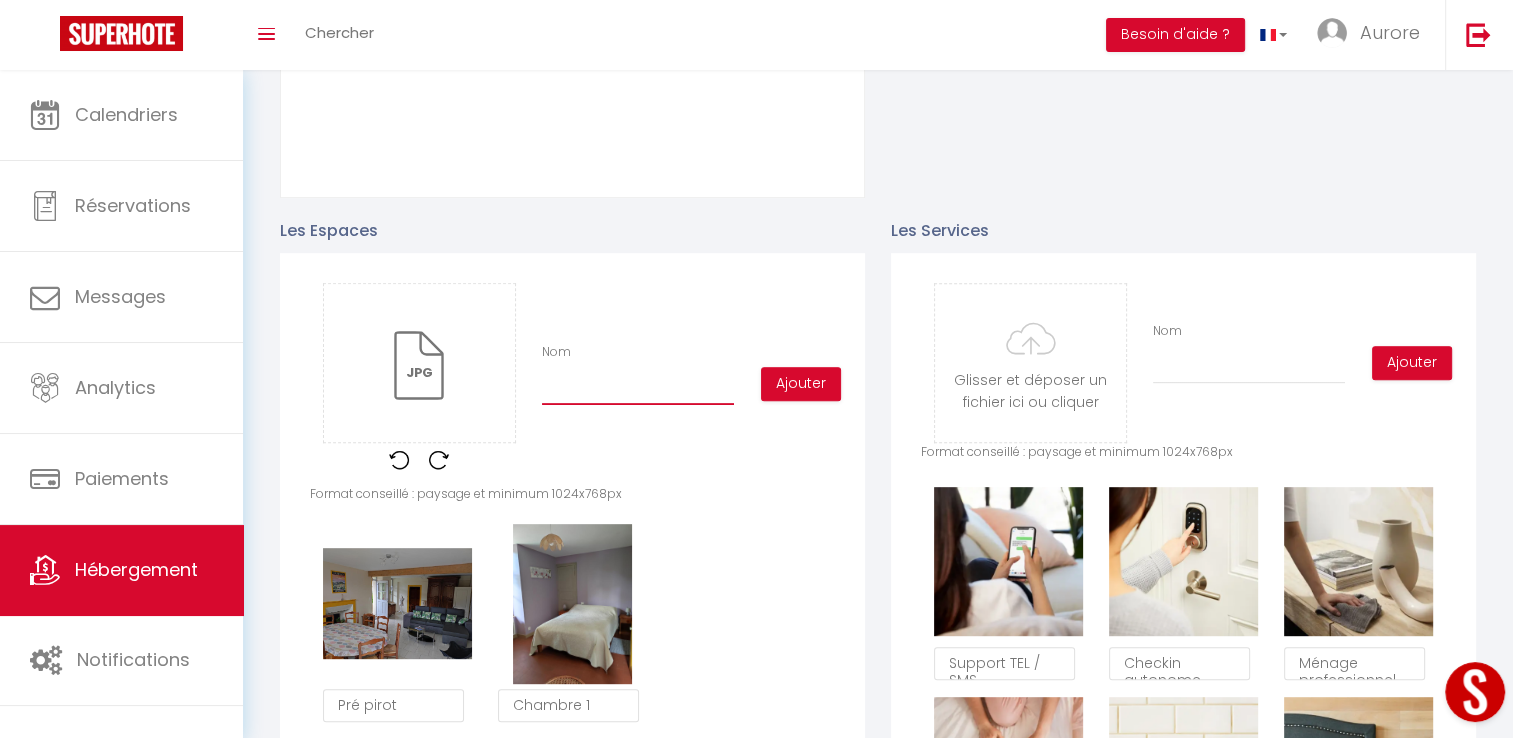 click on "Nom" at bounding box center (638, 387) 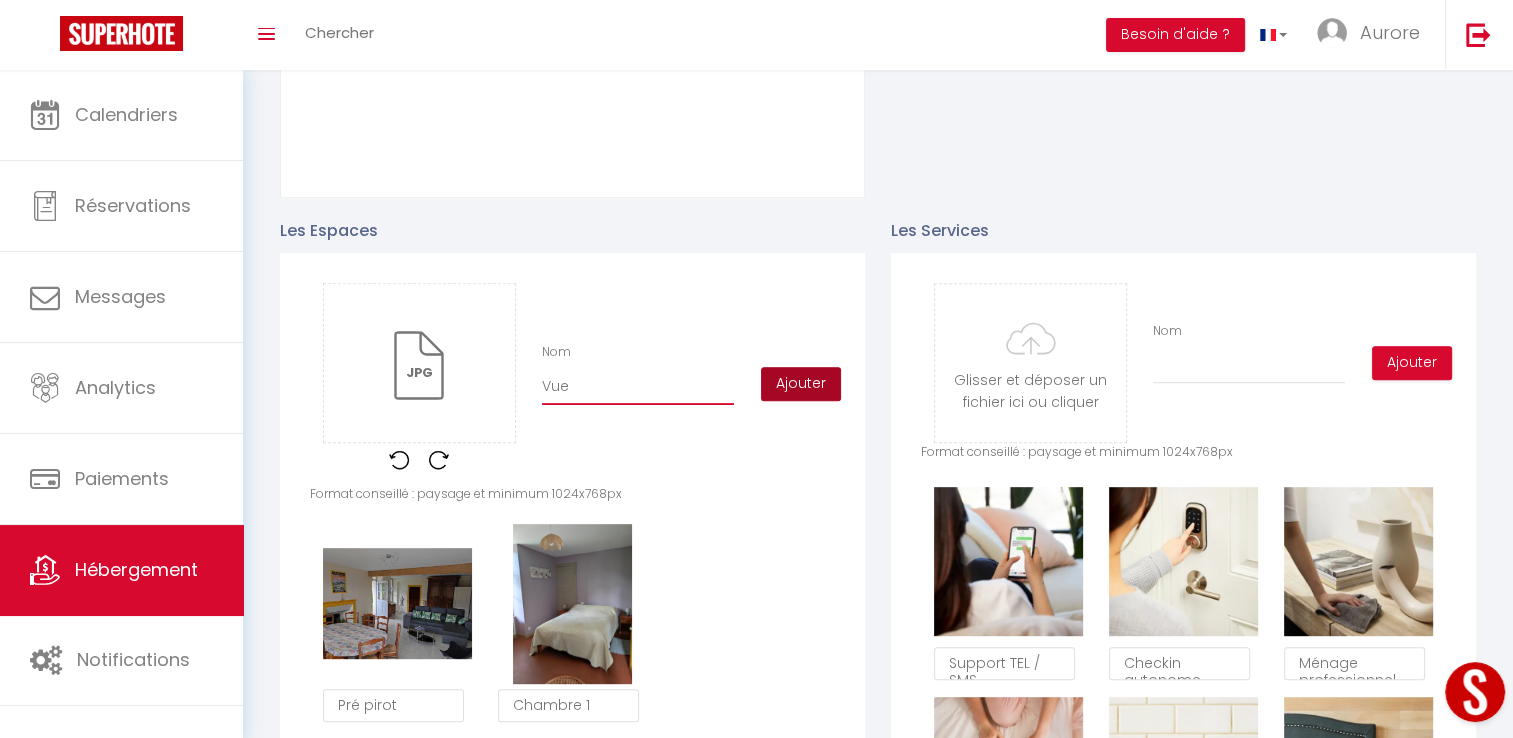 type on "Vue" 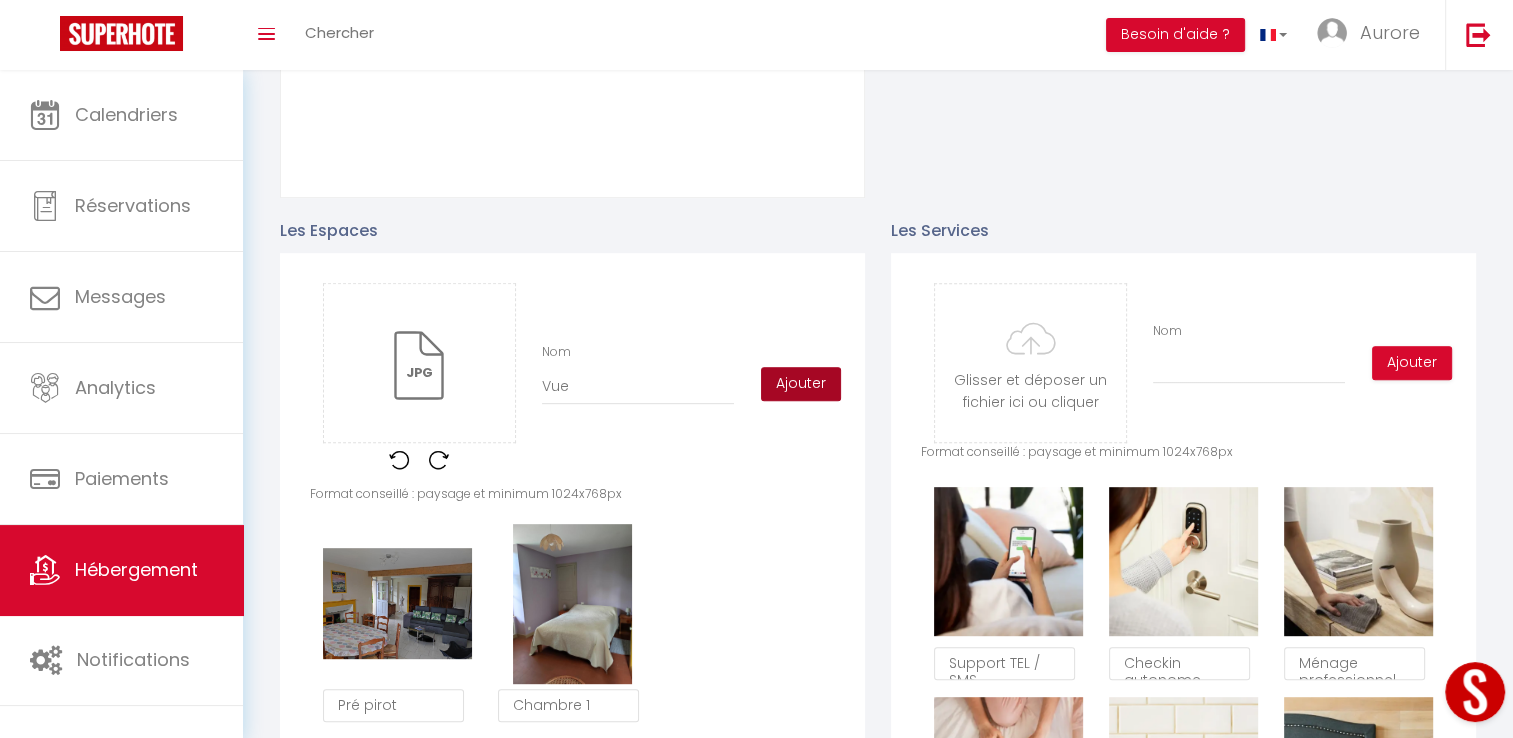 click on "Ajouter" at bounding box center [801, 384] 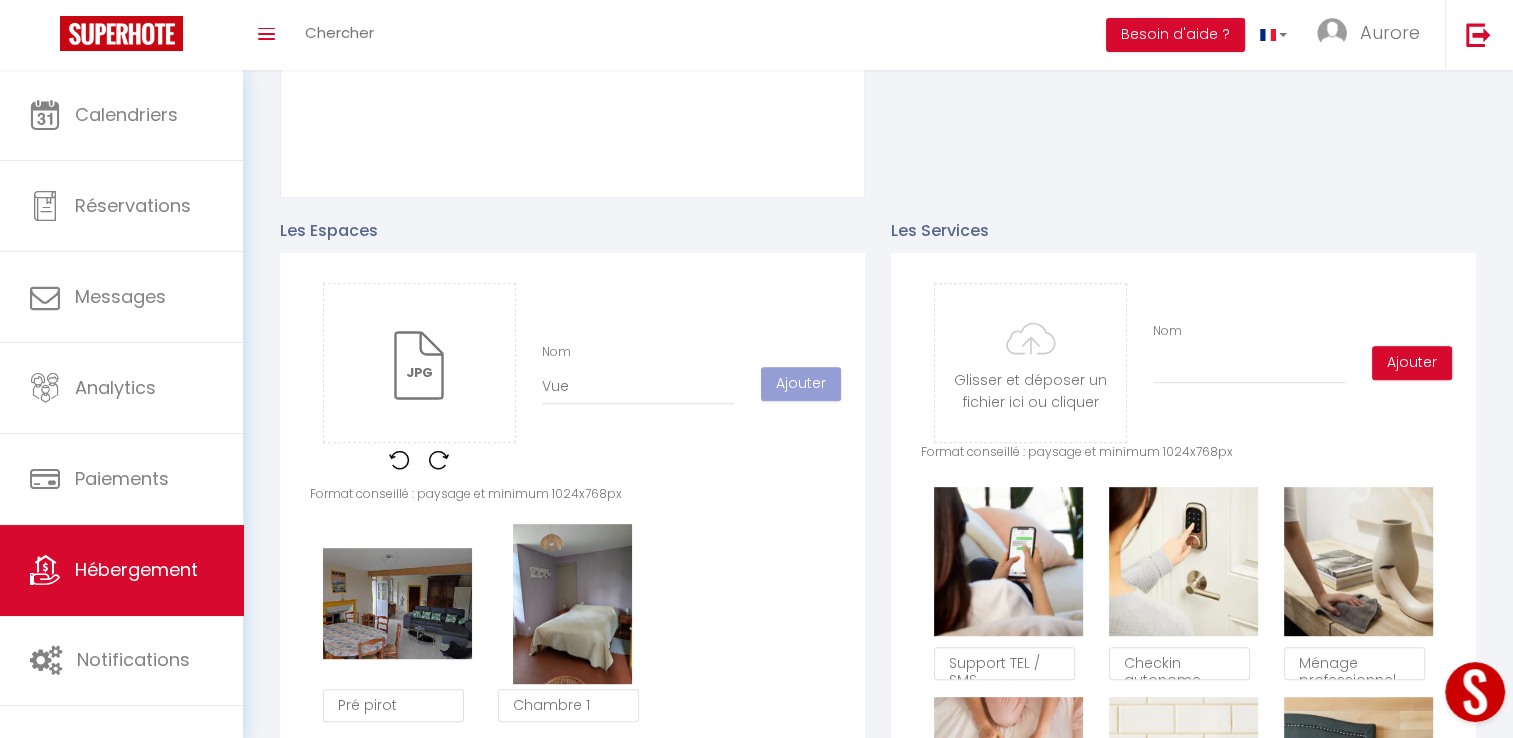 type 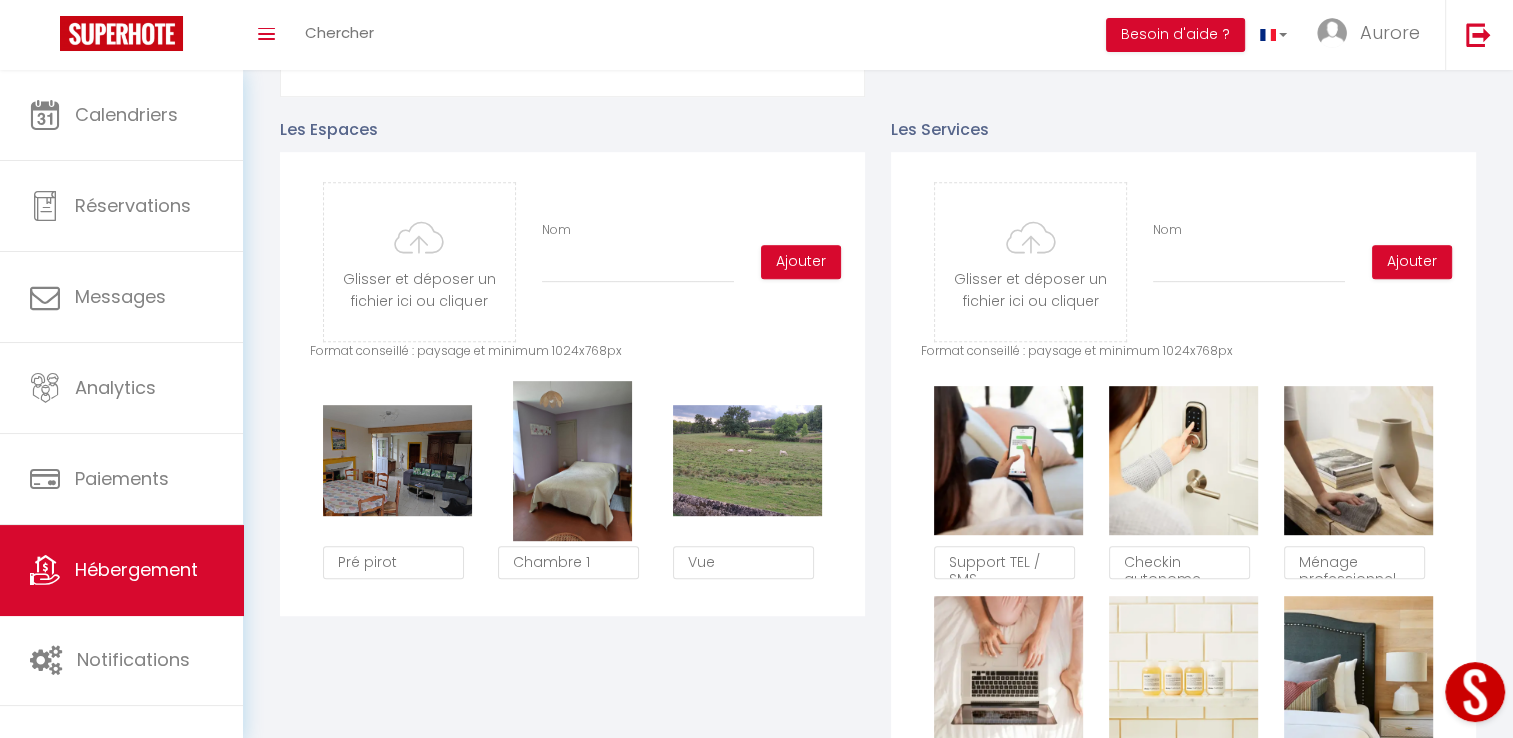 scroll, scrollTop: 900, scrollLeft: 0, axis: vertical 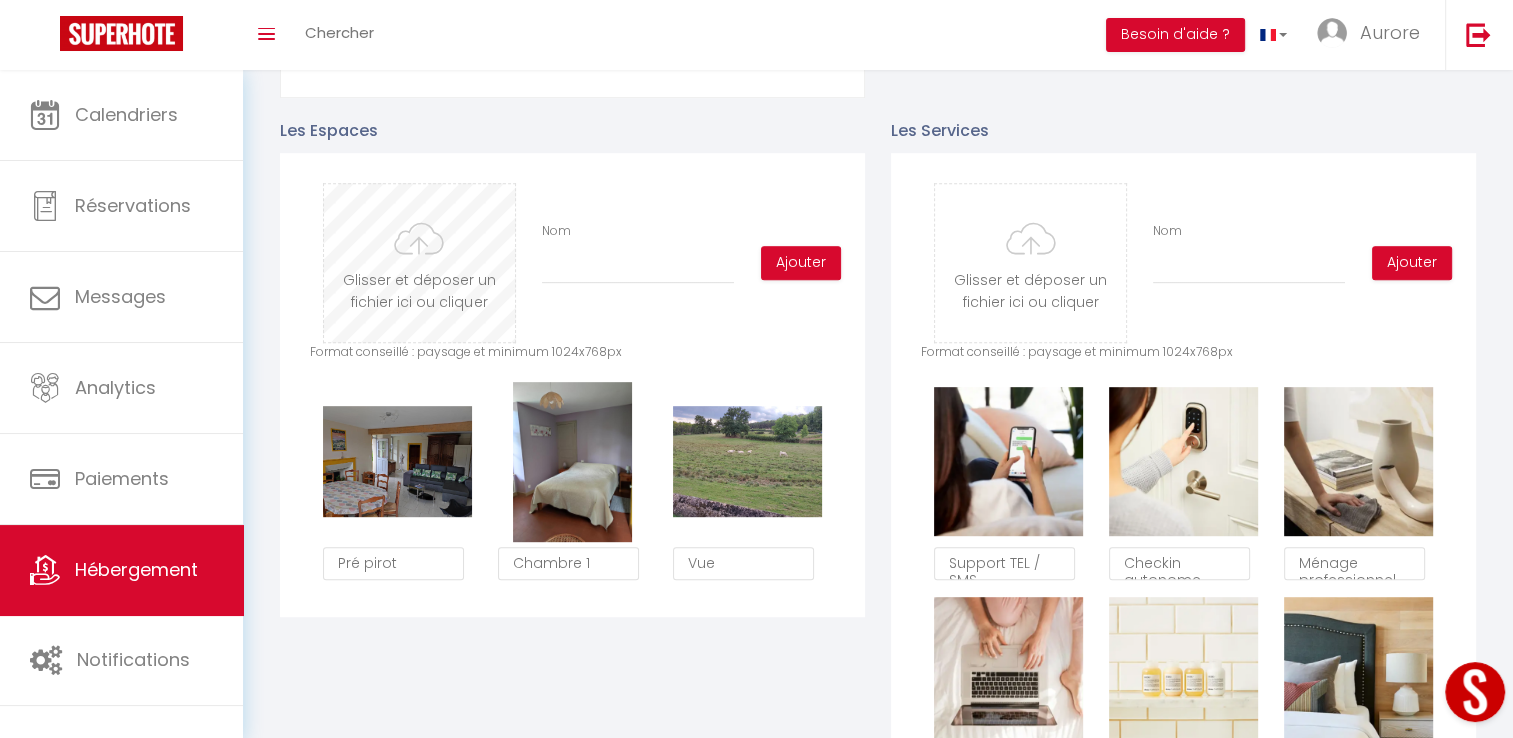 click at bounding box center [419, 263] 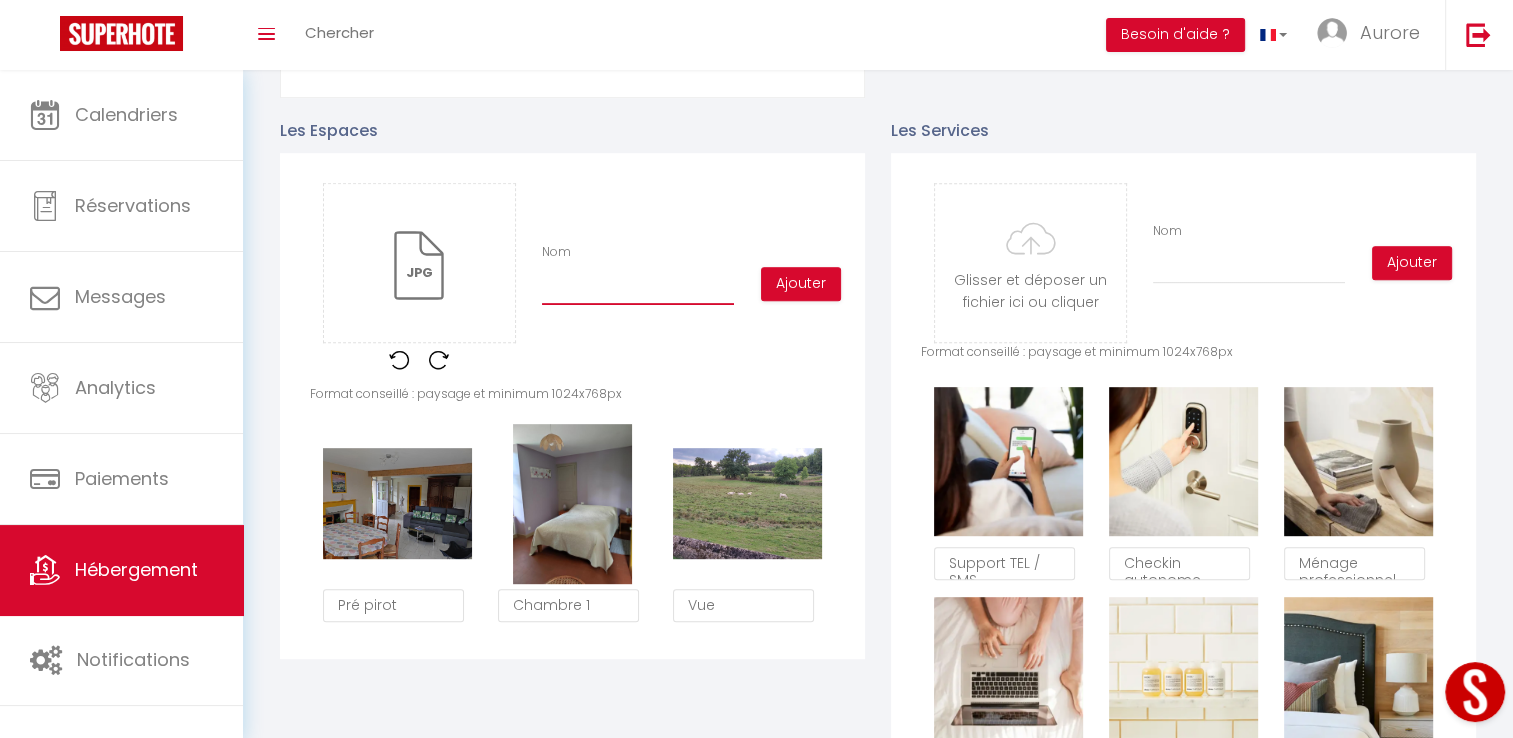 click on "Nom" at bounding box center [638, 287] 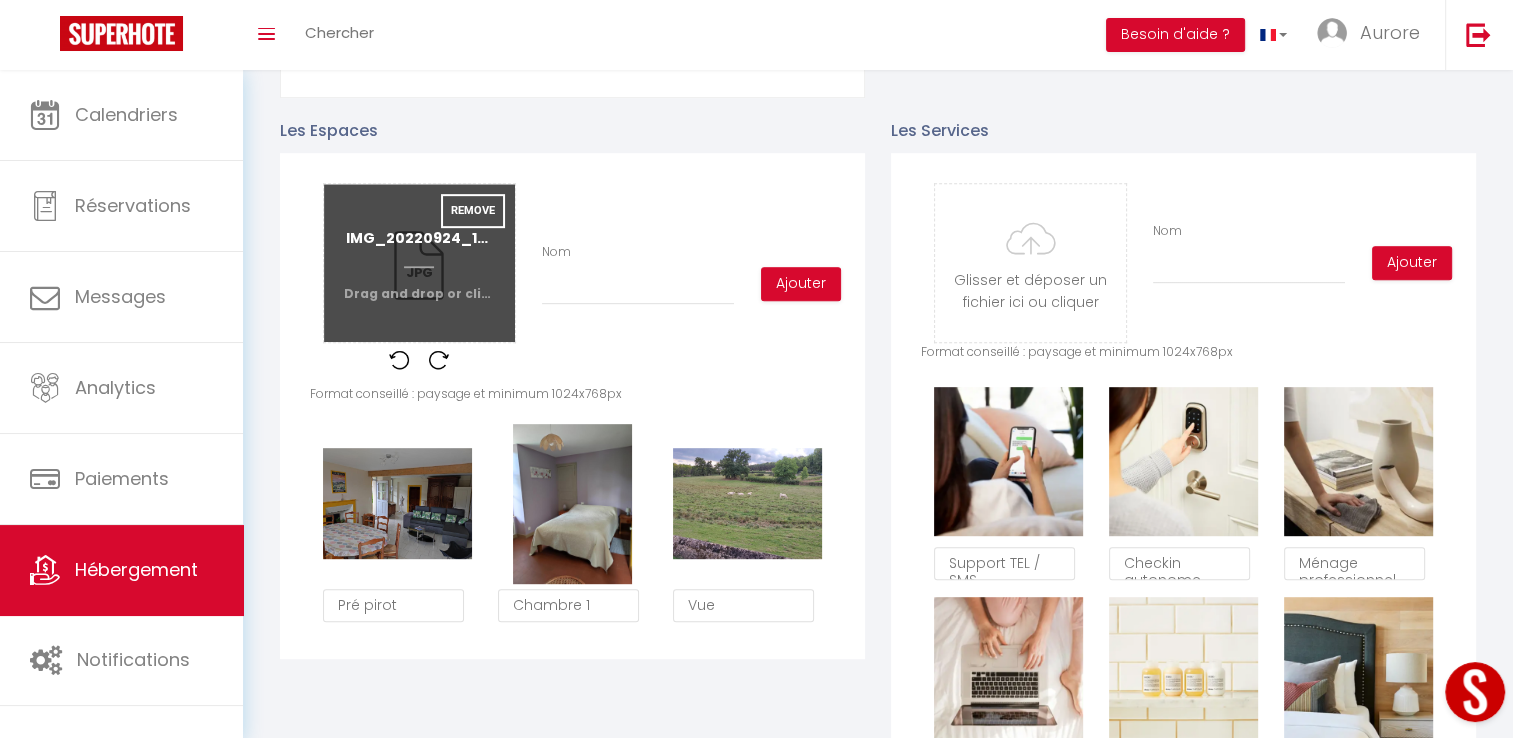 click at bounding box center [419, 263] 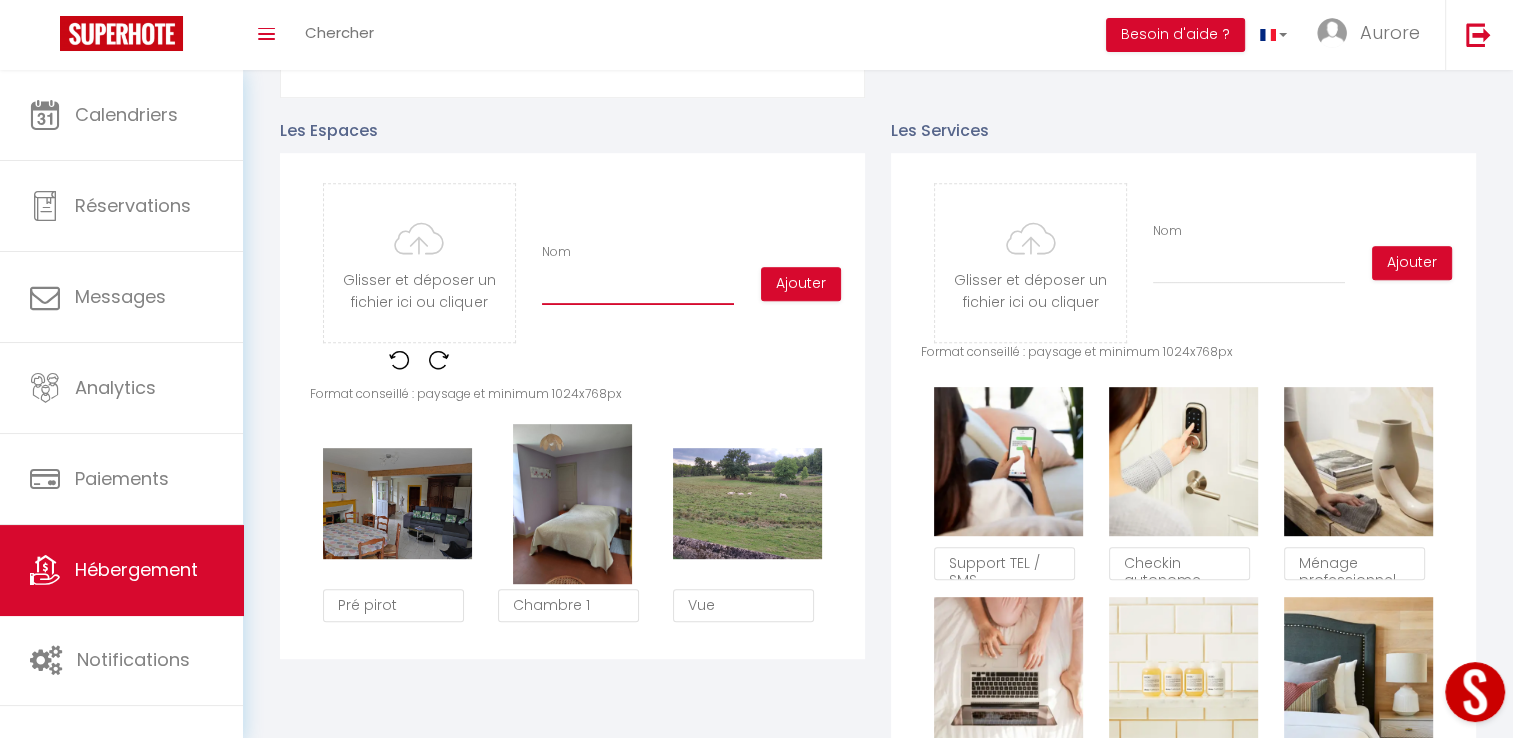 click on "Nom" at bounding box center (638, 287) 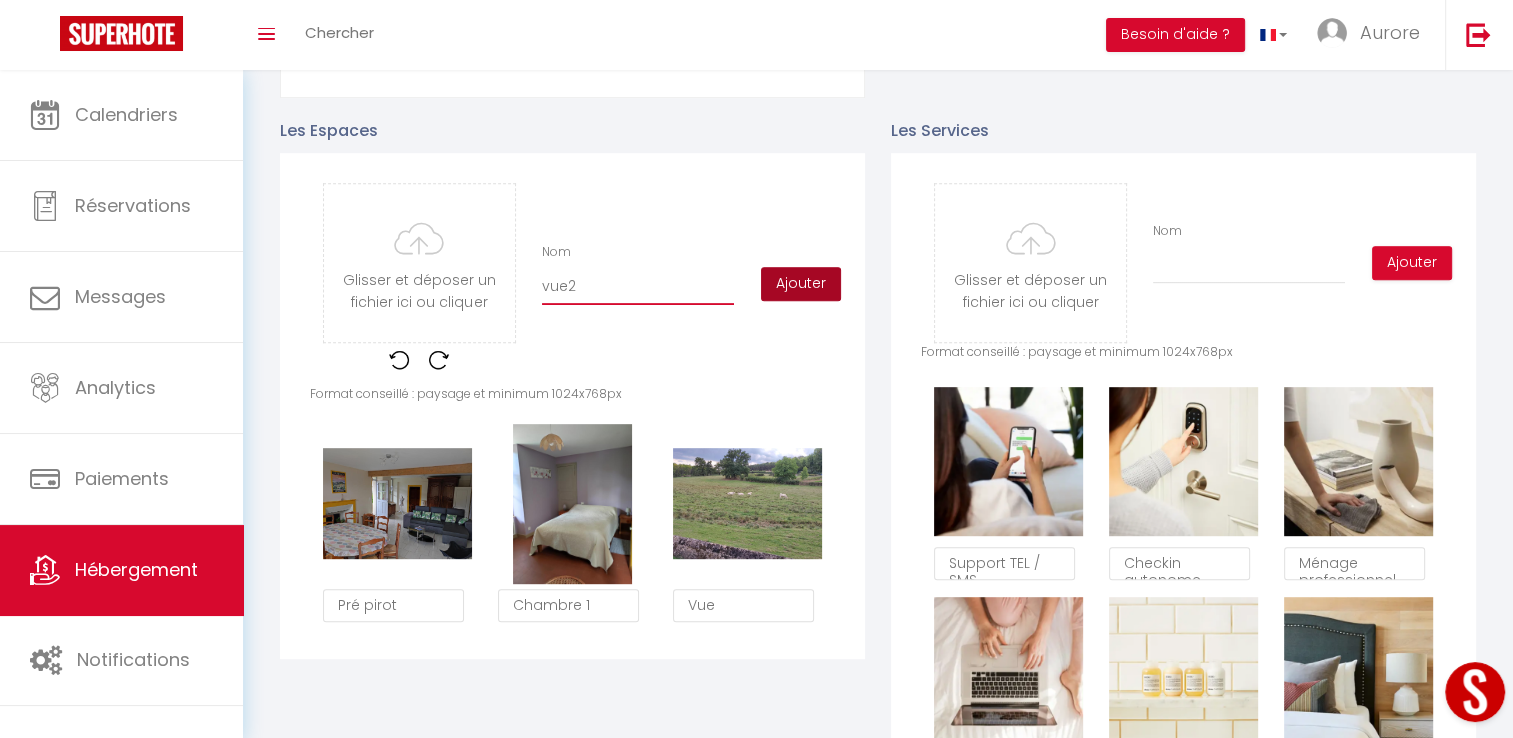 type on "vue2" 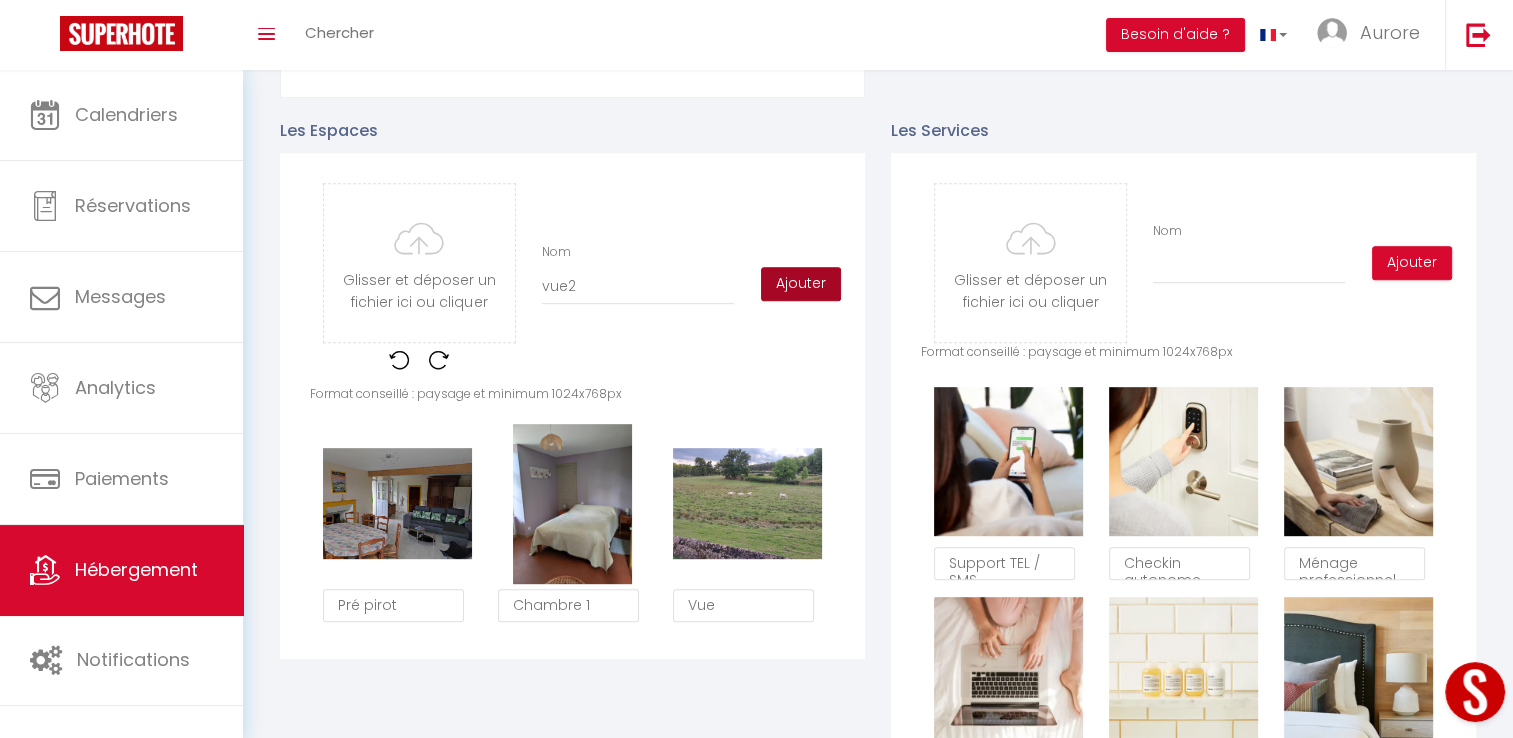 click on "Ajouter" at bounding box center (801, 284) 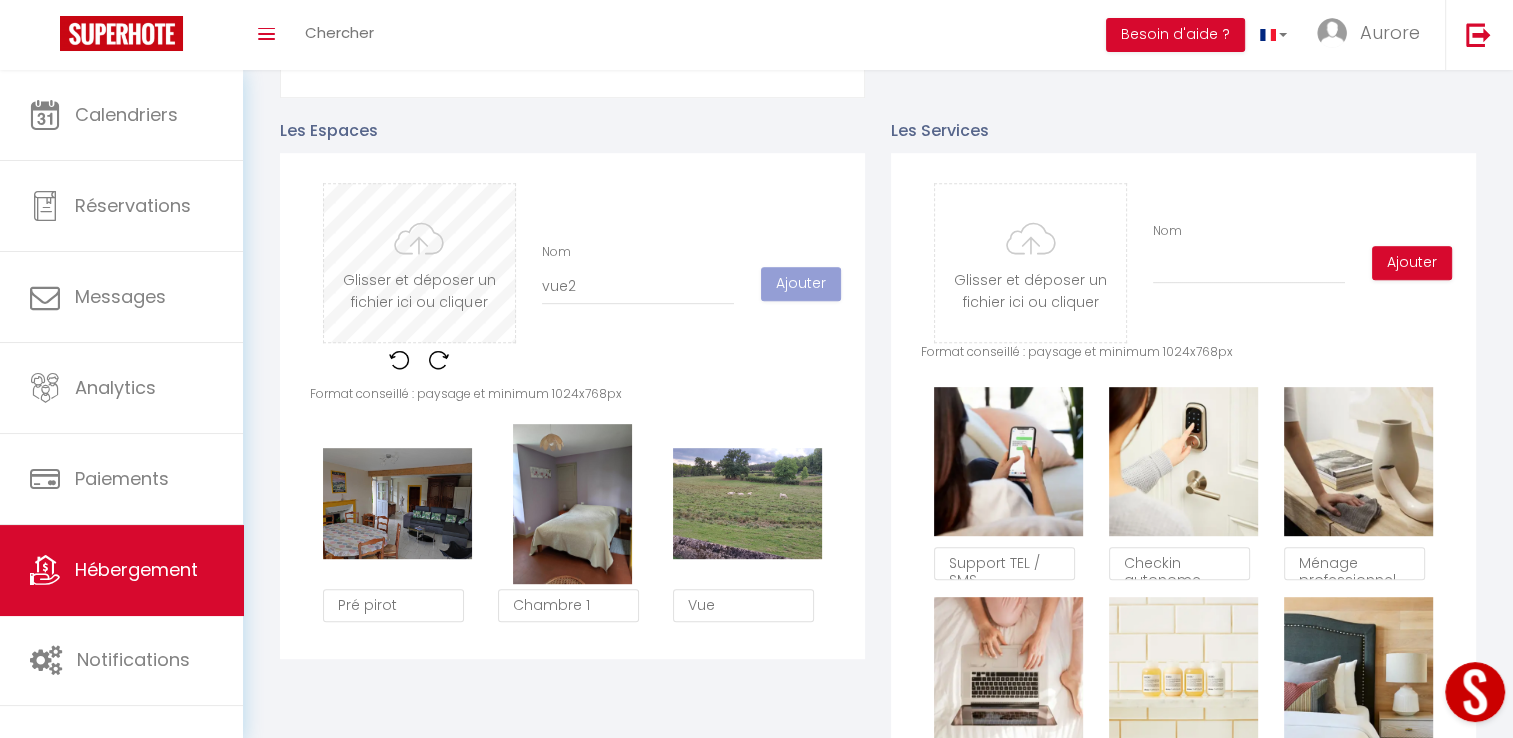 click at bounding box center [419, 263] 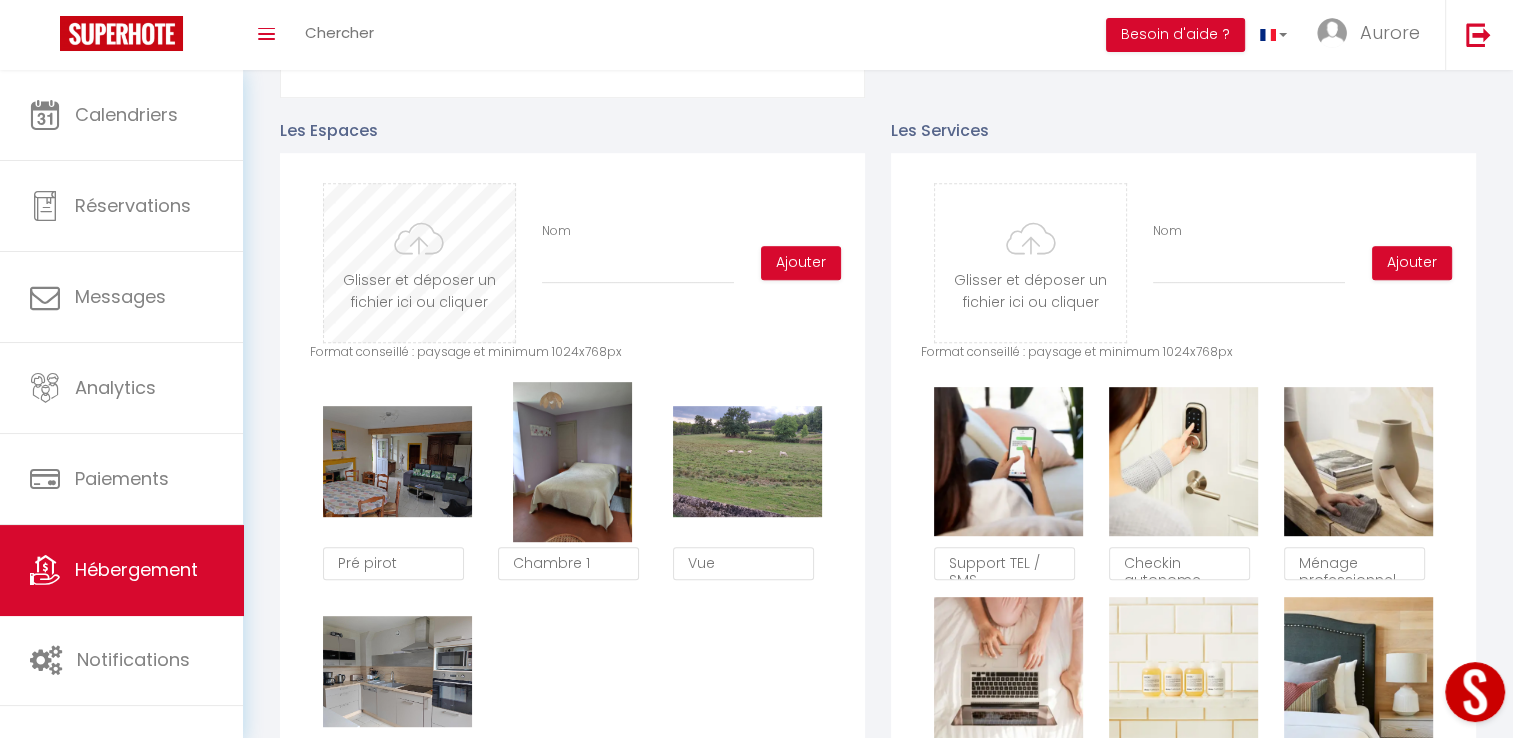 type on "C:\fakepath\IMG_20220924_144114.jpg" 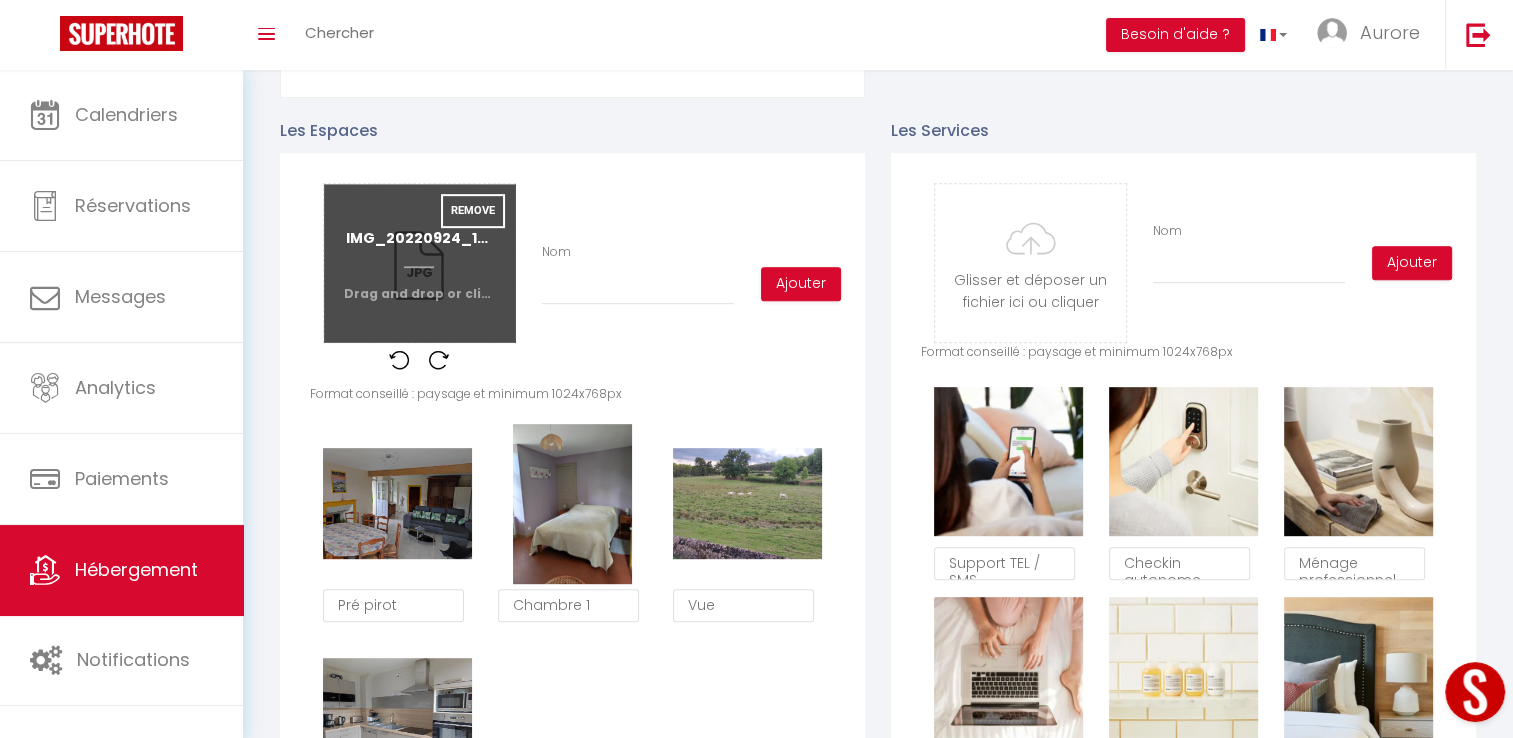 scroll, scrollTop: 1000, scrollLeft: 0, axis: vertical 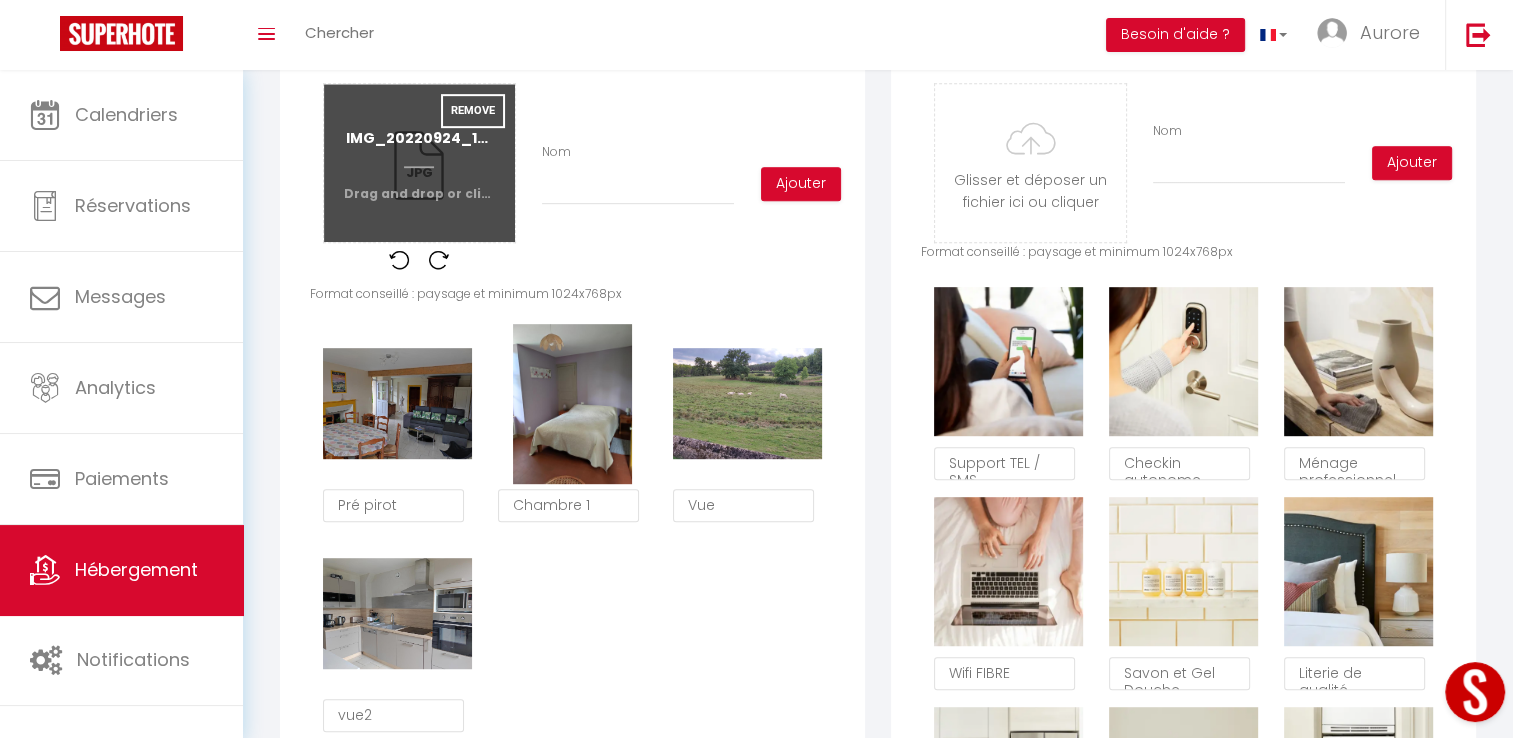click at bounding box center (419, 163) 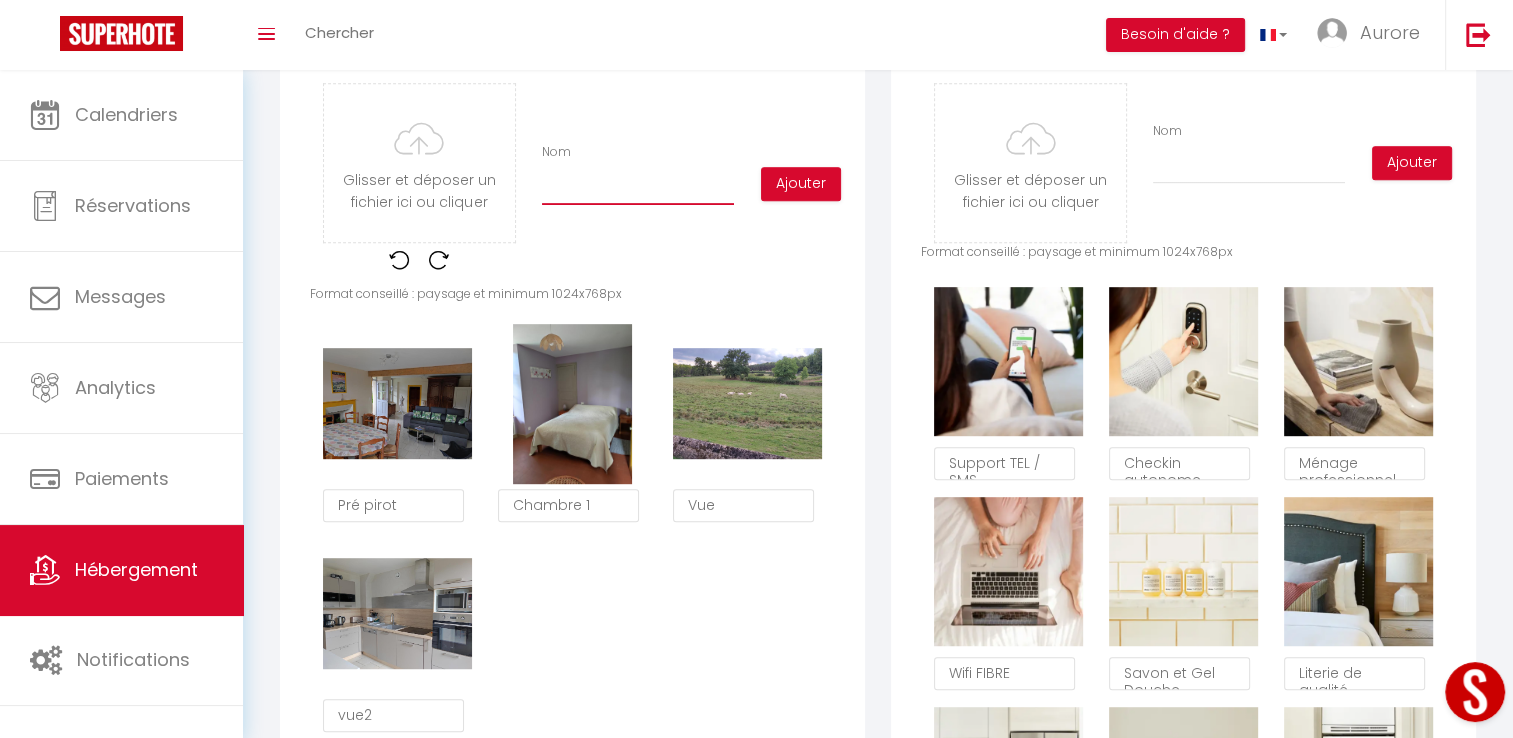 click on "Nom" at bounding box center (638, 187) 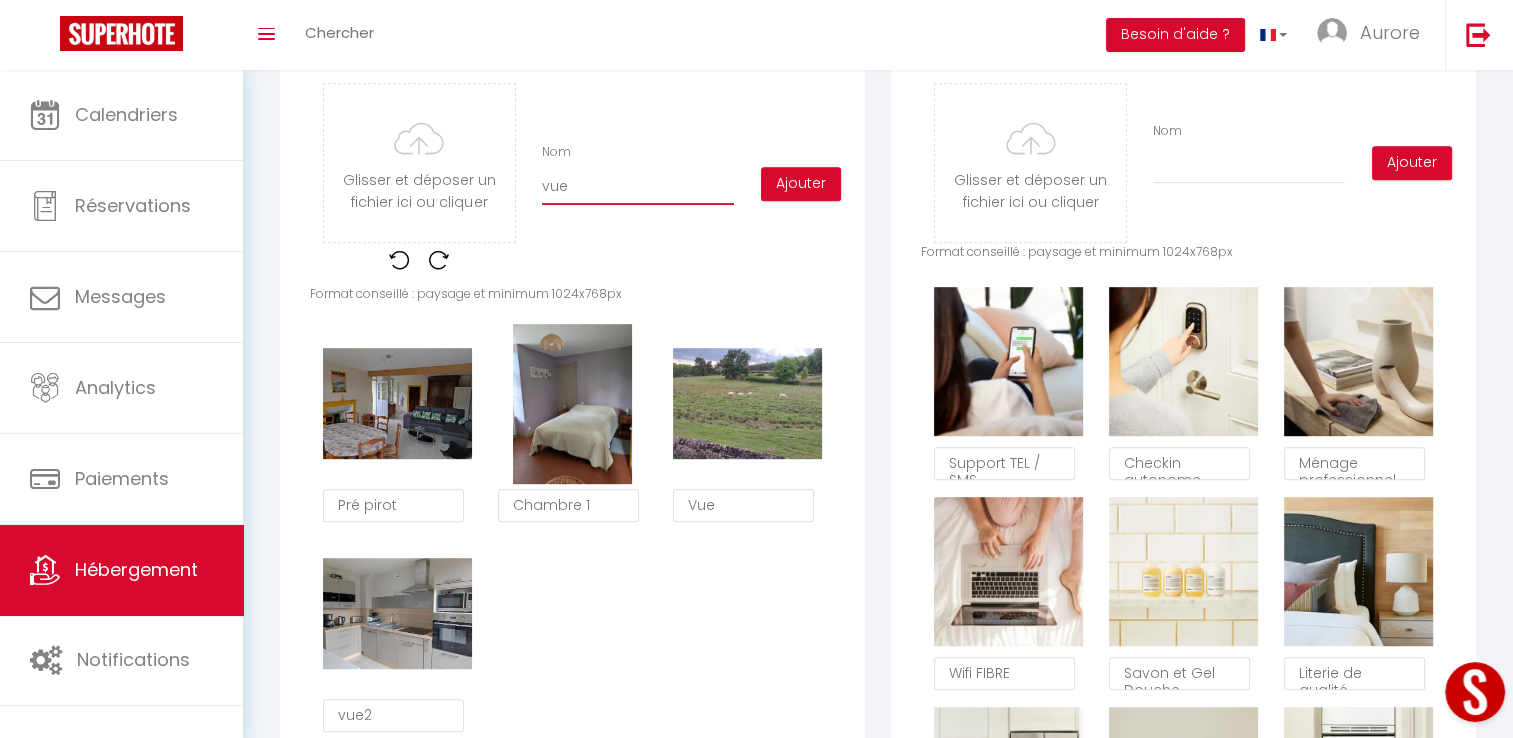 click on "vue" at bounding box center [638, 187] 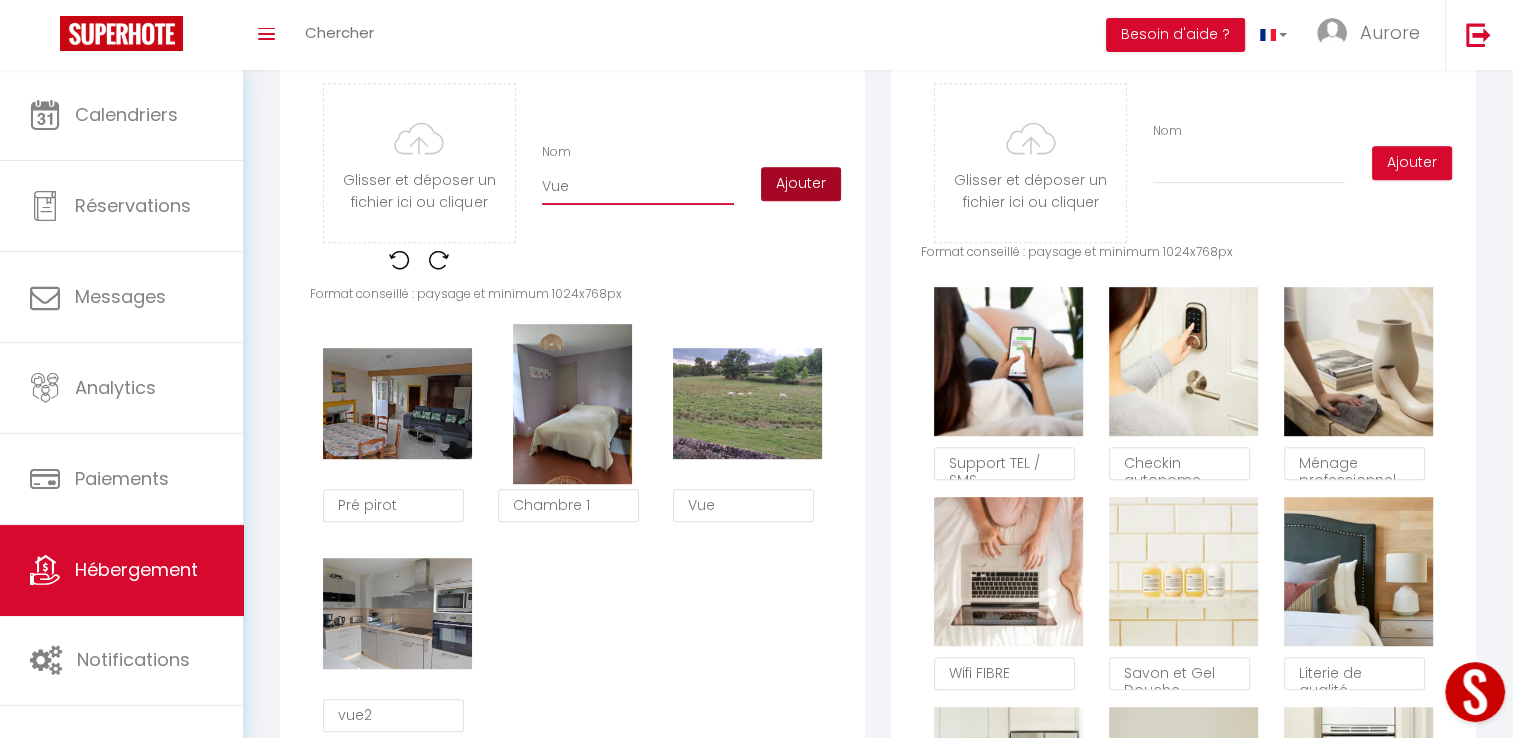 type on "Vue" 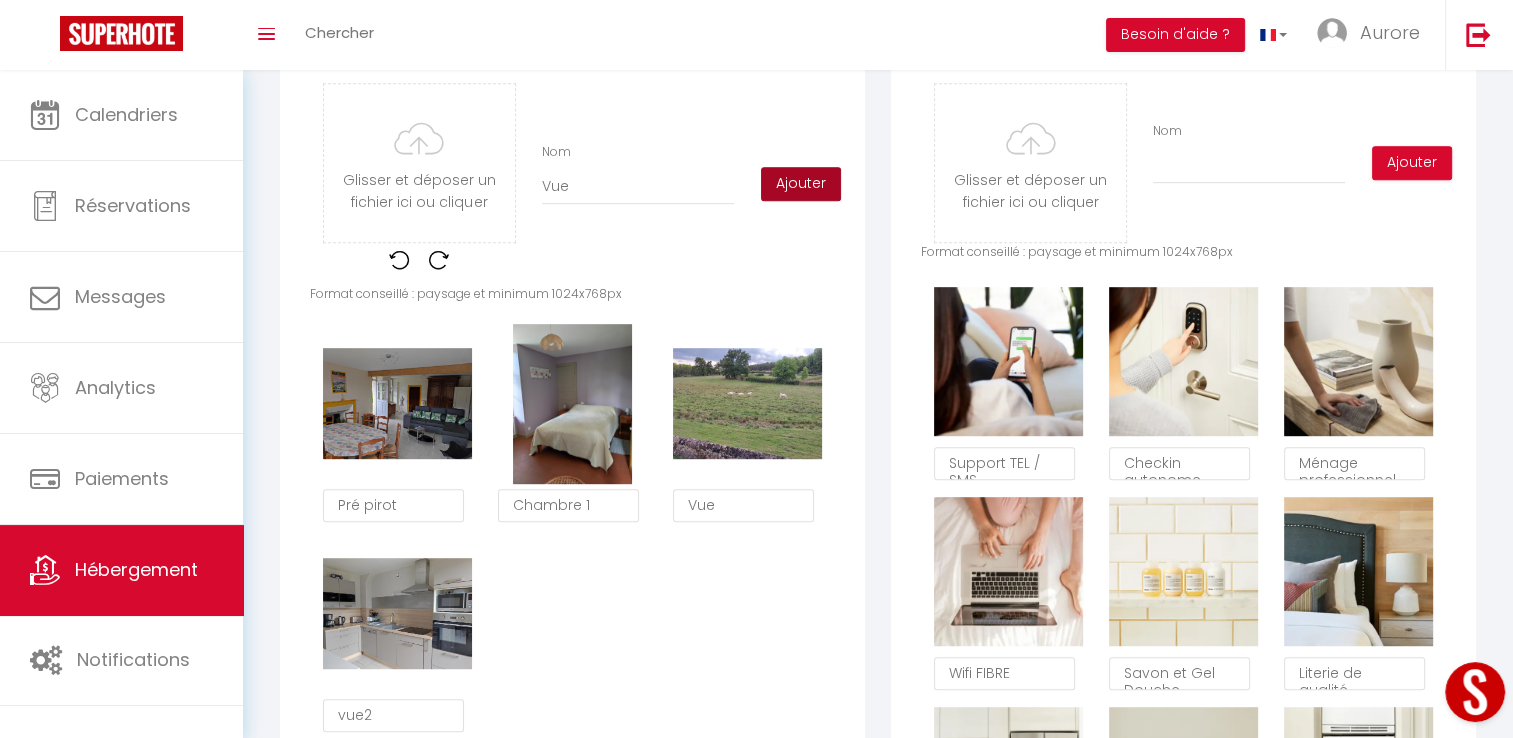 click on "Ajouter" at bounding box center (801, 184) 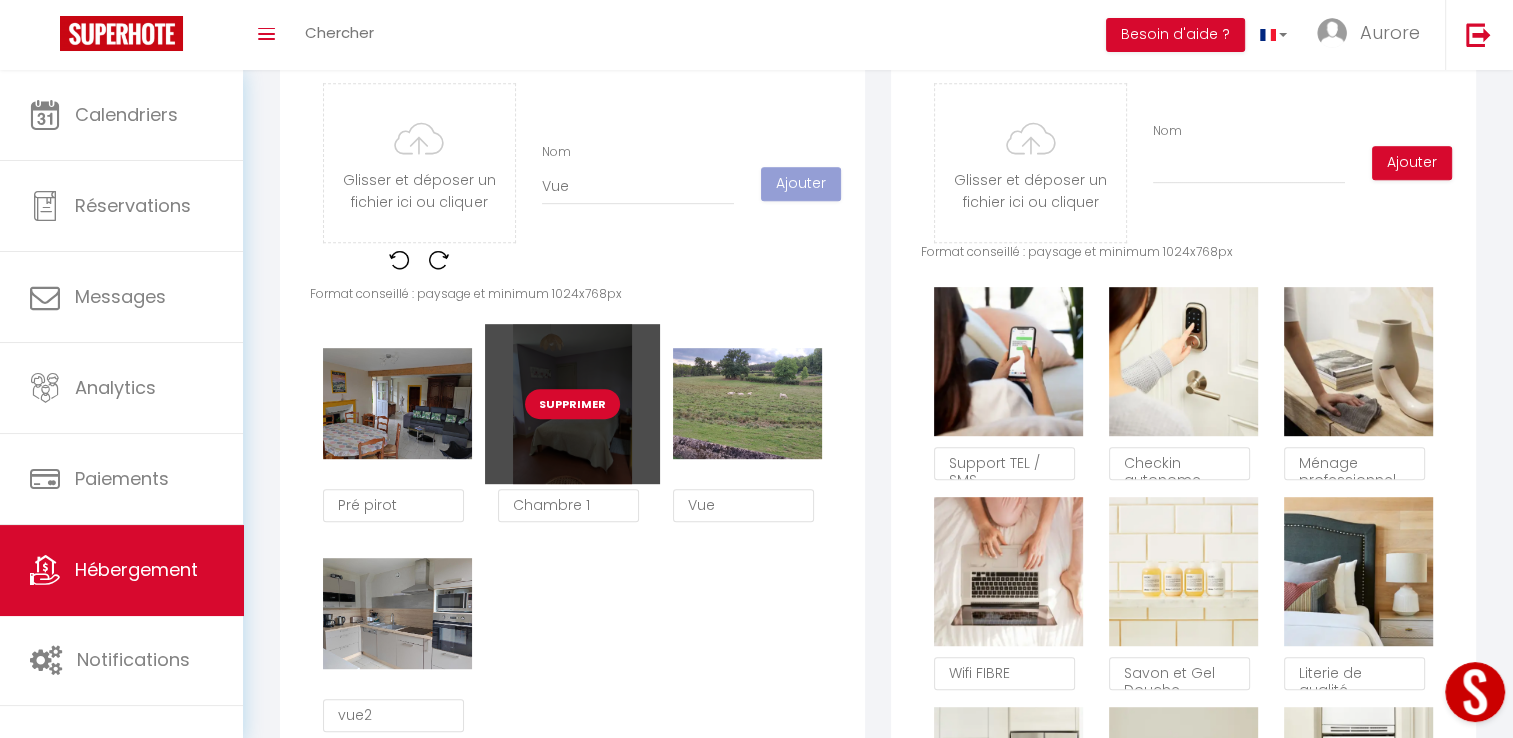 type 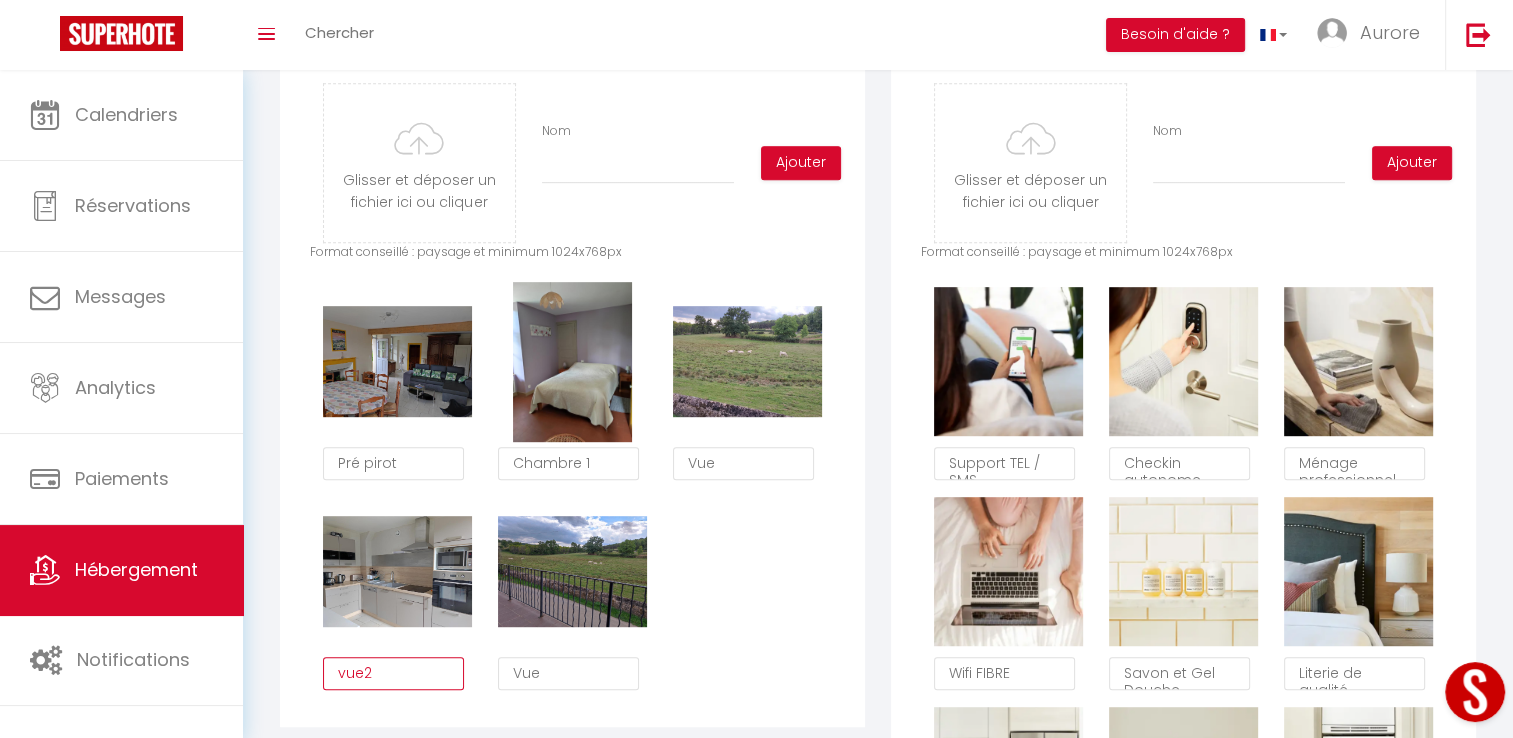 click on "vue2" at bounding box center (393, 674) 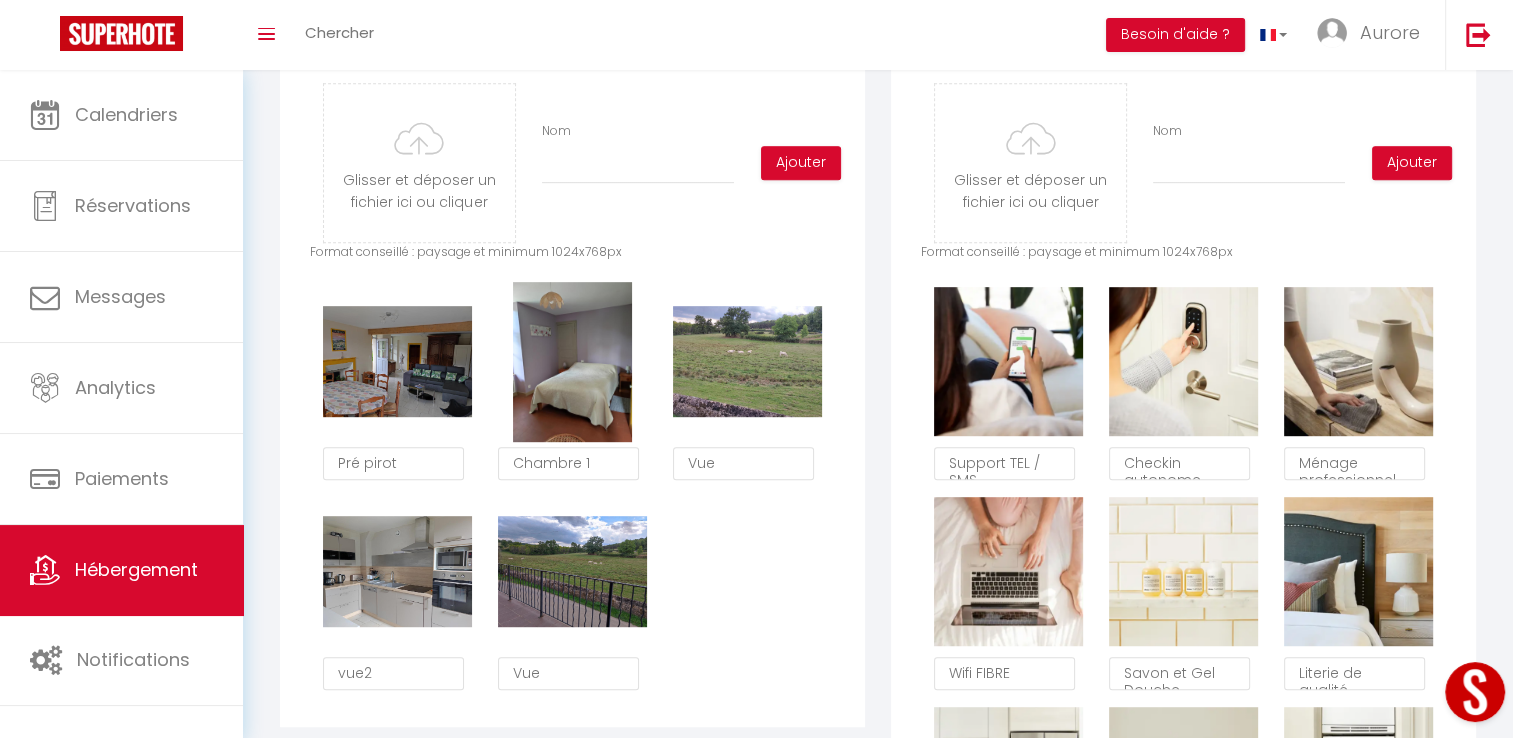 type 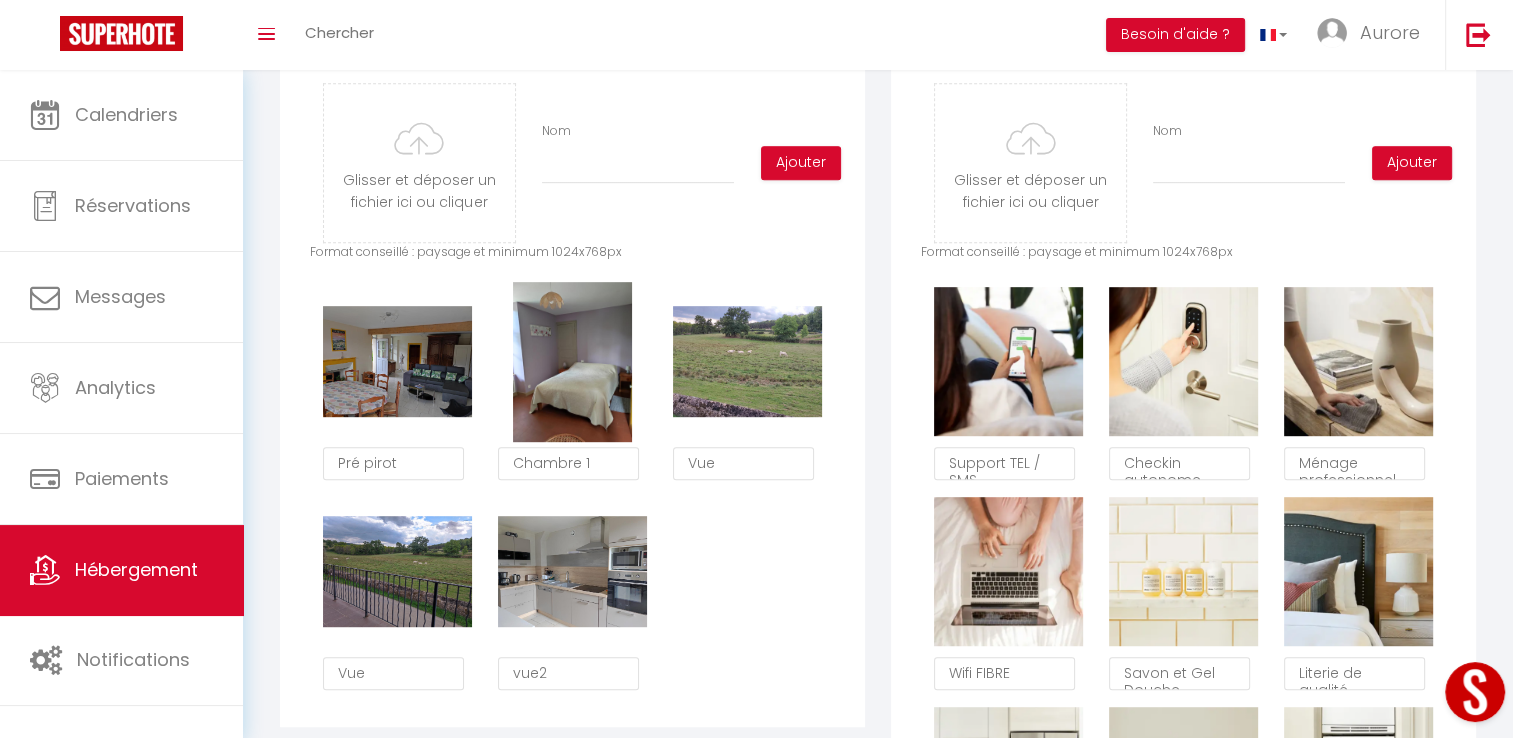 type on "vue2" 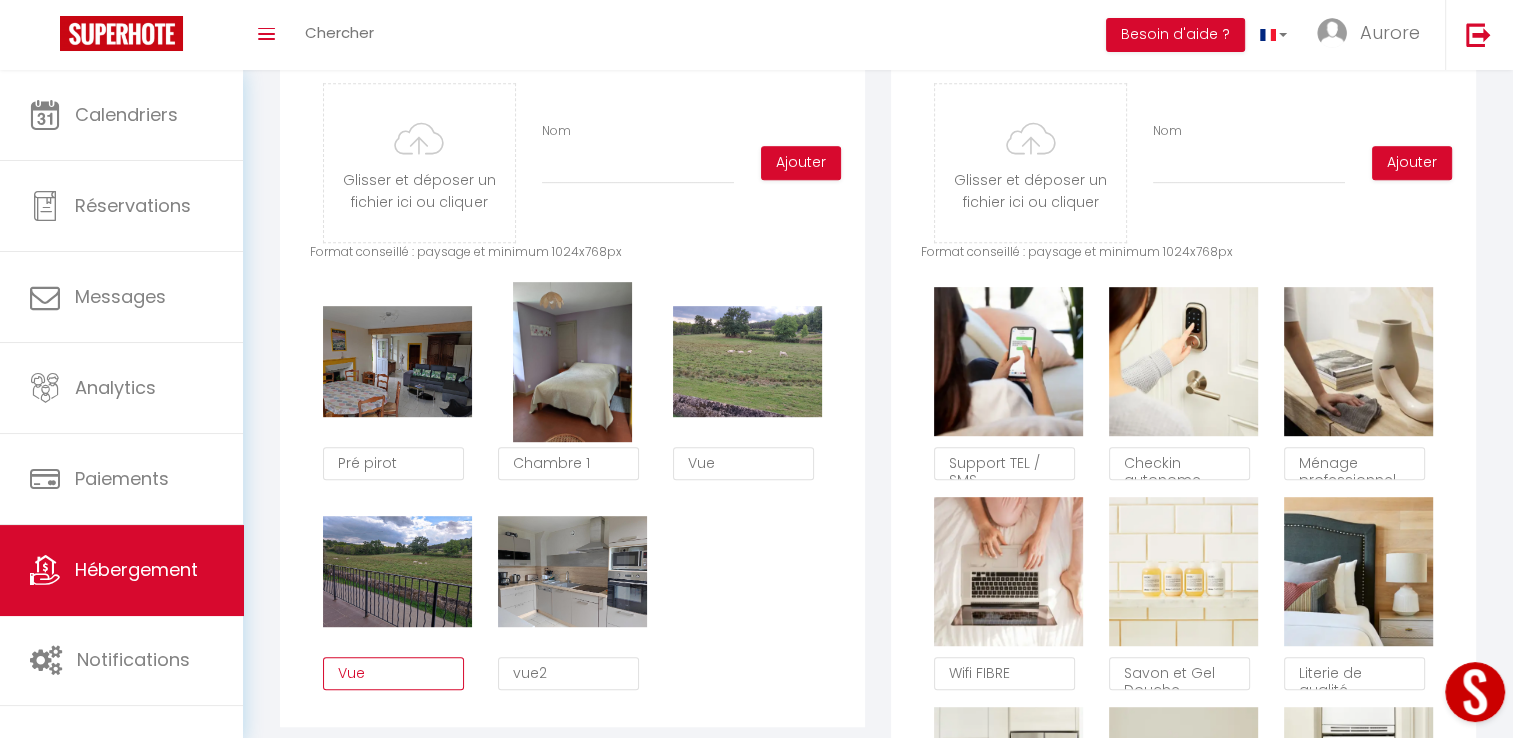 click on "Vue" at bounding box center (393, 674) 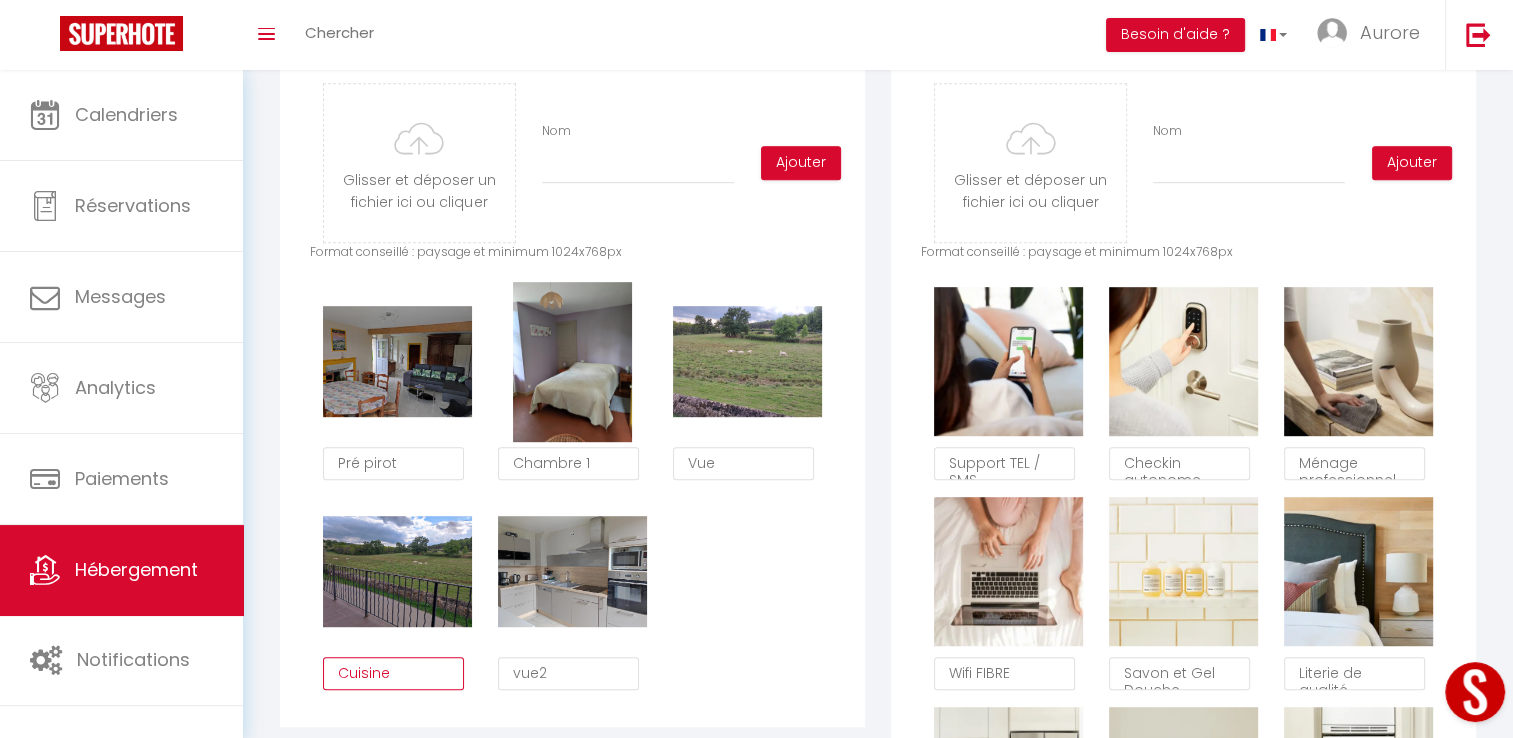 type on "Cuisine" 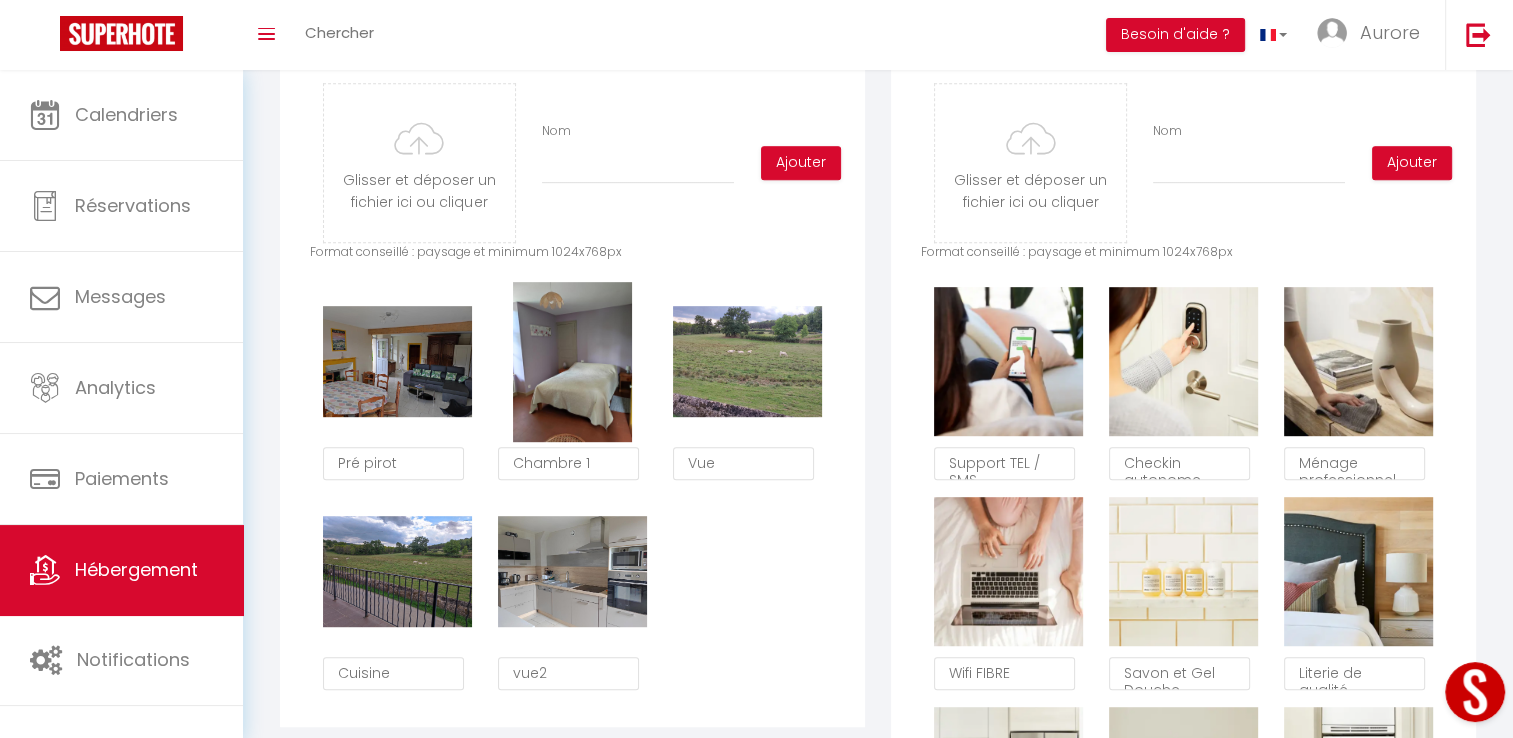 click on "Supprimer
Pré pirot
Supprimer
Chambre 1
Supprimer
Vue
Supprimer
Cuisine
Supprimer
vue2" at bounding box center [572, 492] 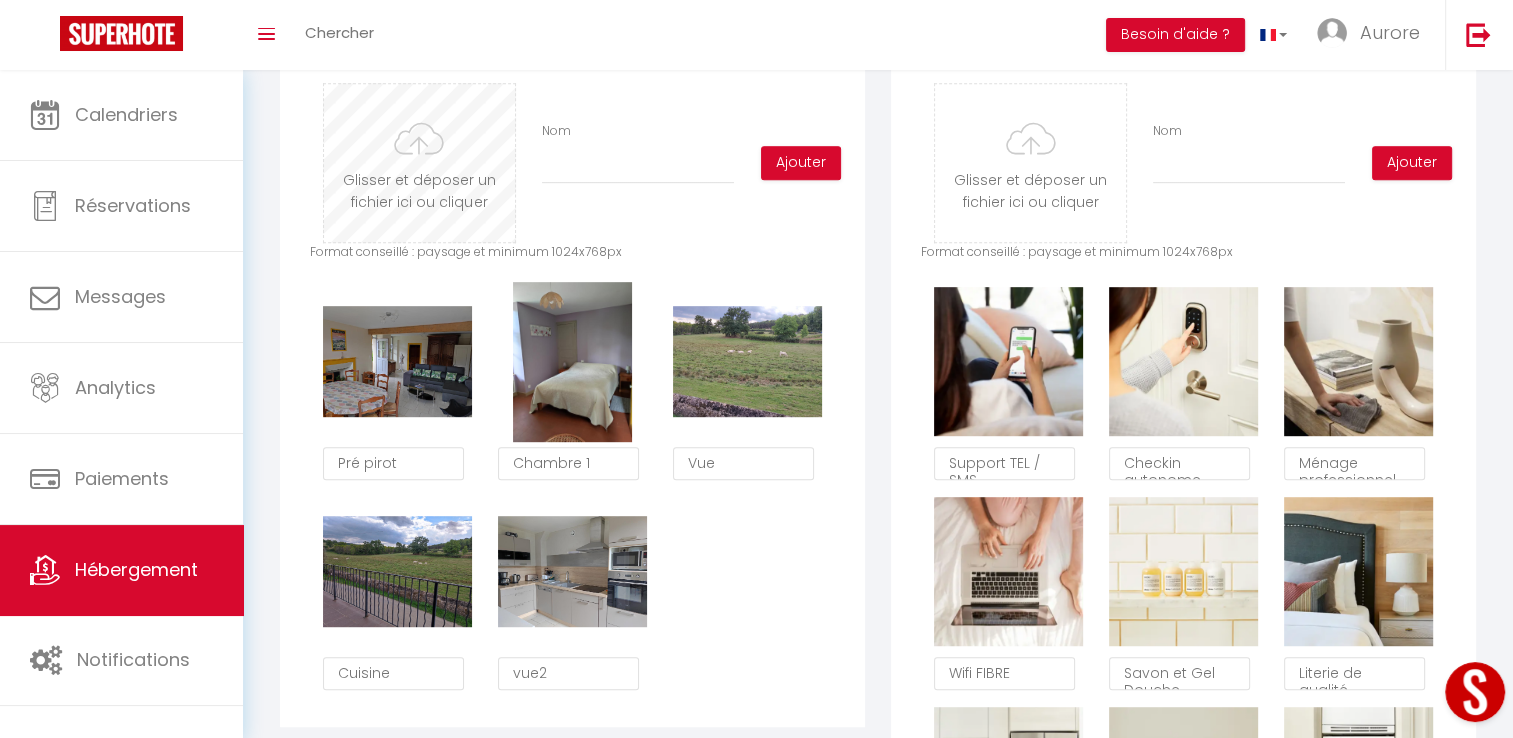 click at bounding box center [419, 163] 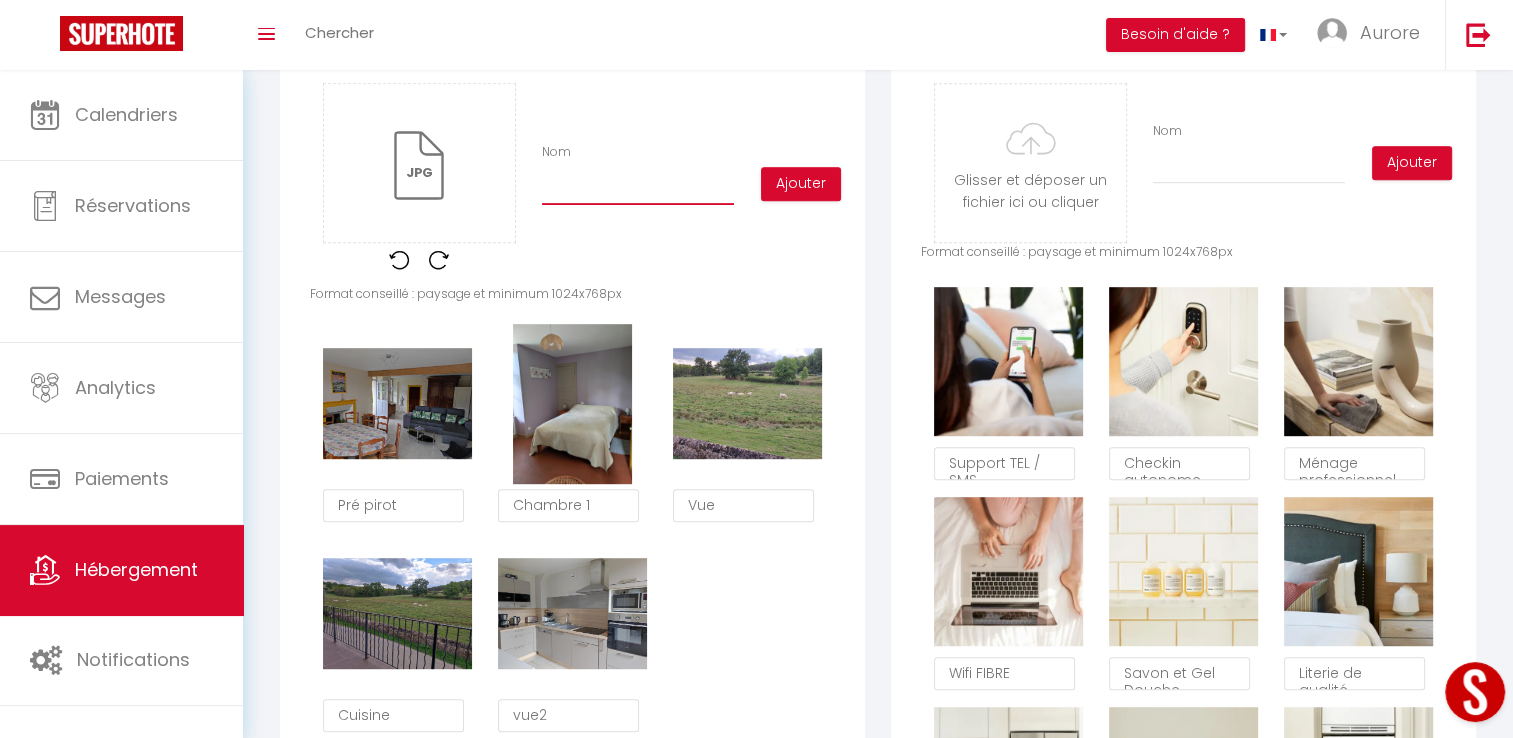 click on "Nom" at bounding box center [638, 187] 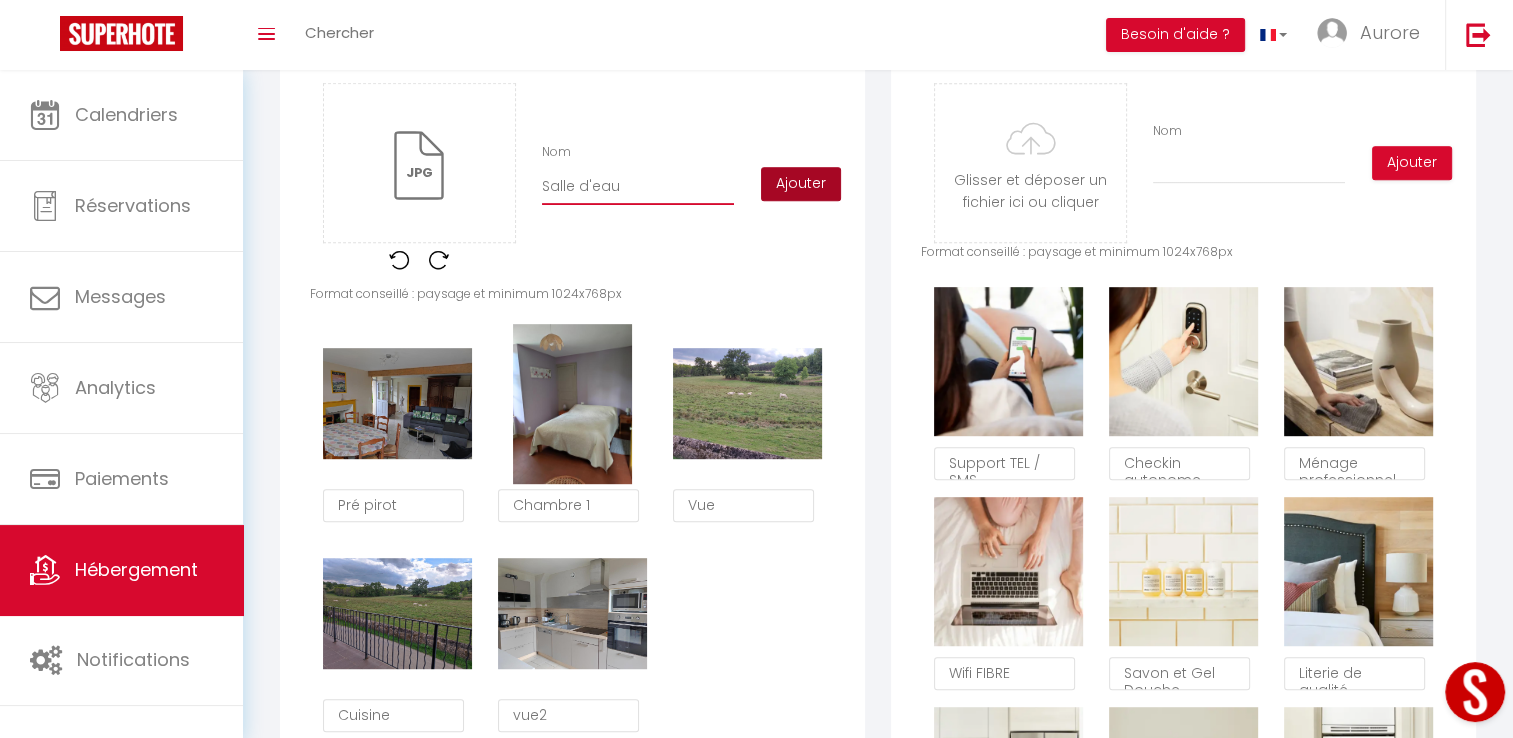 type on "Salle d'eau" 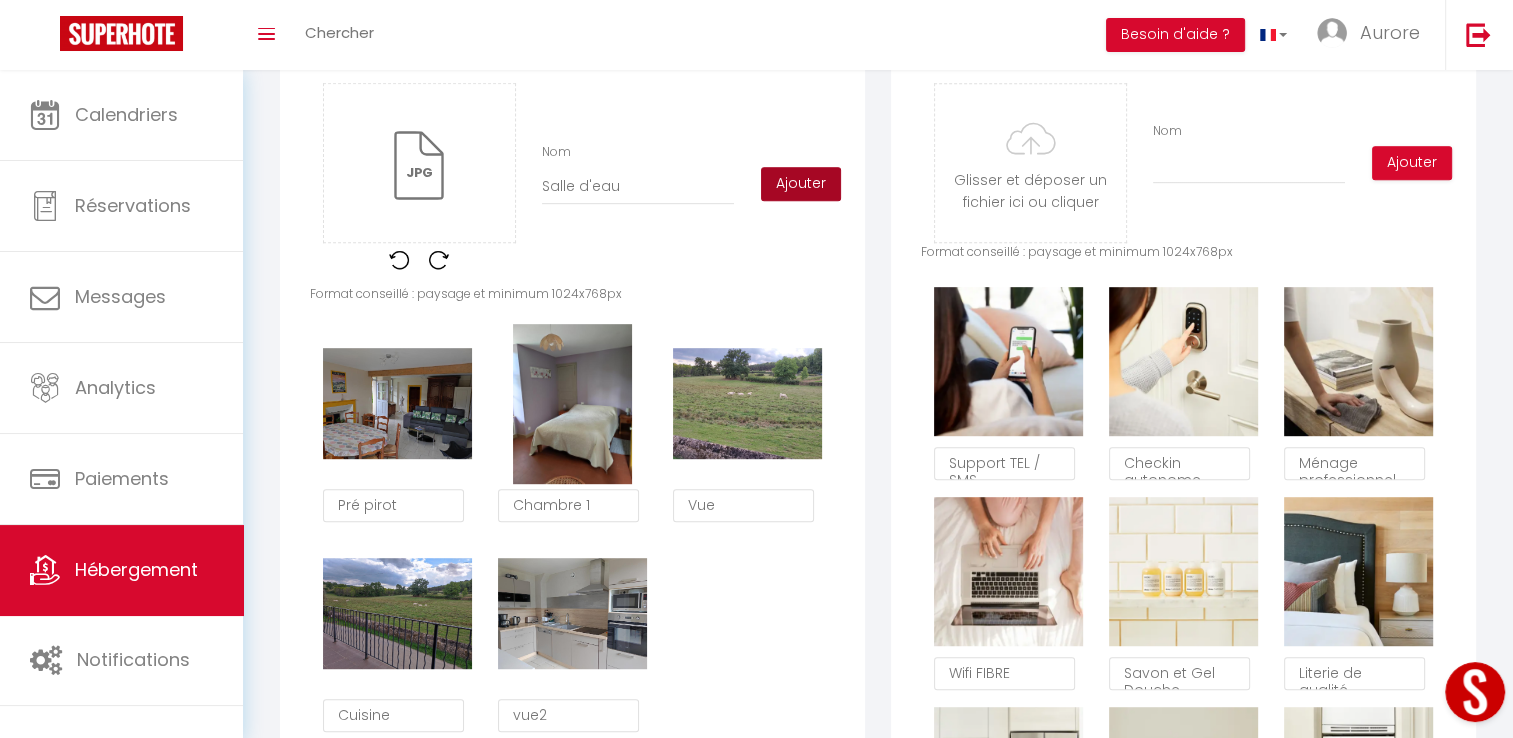 click on "Ajouter" at bounding box center [801, 184] 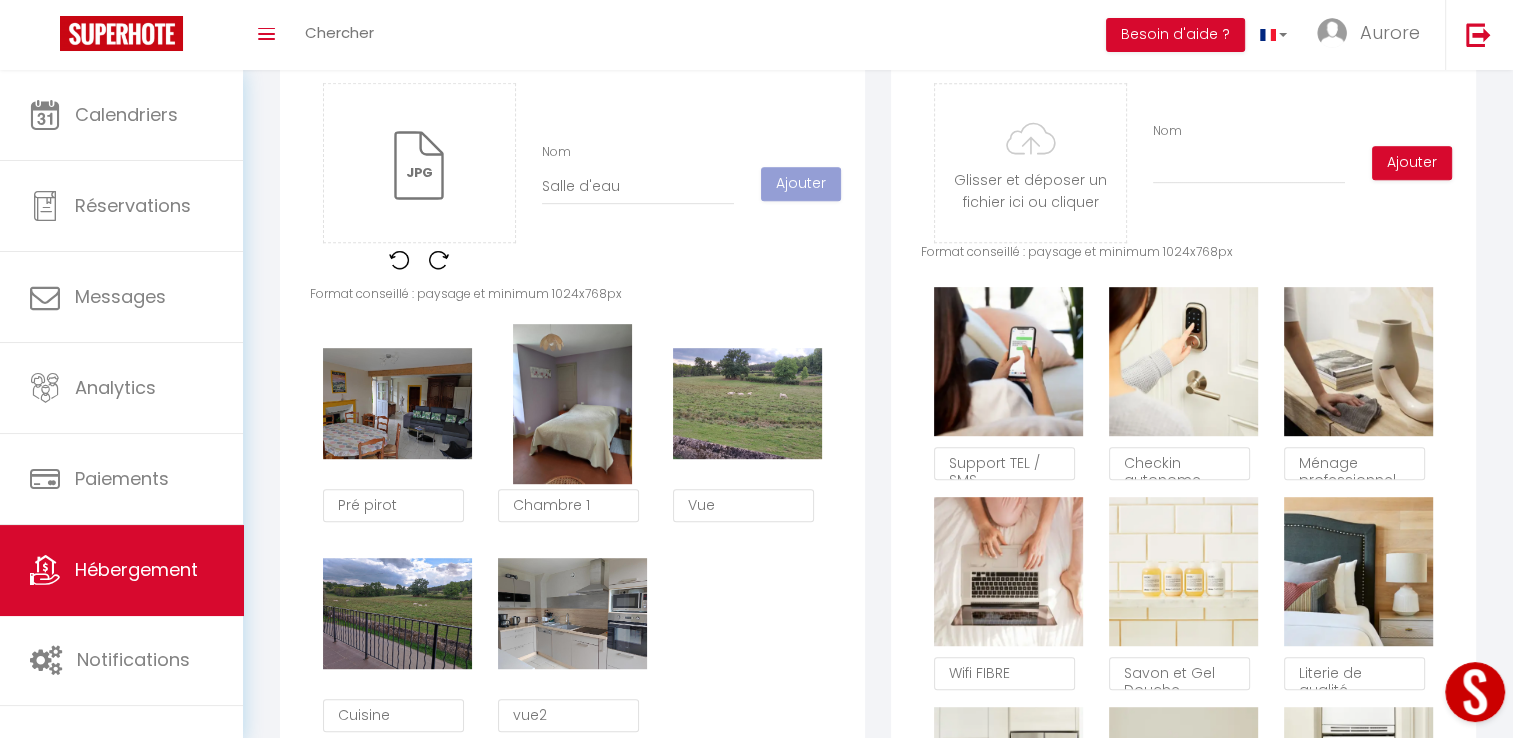type 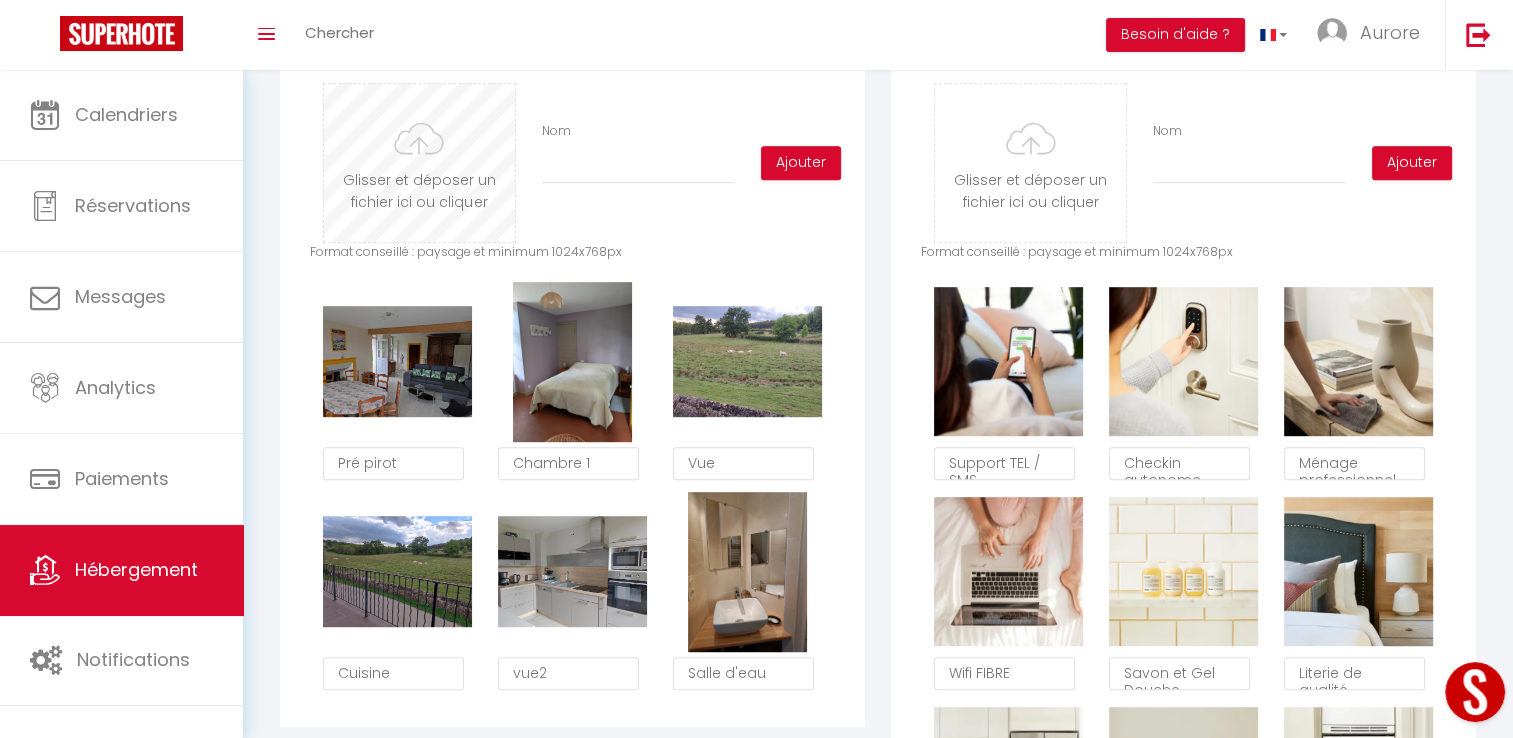 click at bounding box center [419, 163] 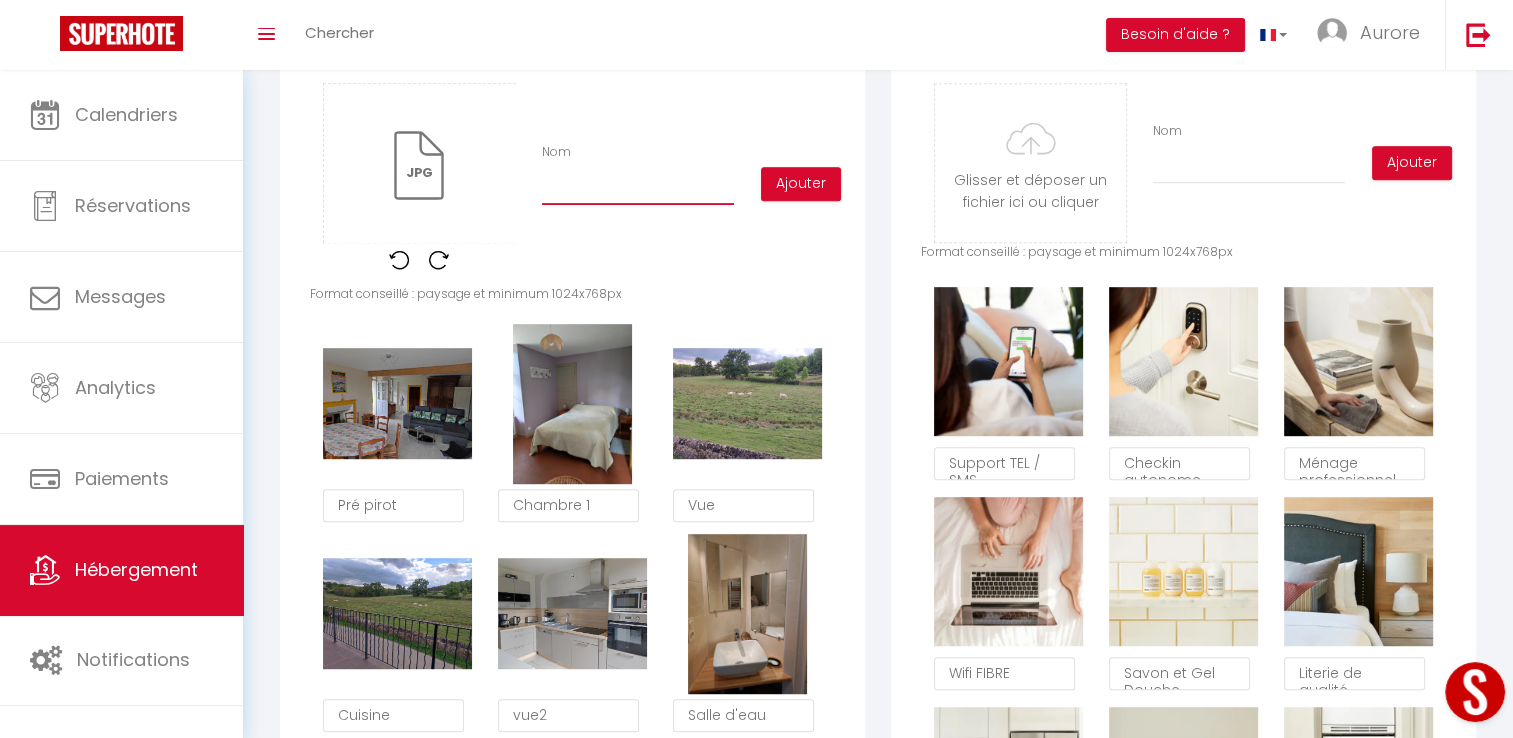click on "Nom" at bounding box center [638, 187] 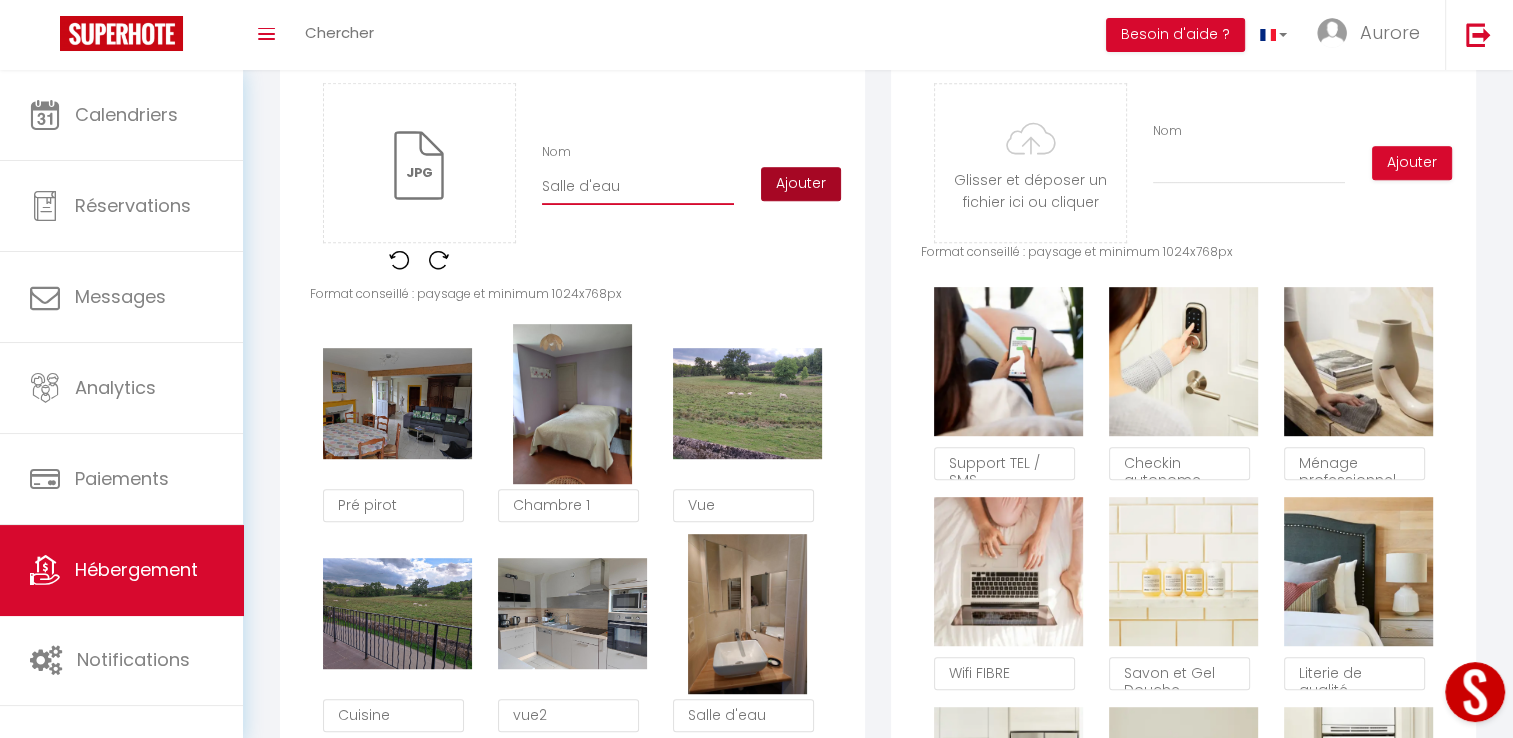 type on "Salle d'eau" 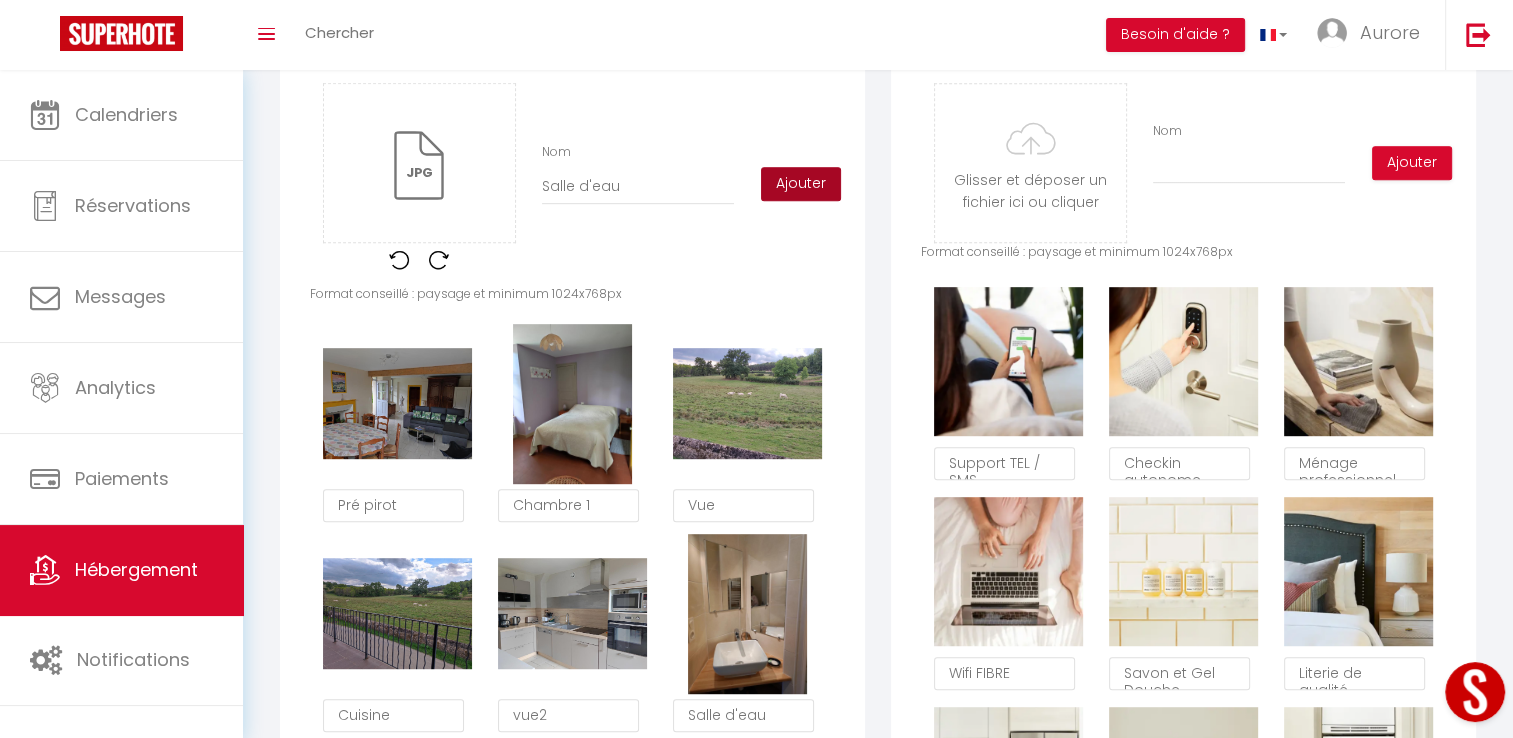 click on "Ajouter" at bounding box center [801, 184] 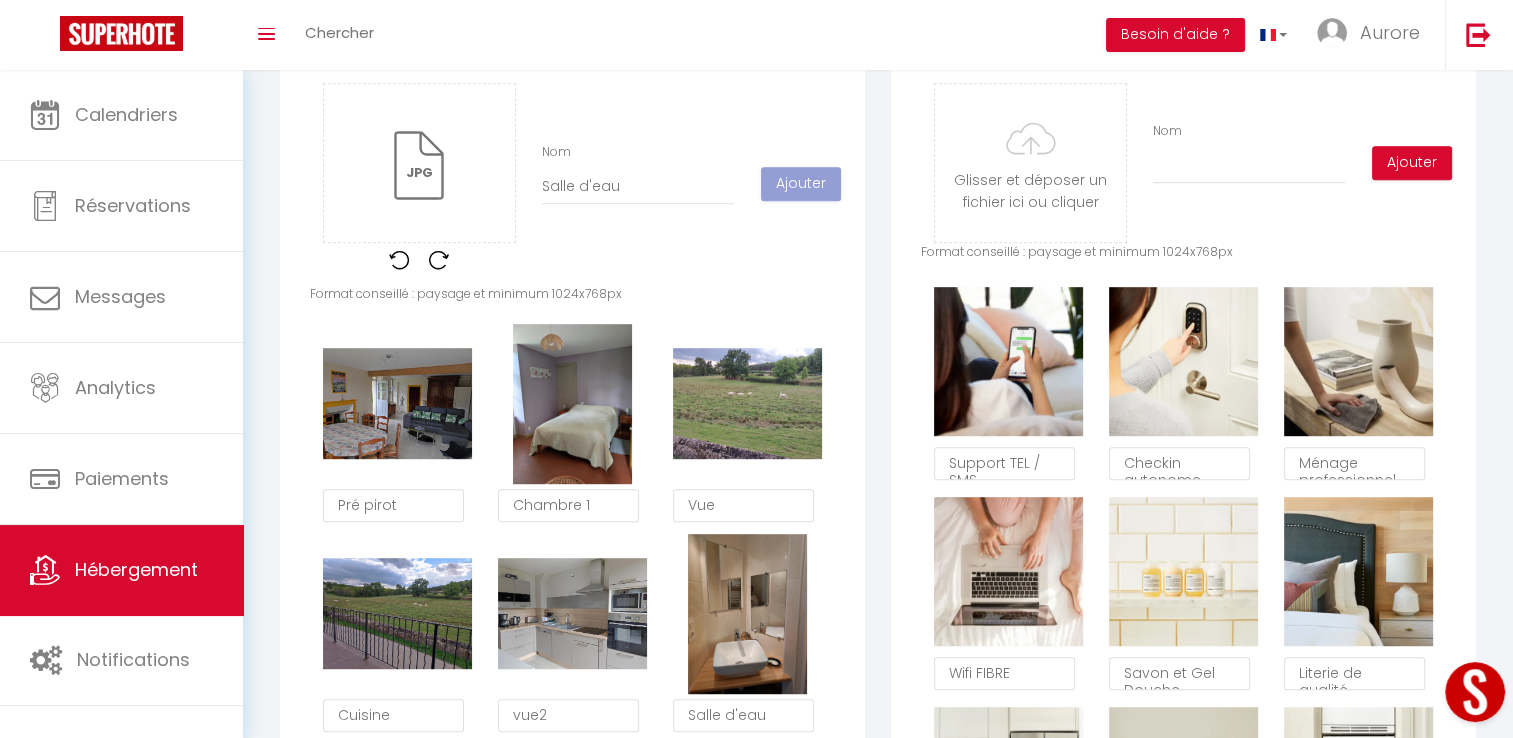 scroll, scrollTop: 1100, scrollLeft: 0, axis: vertical 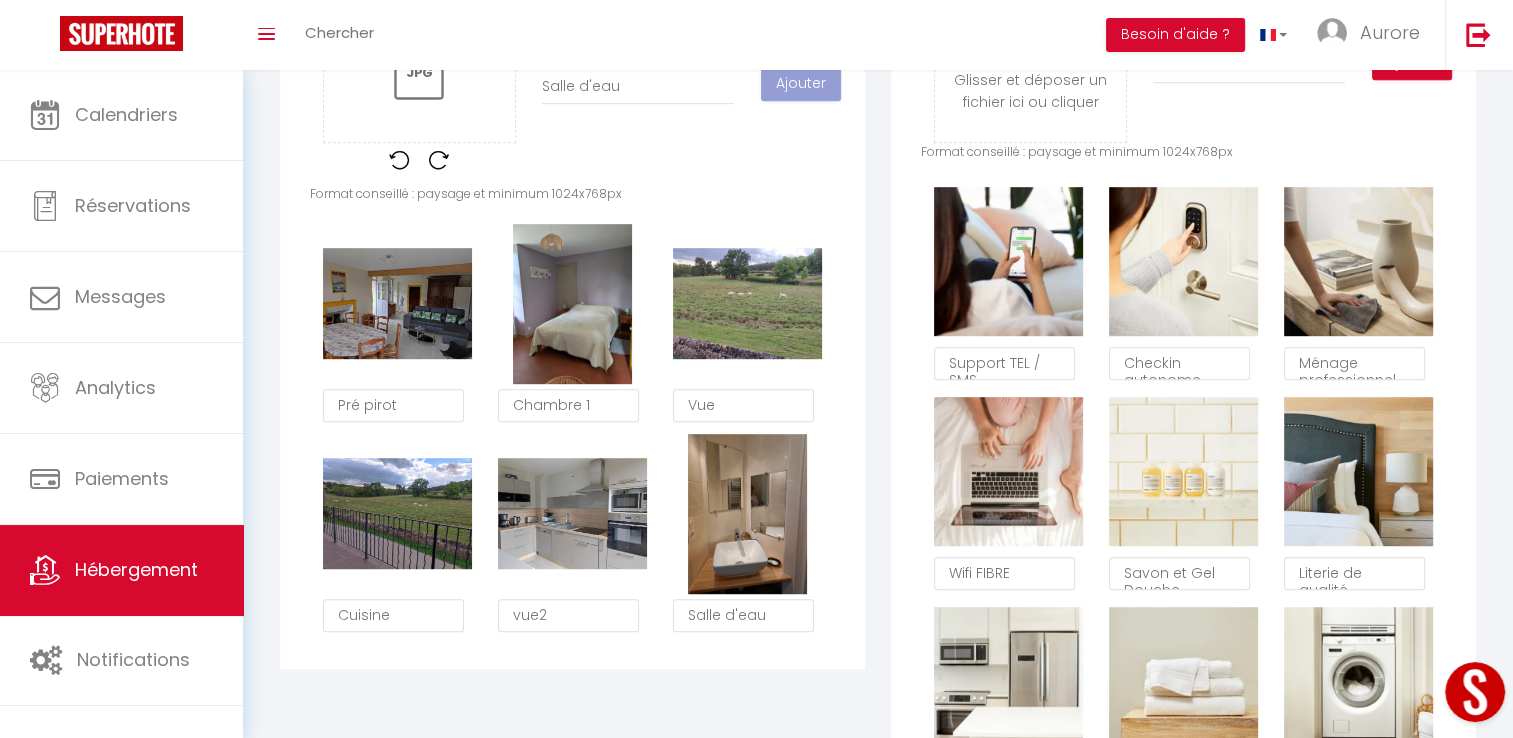 type 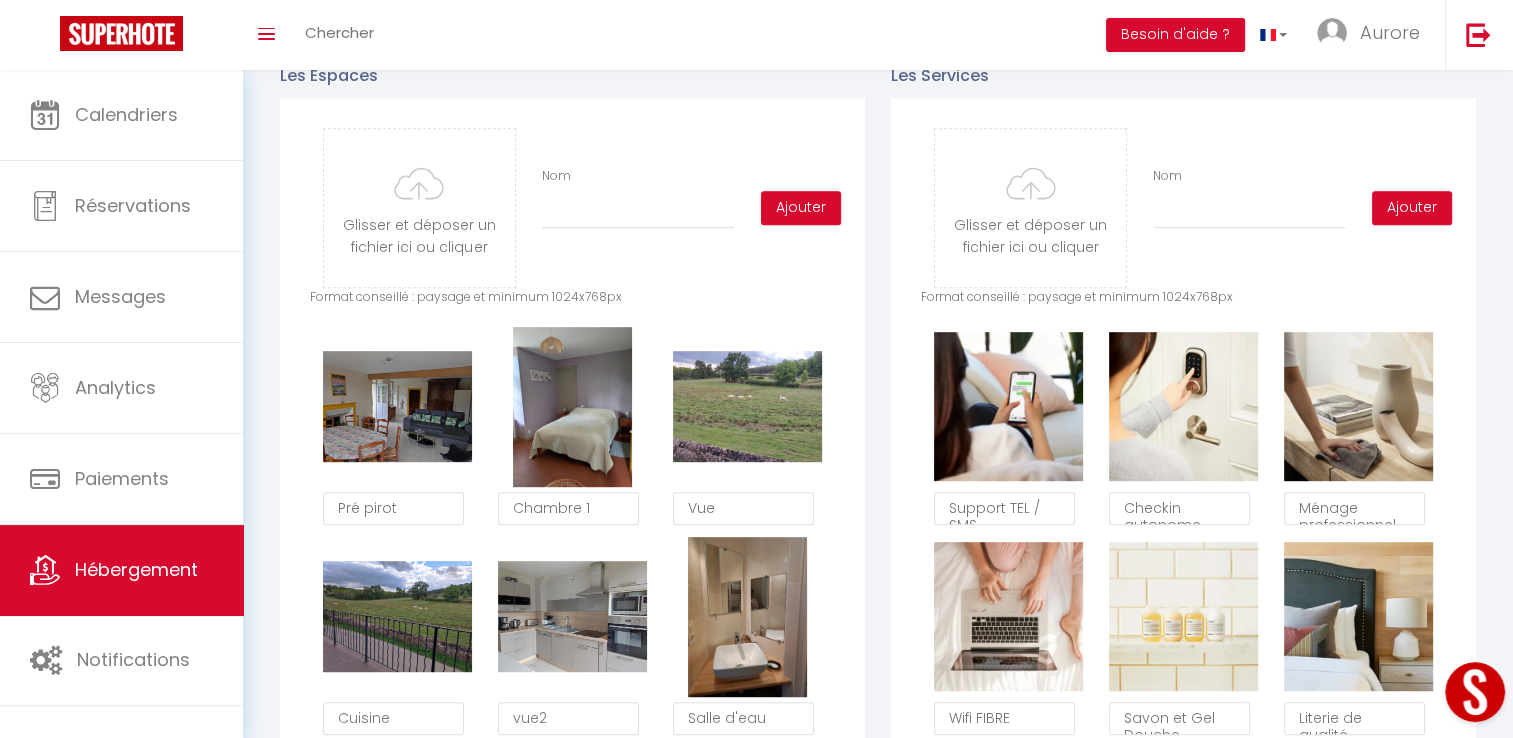 scroll, scrollTop: 800, scrollLeft: 0, axis: vertical 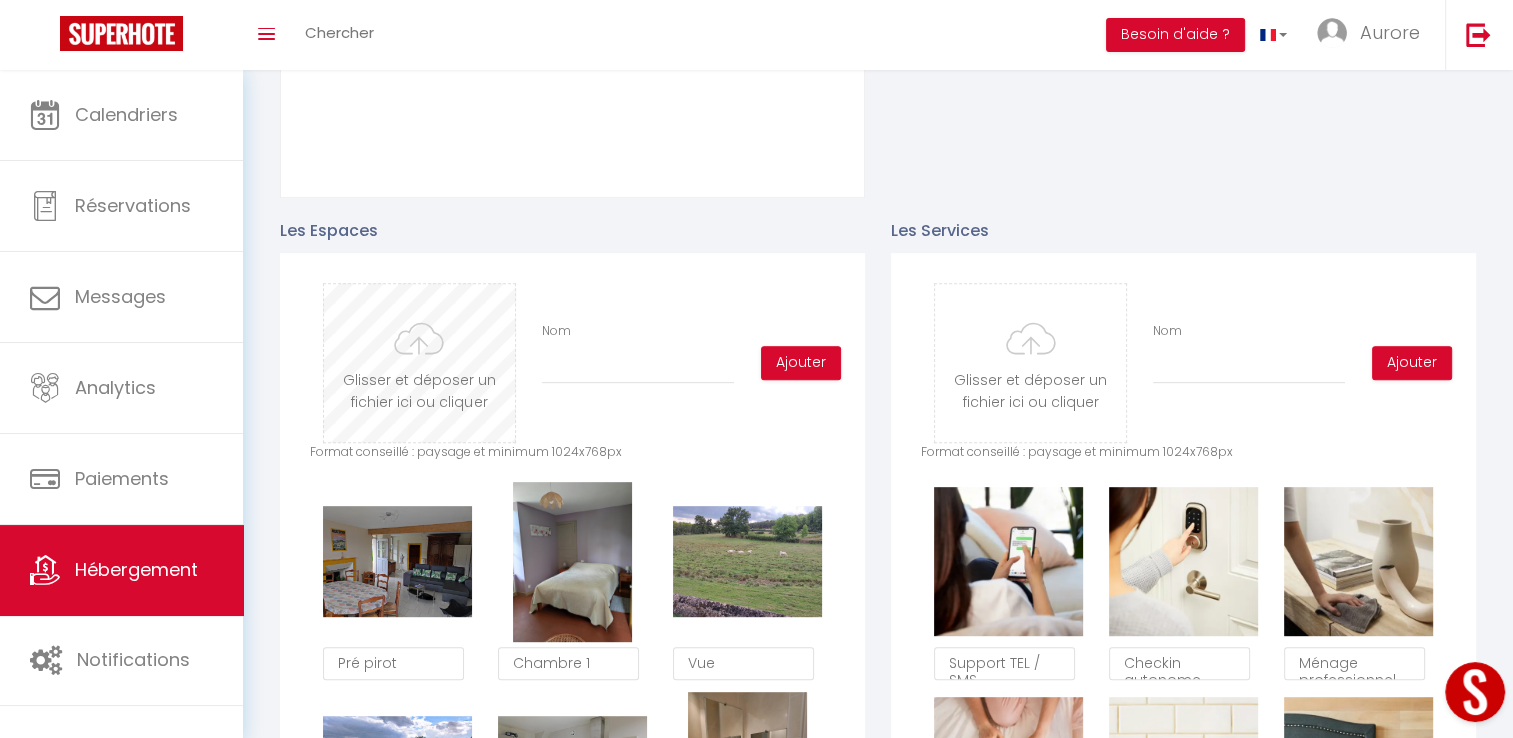 click at bounding box center (419, 363) 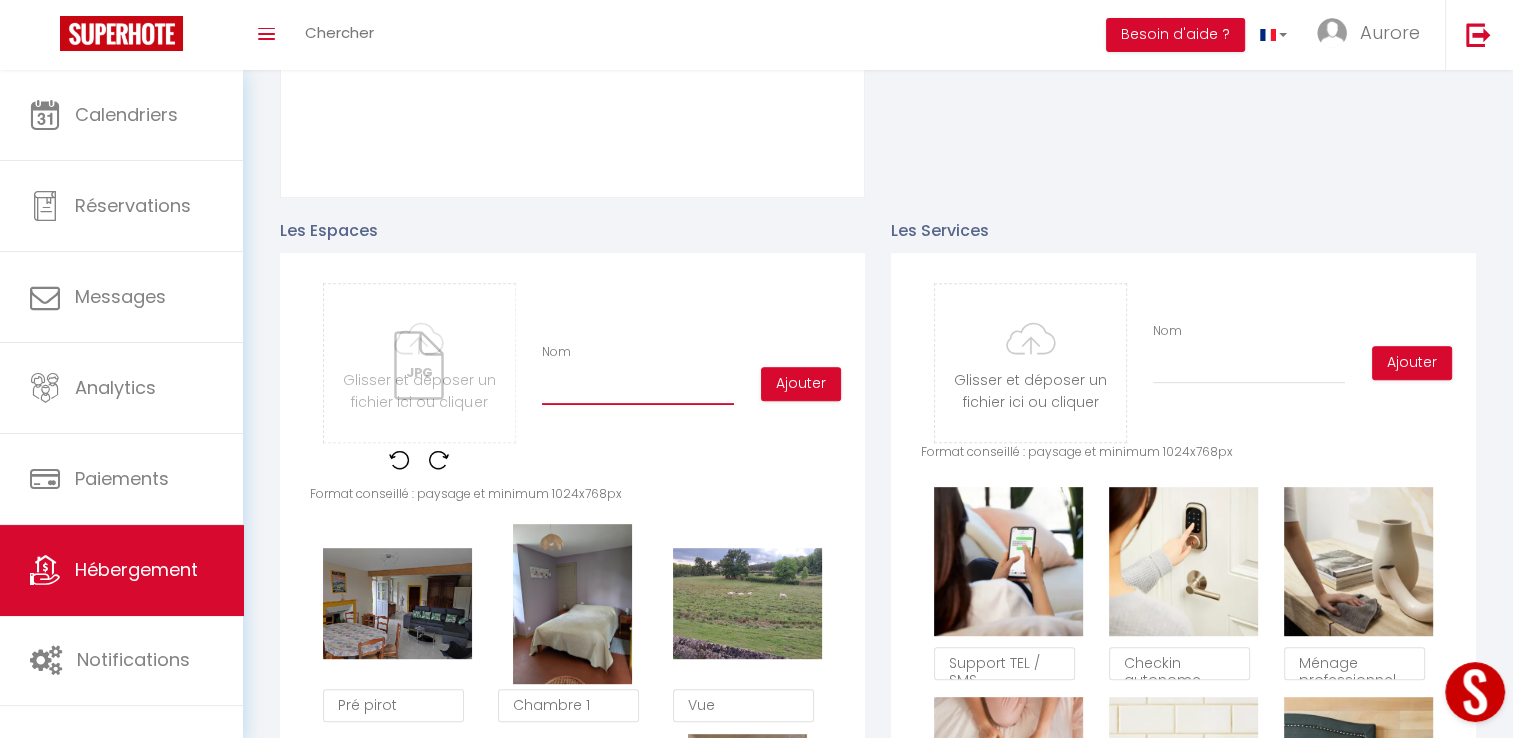 click on "Nom" at bounding box center [638, 387] 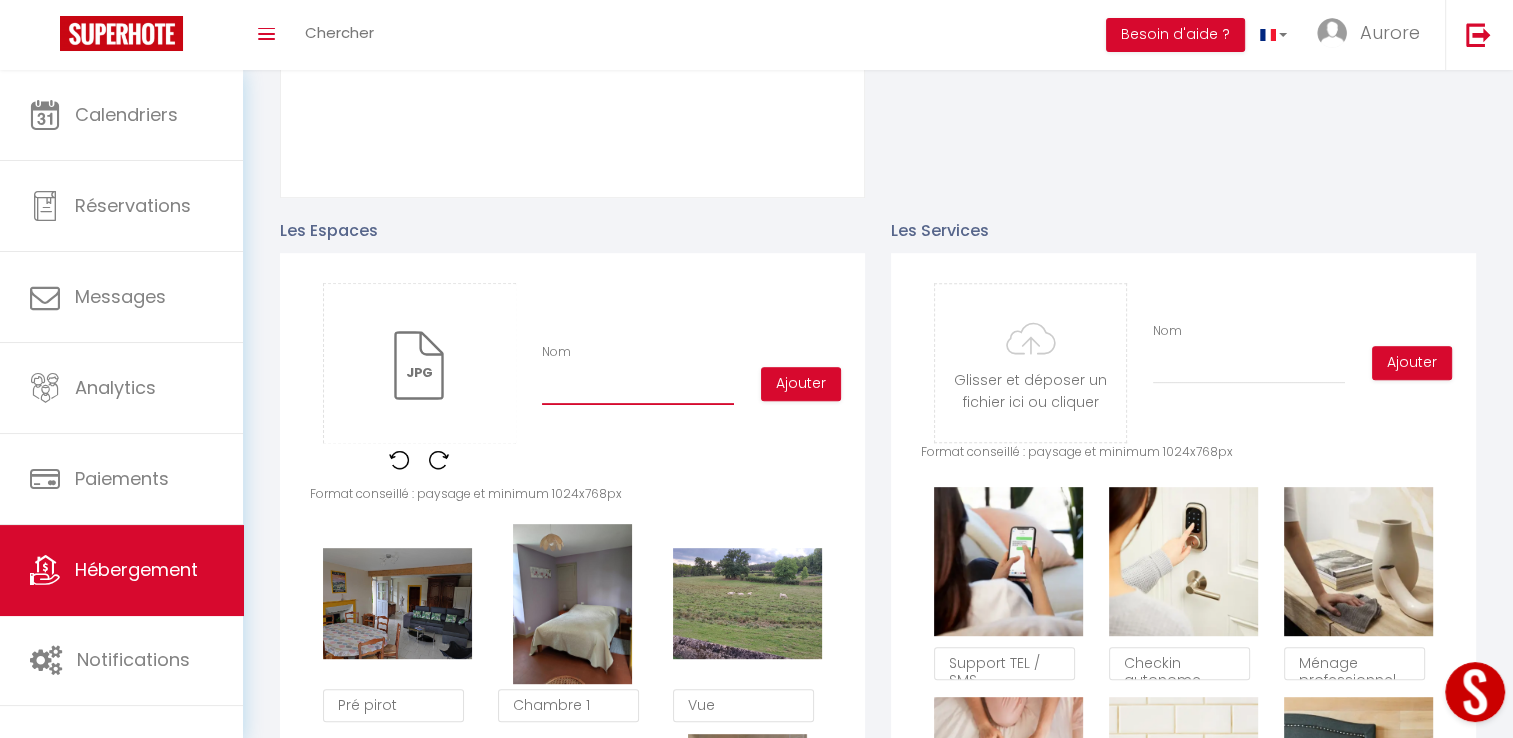 type on "S" 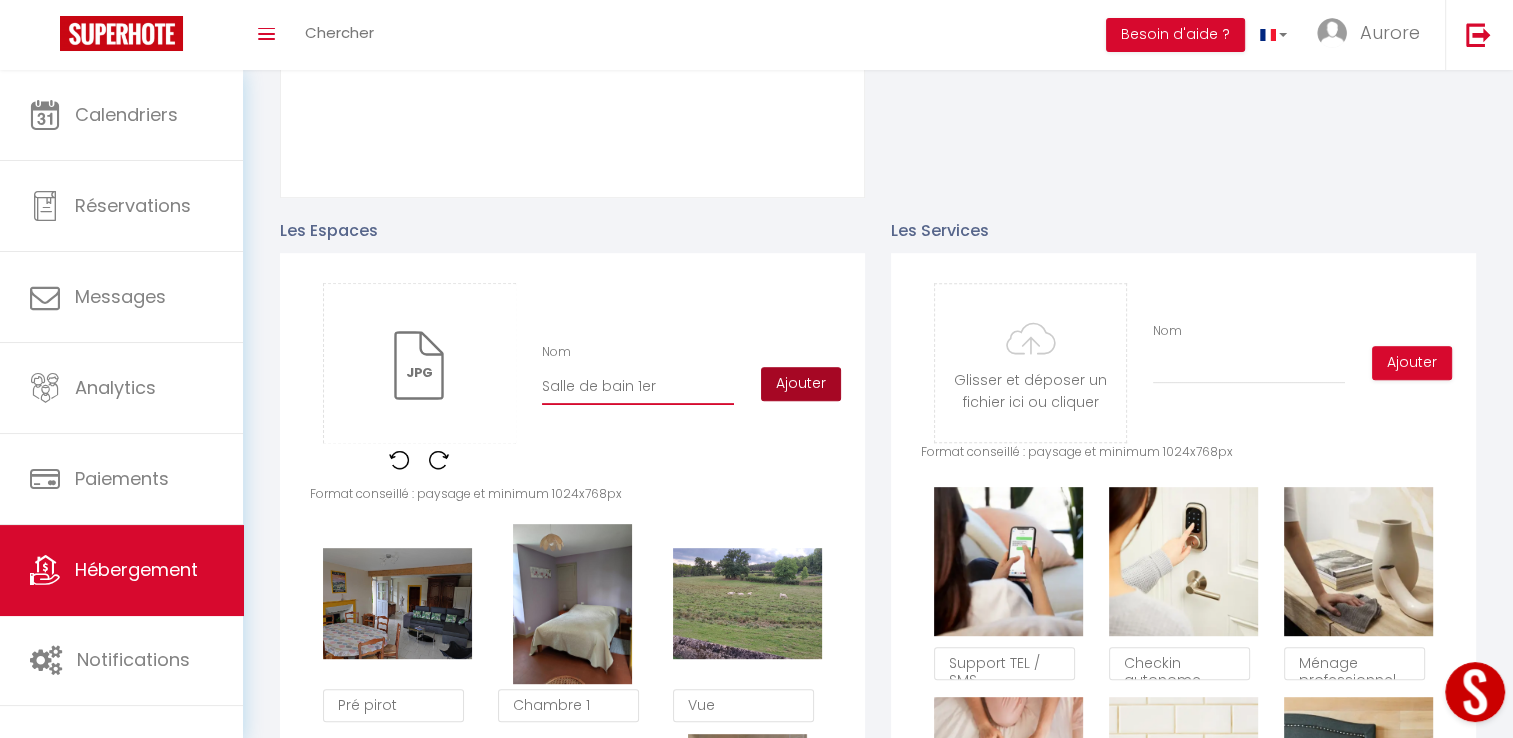 type on "Salle de bain 1er" 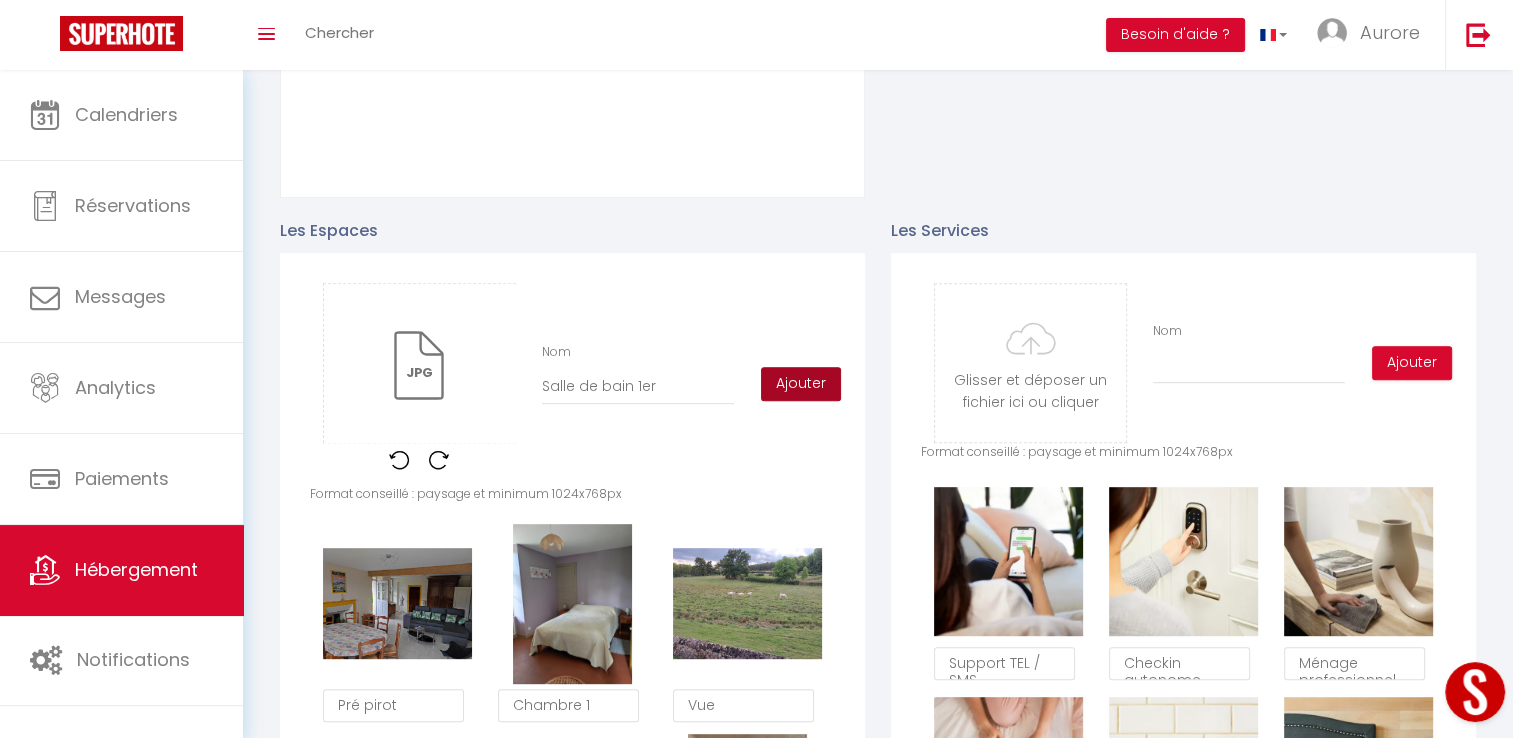 click on "Ajouter" at bounding box center (801, 384) 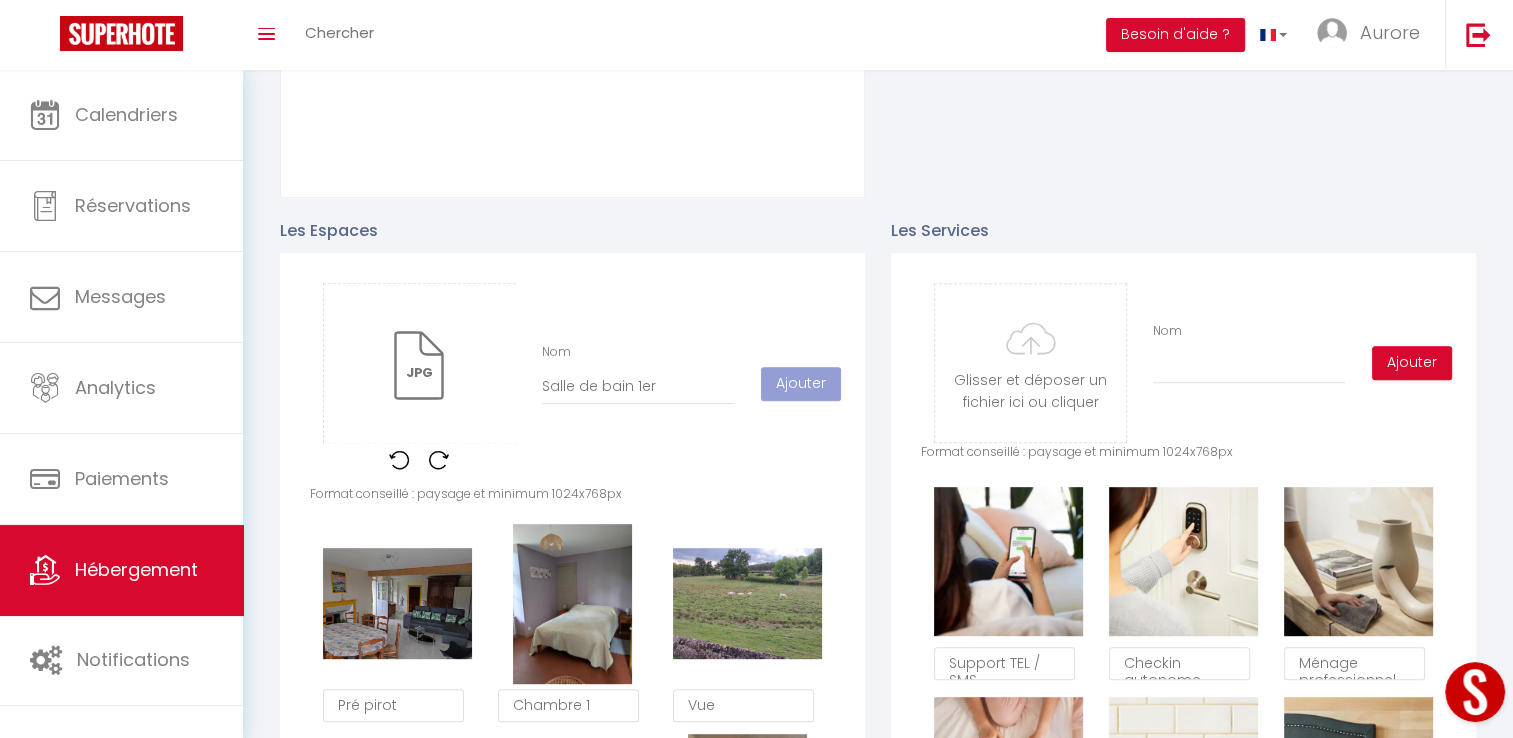 type 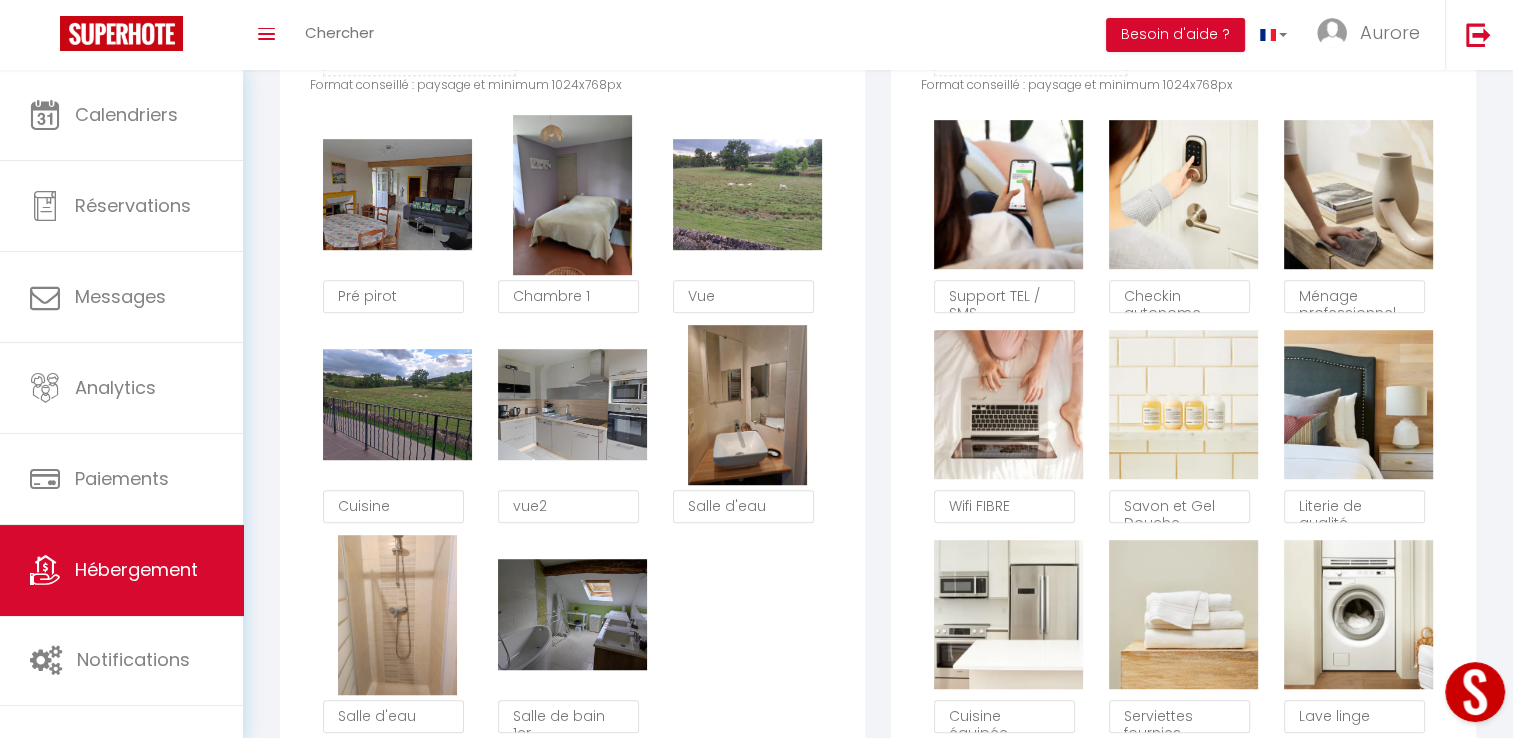 scroll, scrollTop: 1200, scrollLeft: 0, axis: vertical 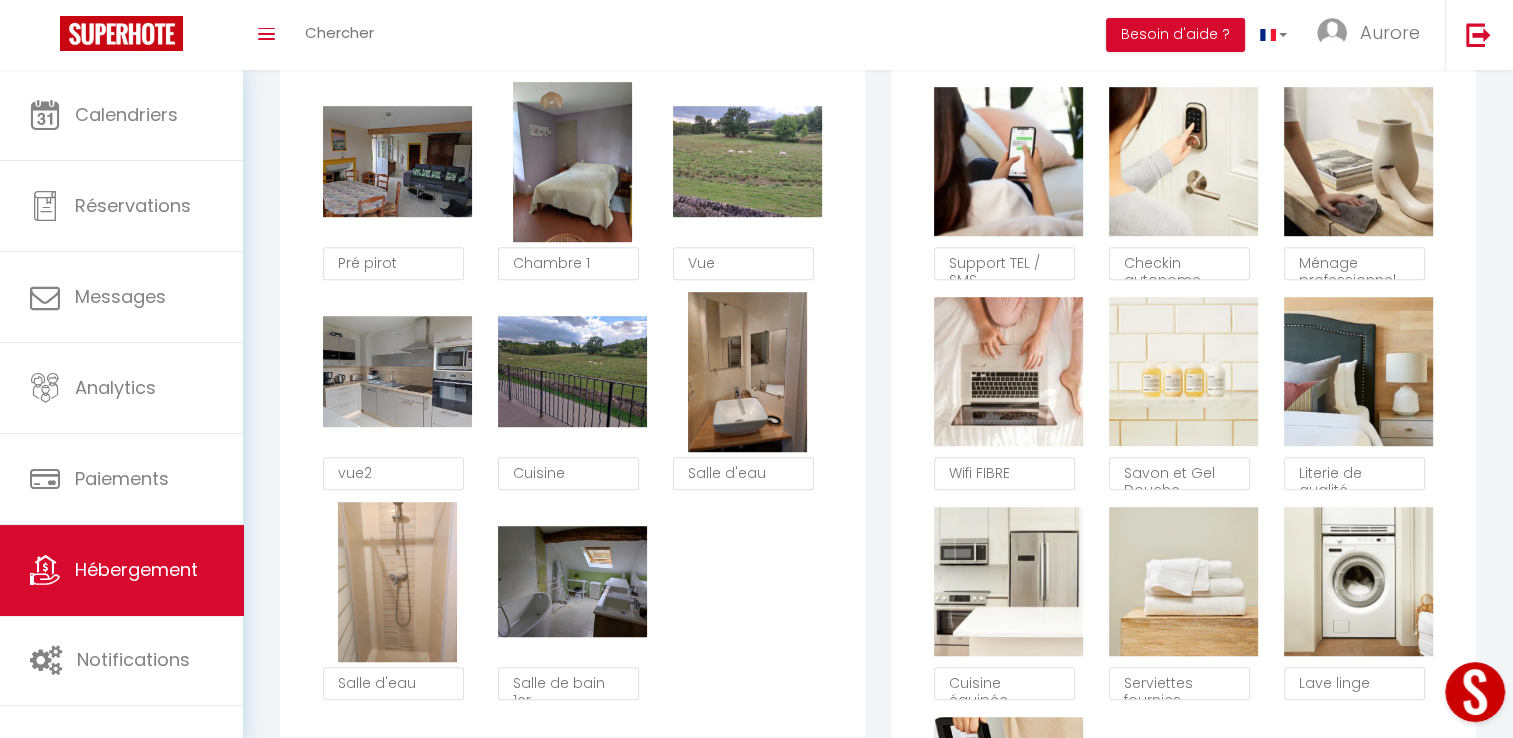type on "vue2" 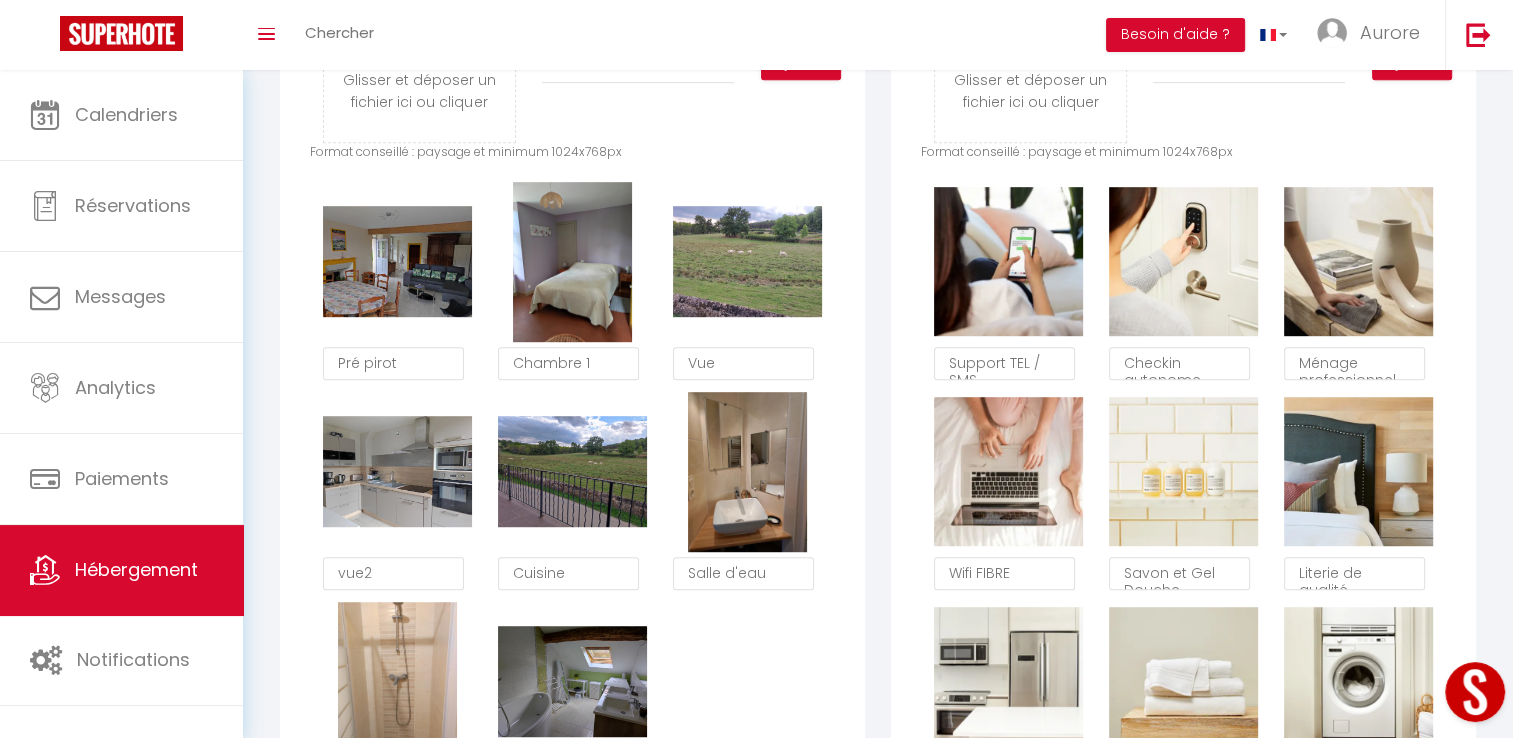scroll, scrollTop: 900, scrollLeft: 0, axis: vertical 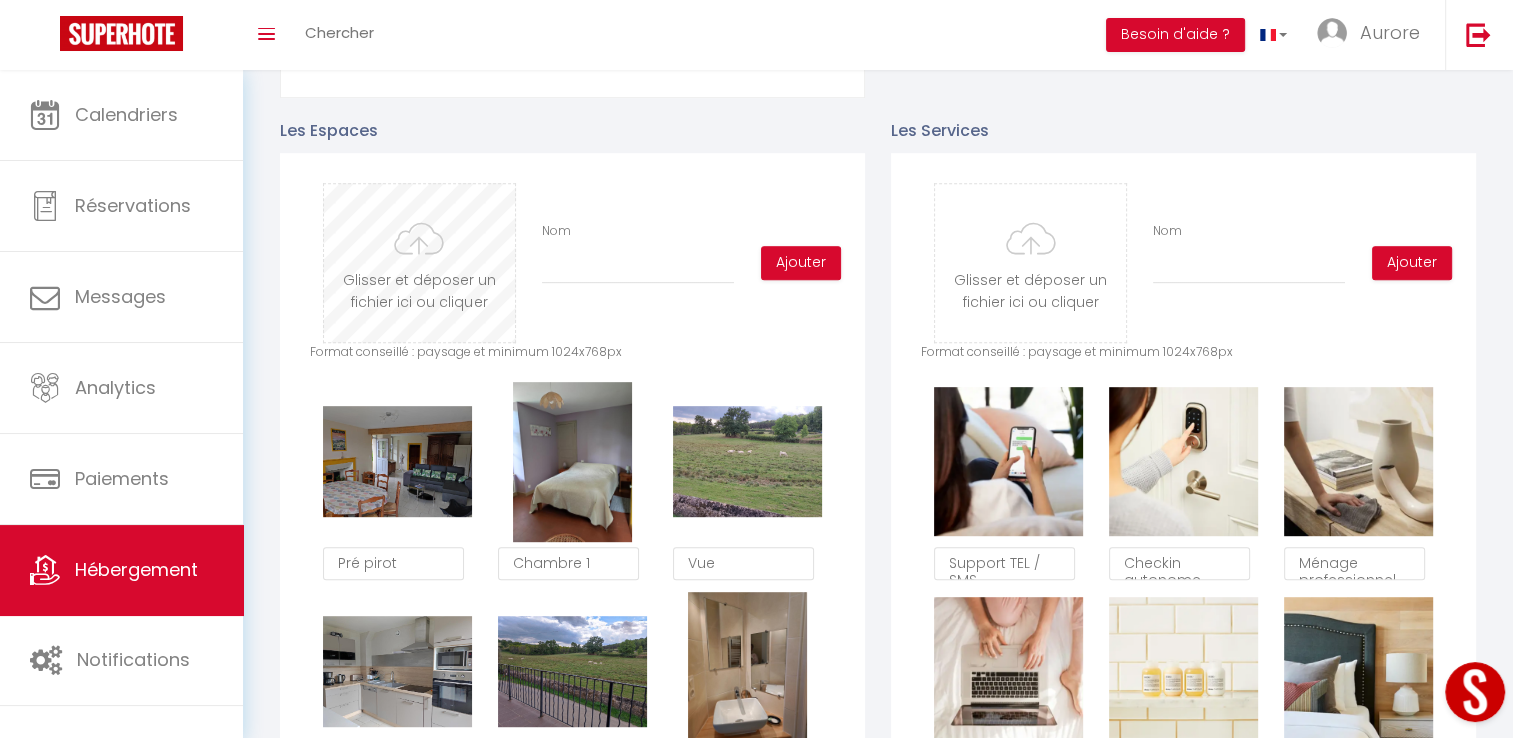 click at bounding box center [419, 263] 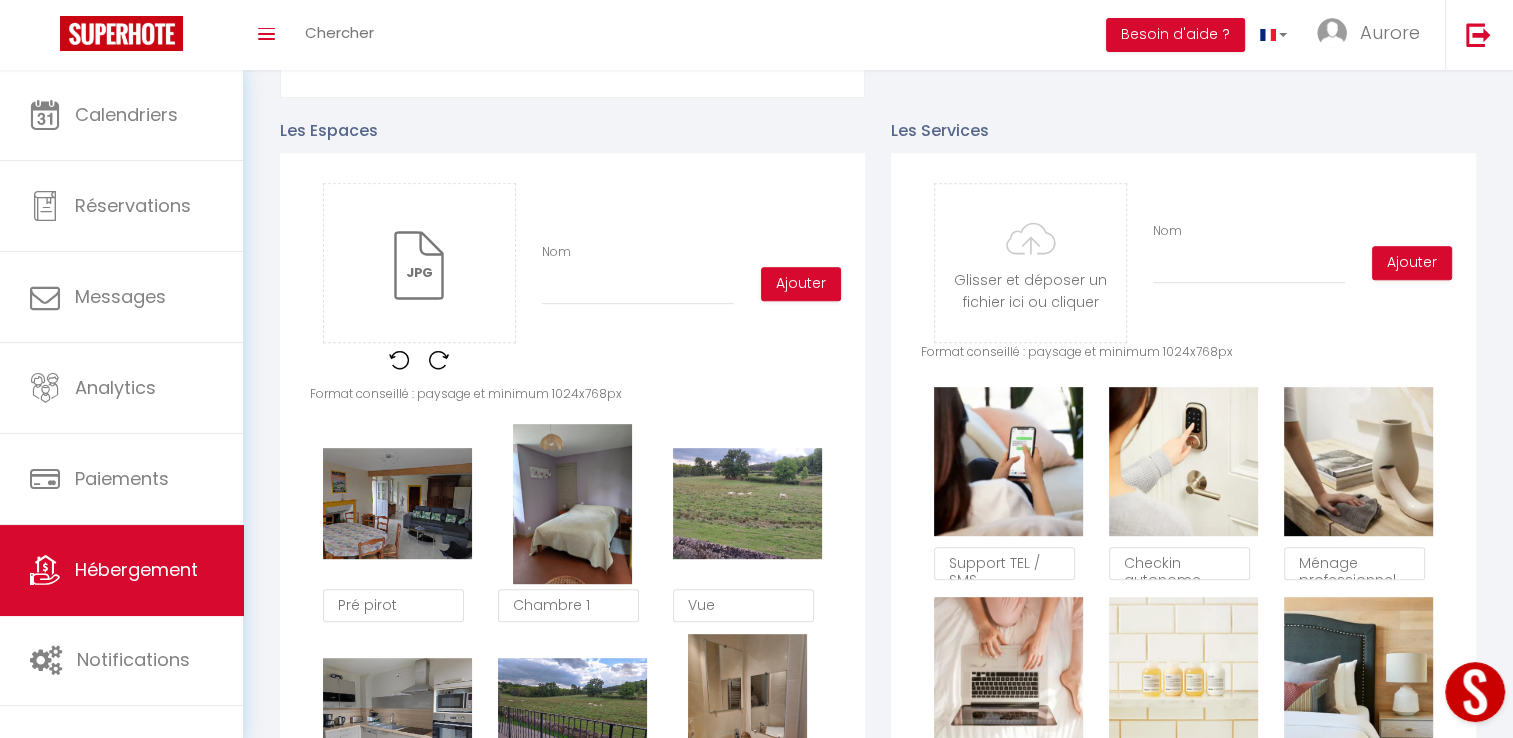 scroll, scrollTop: 900, scrollLeft: 0, axis: vertical 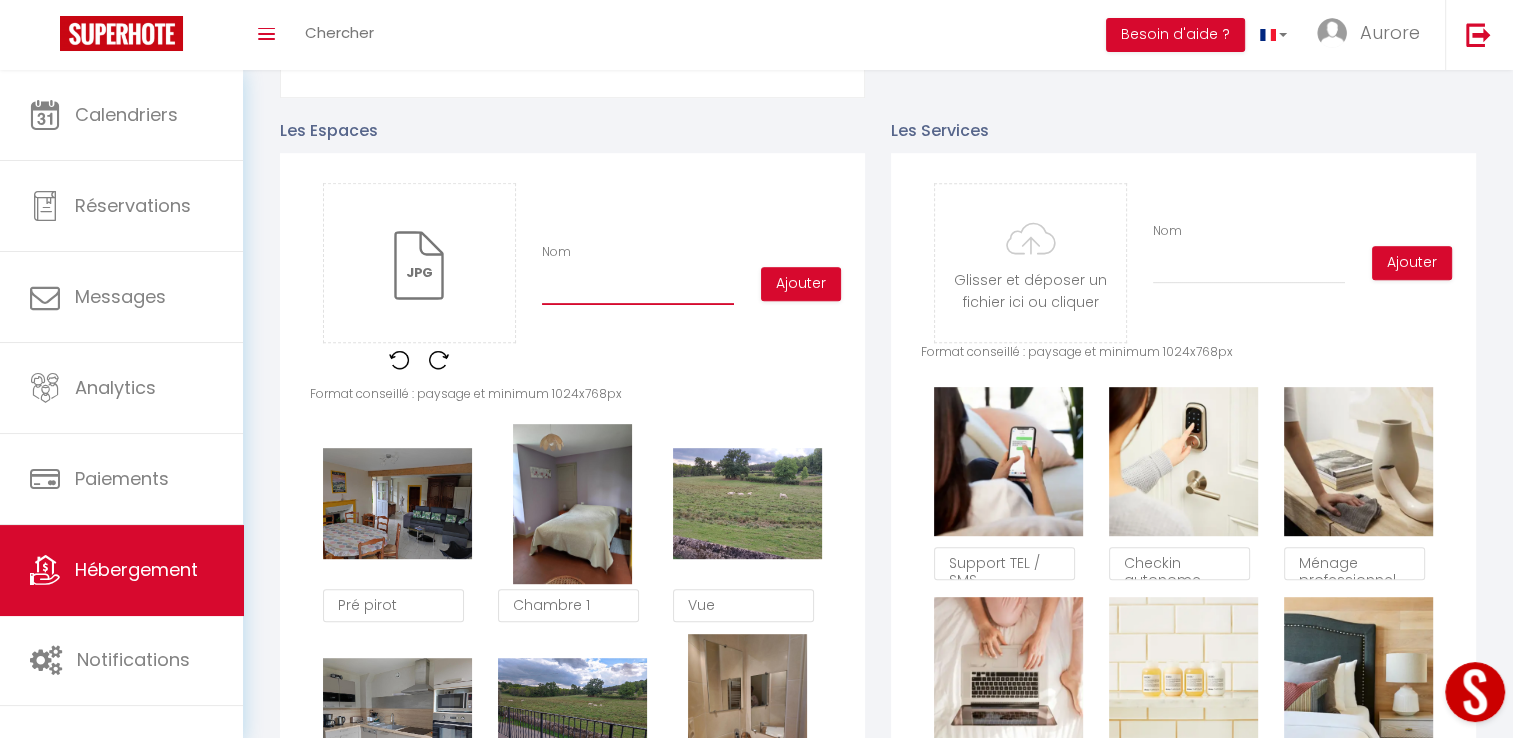 click on "Nom" at bounding box center (638, 287) 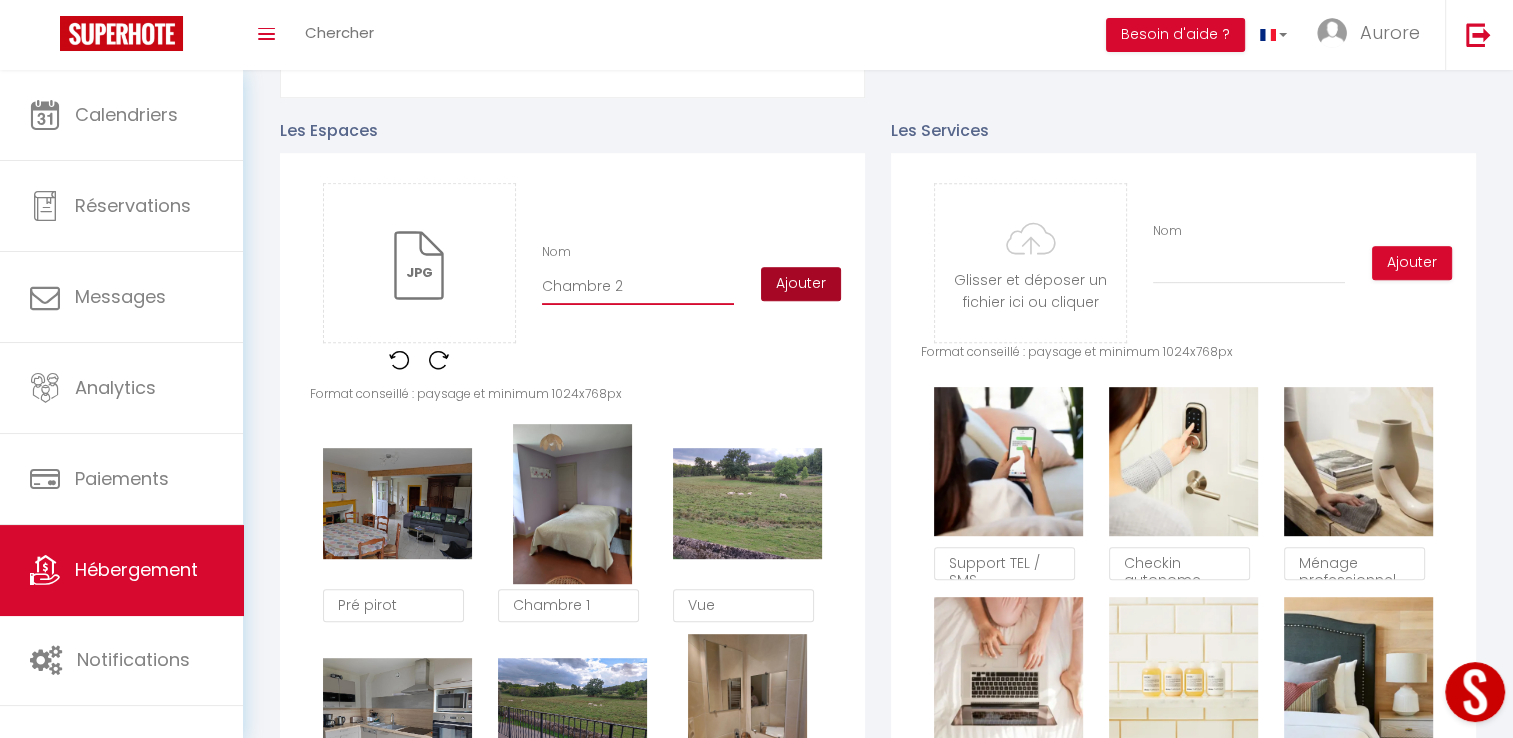 type on "Chambre 2" 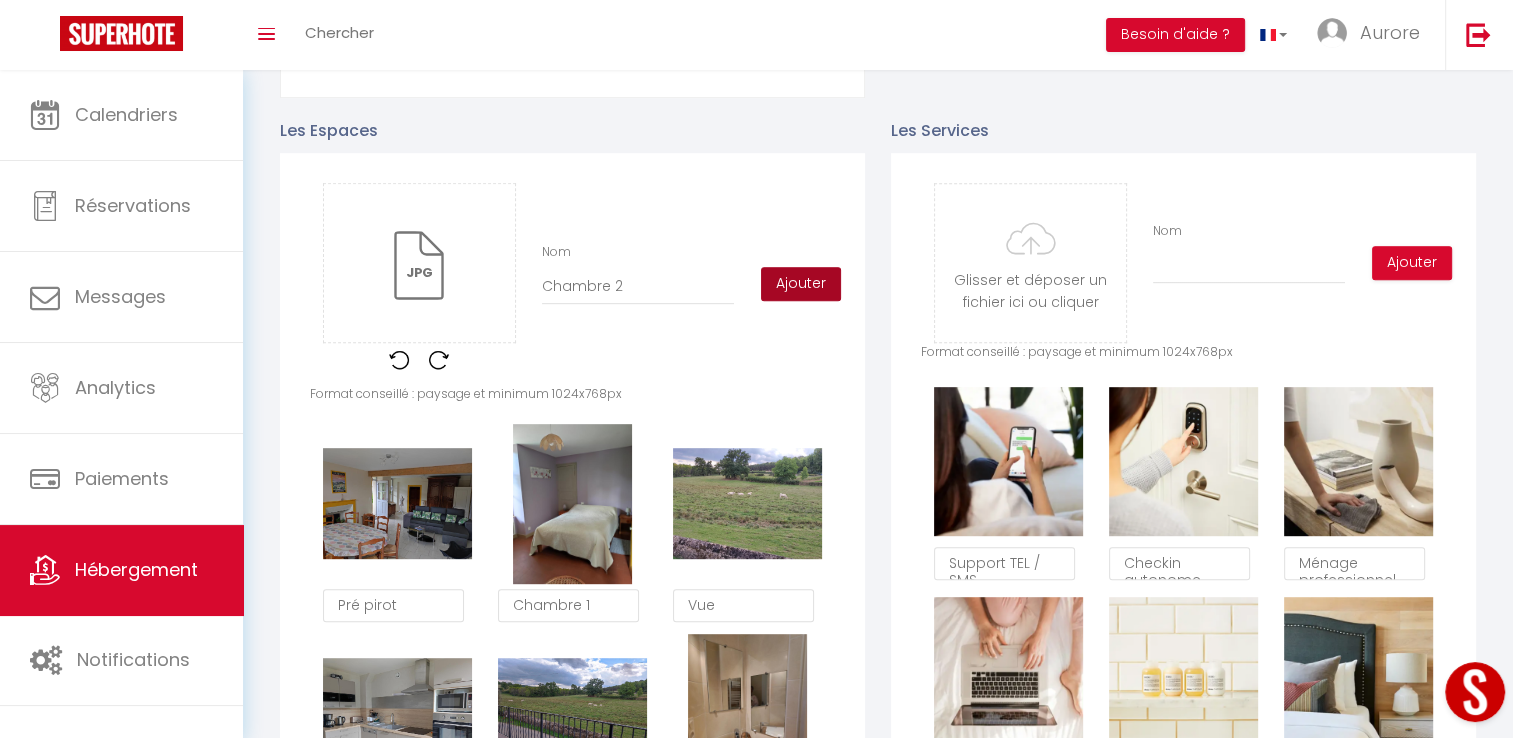 click on "Ajouter" at bounding box center (801, 284) 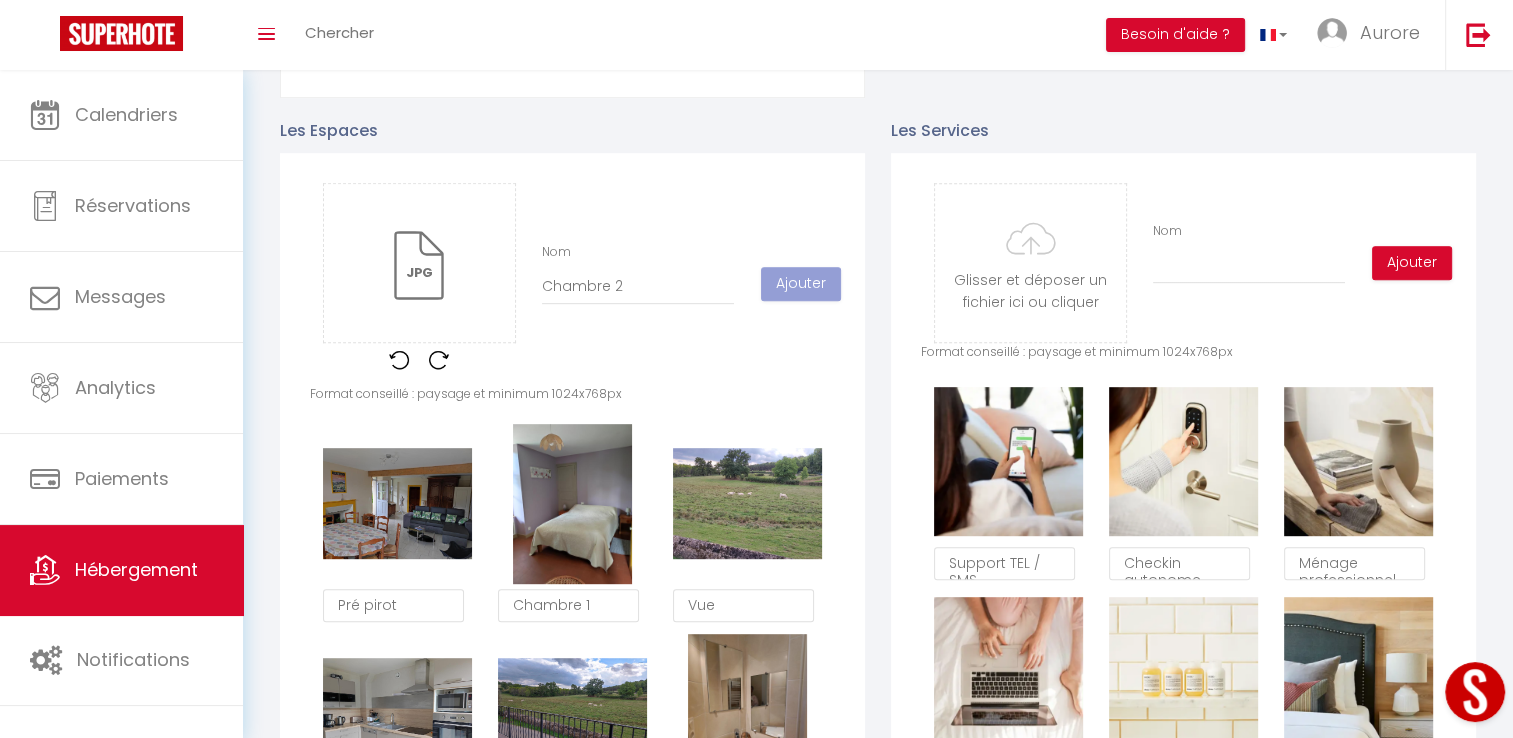 type 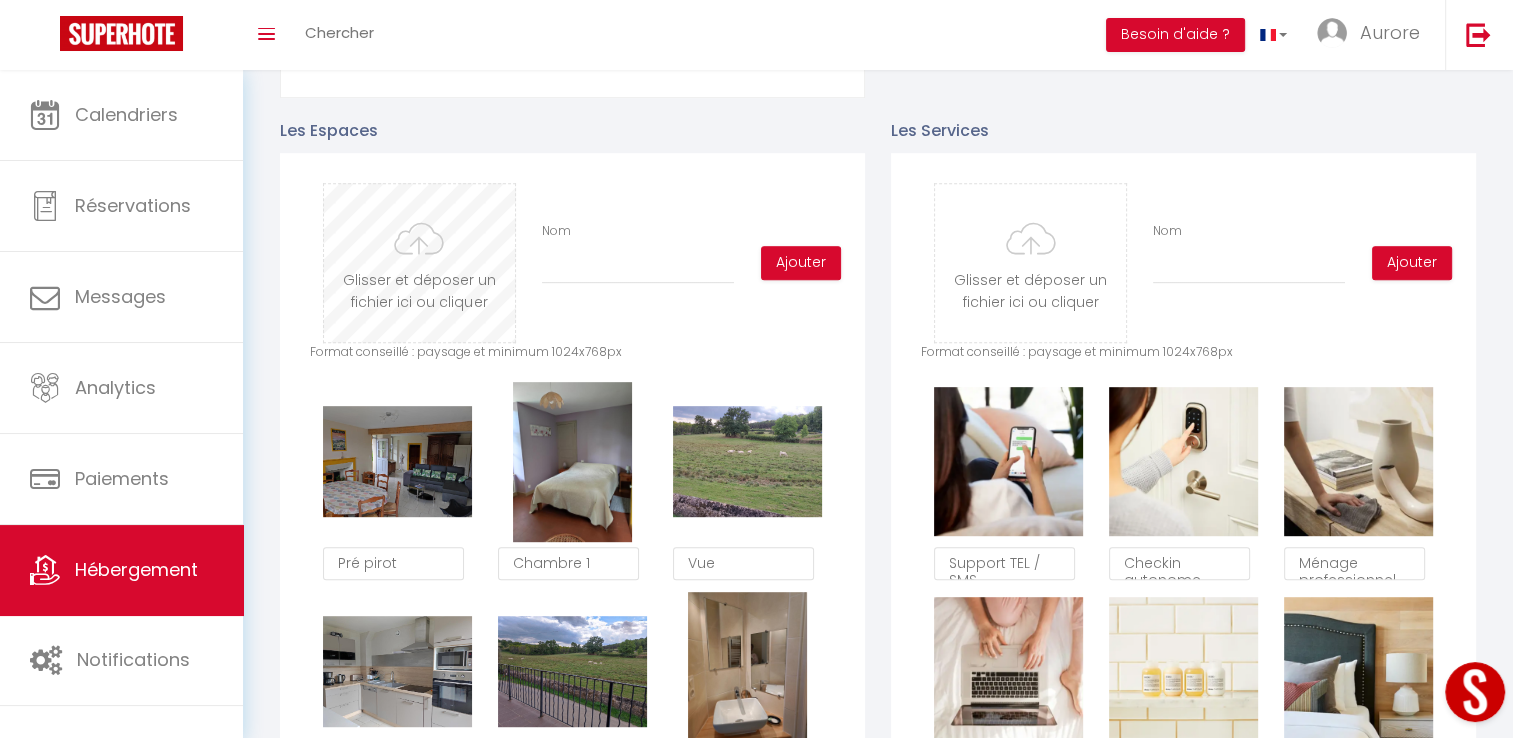 click at bounding box center [419, 263] 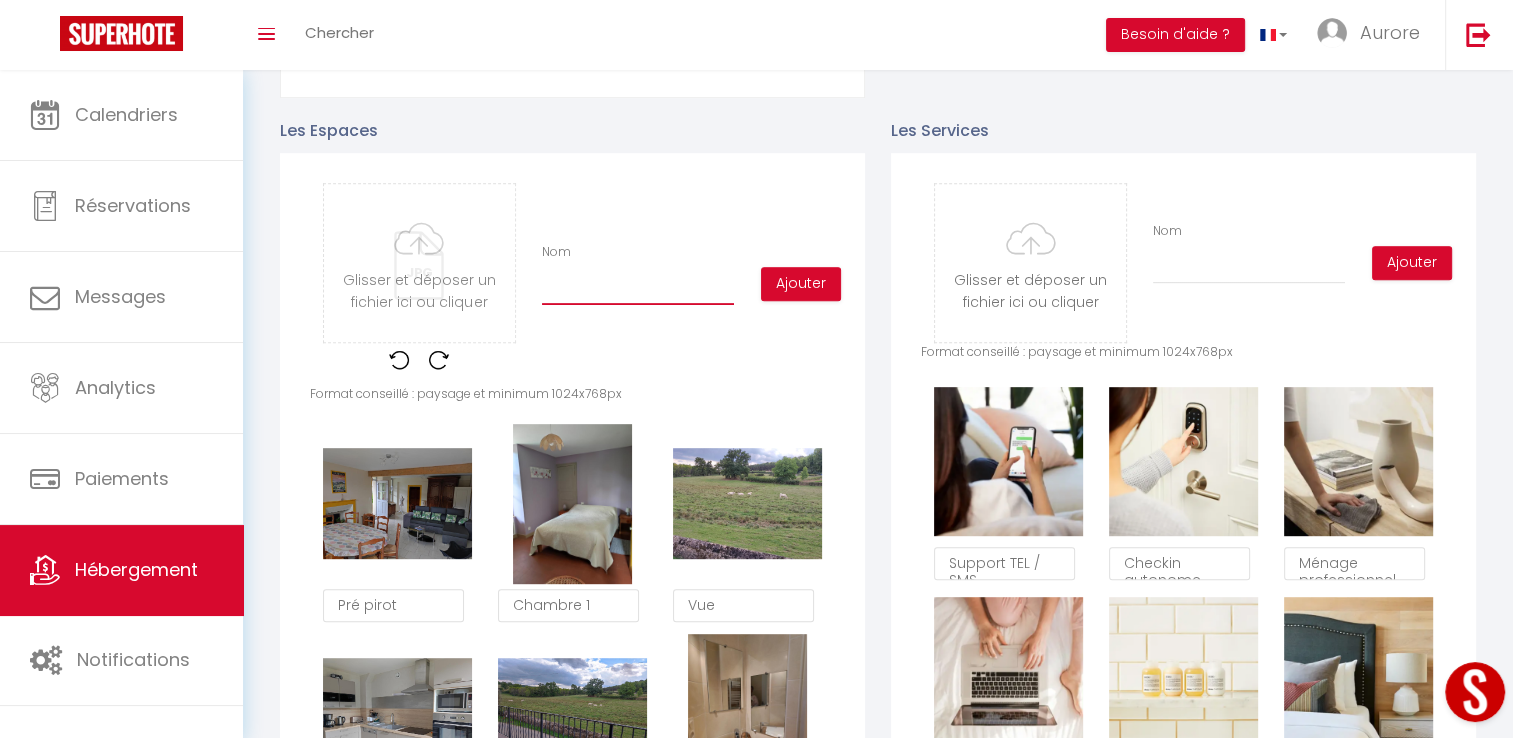 click on "Nom" at bounding box center (638, 287) 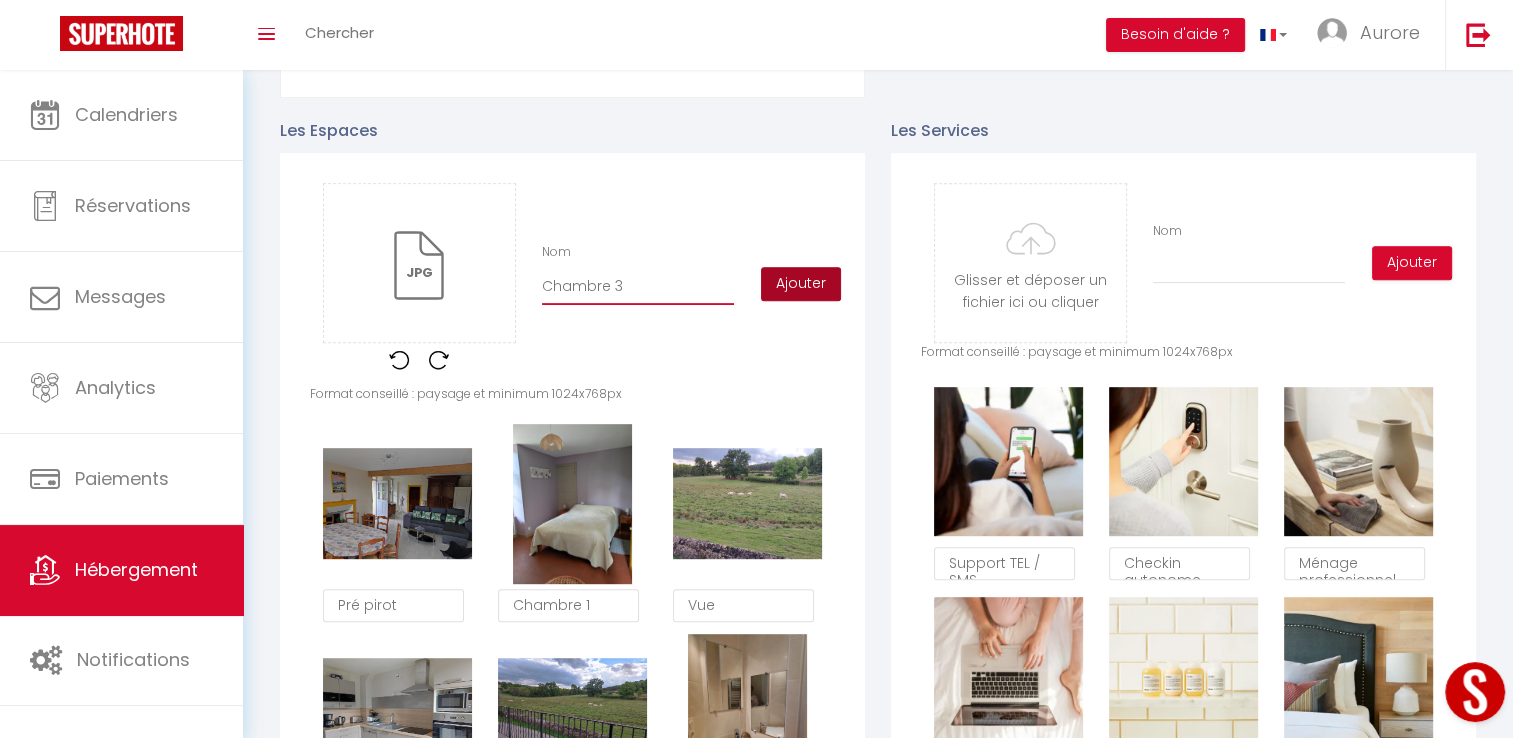 type on "Chambre 3" 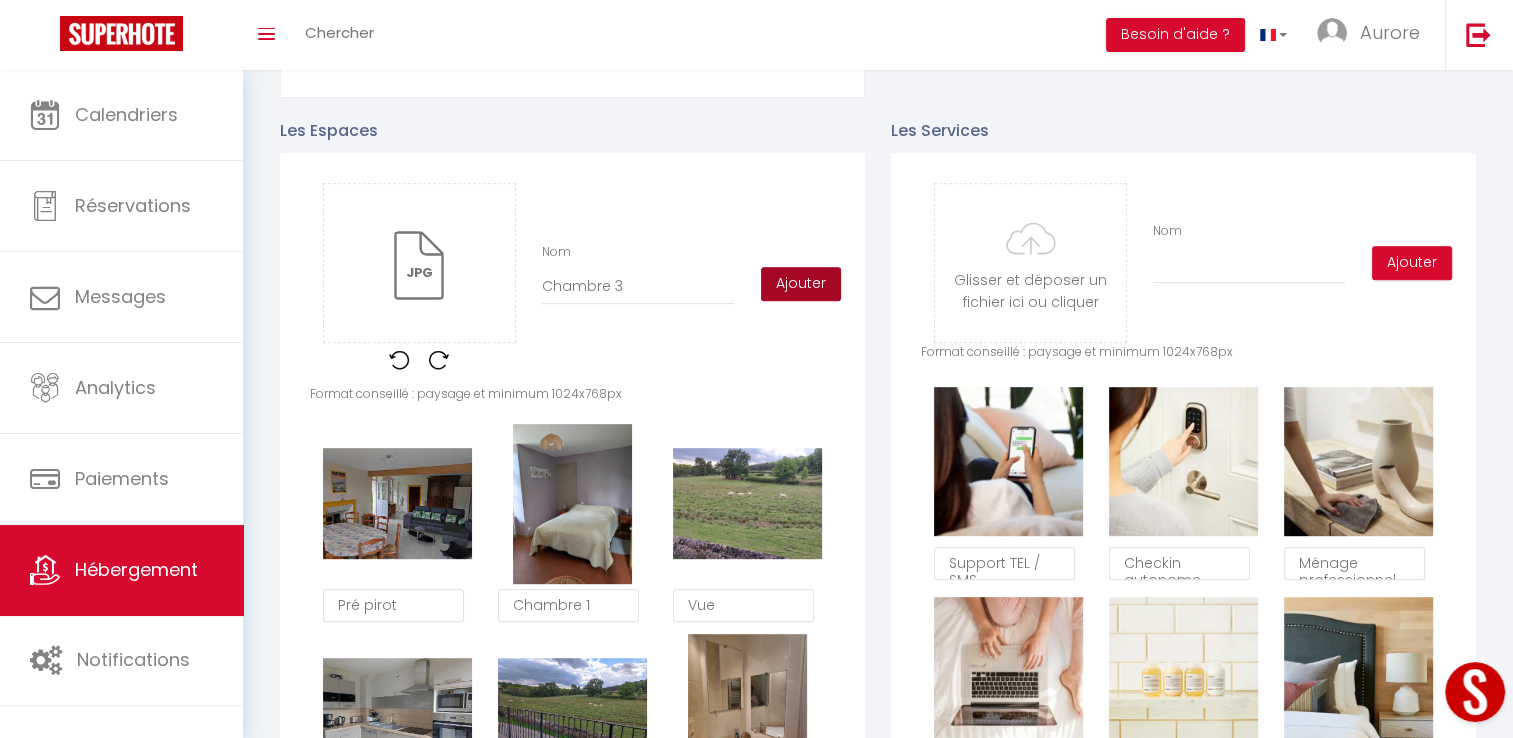 click on "Ajouter" at bounding box center (801, 284) 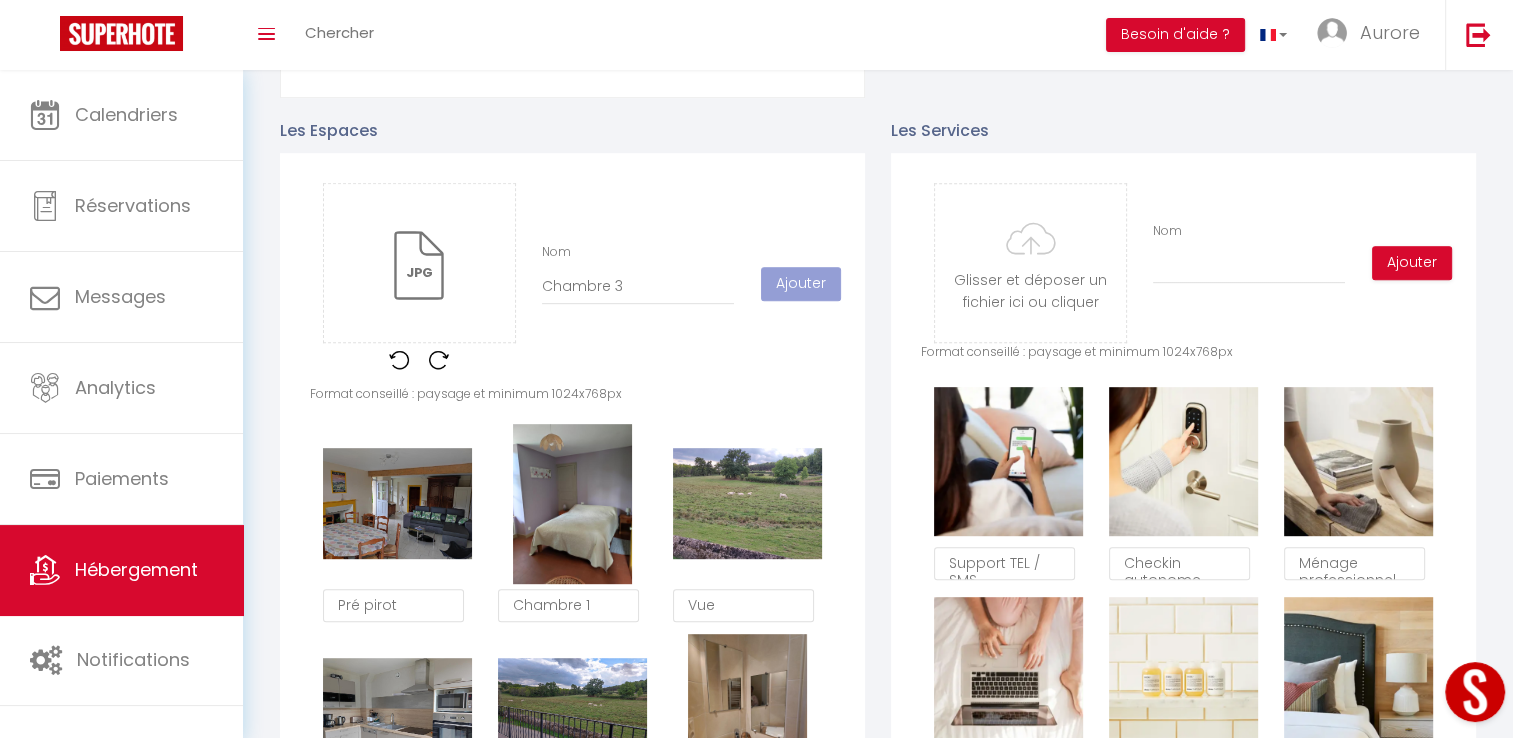type 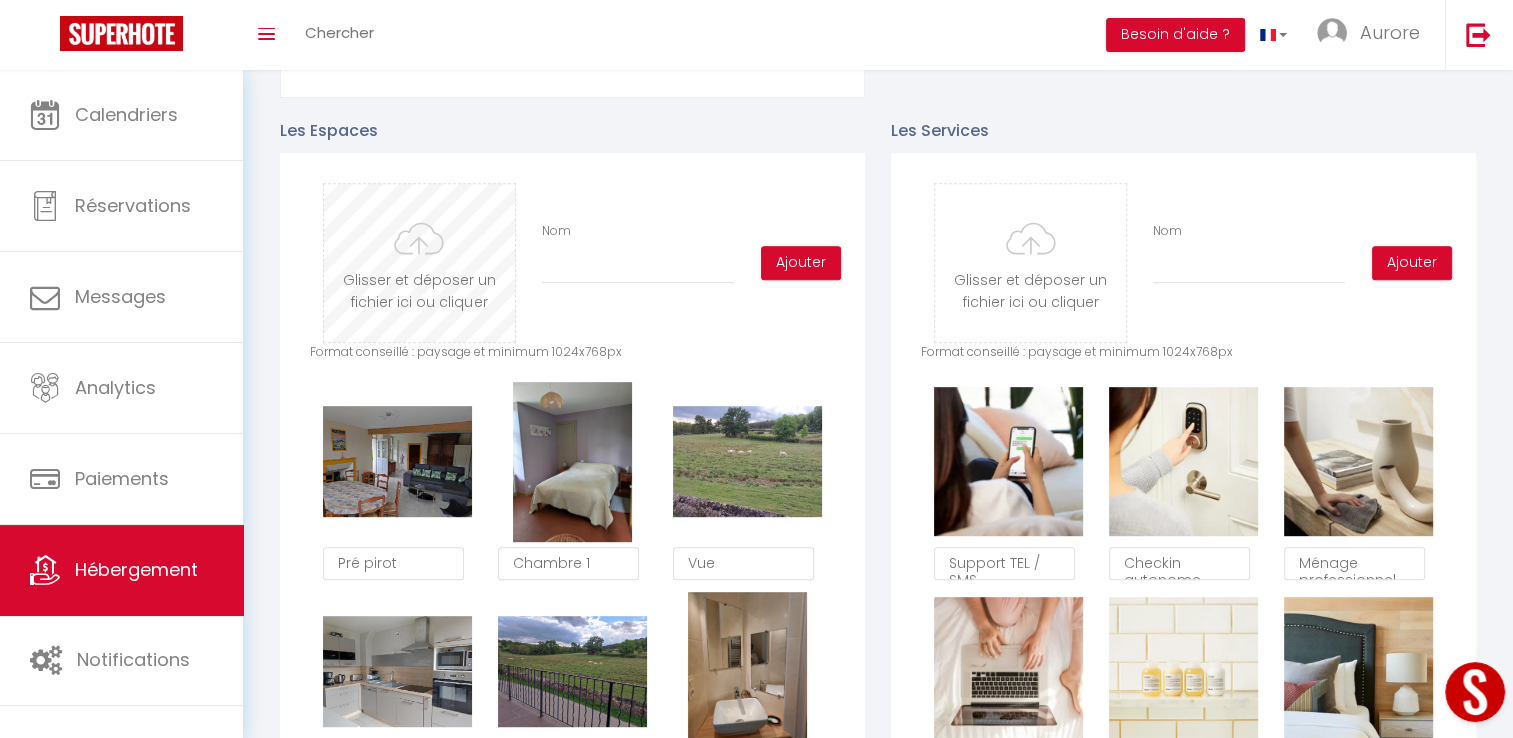 click at bounding box center [419, 263] 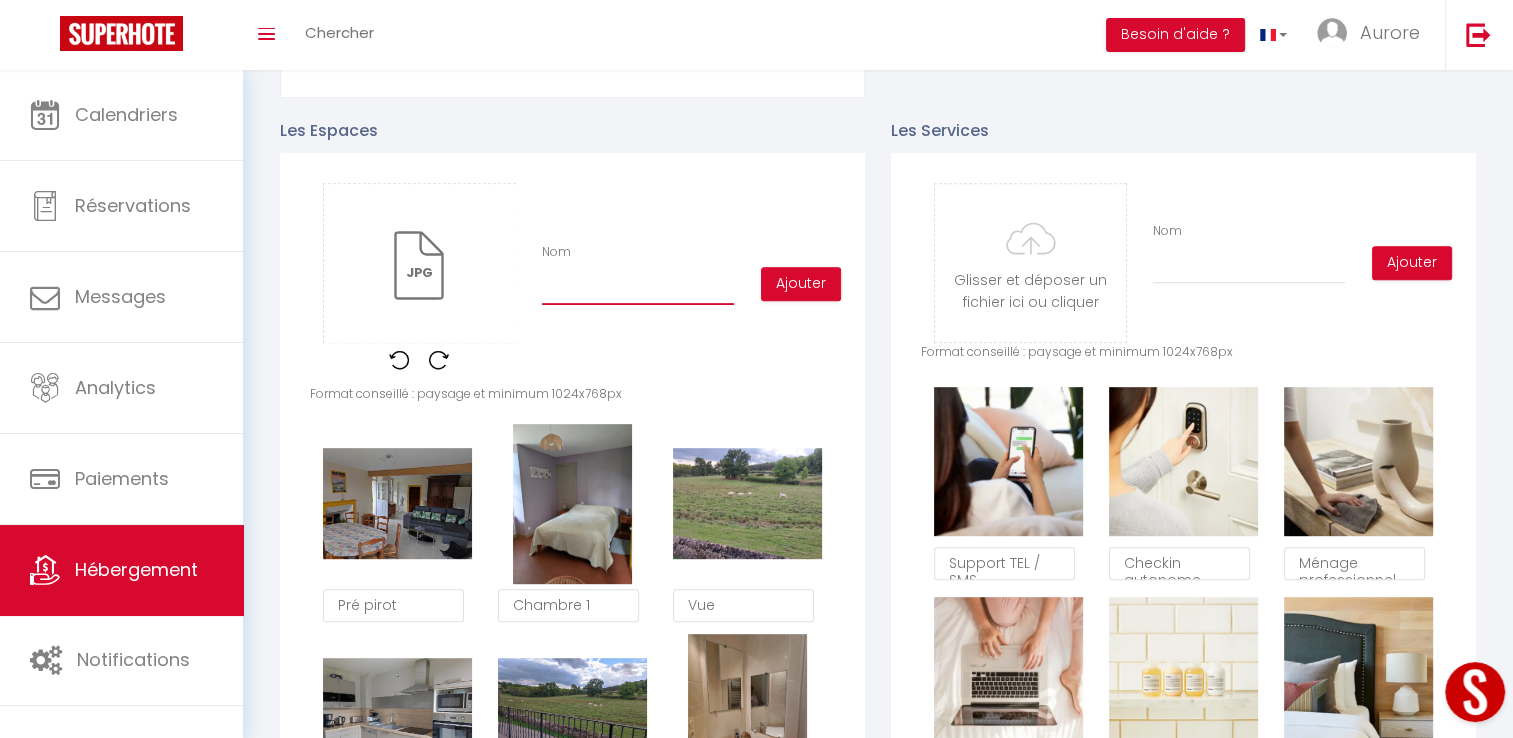 click on "Nom" at bounding box center [638, 287] 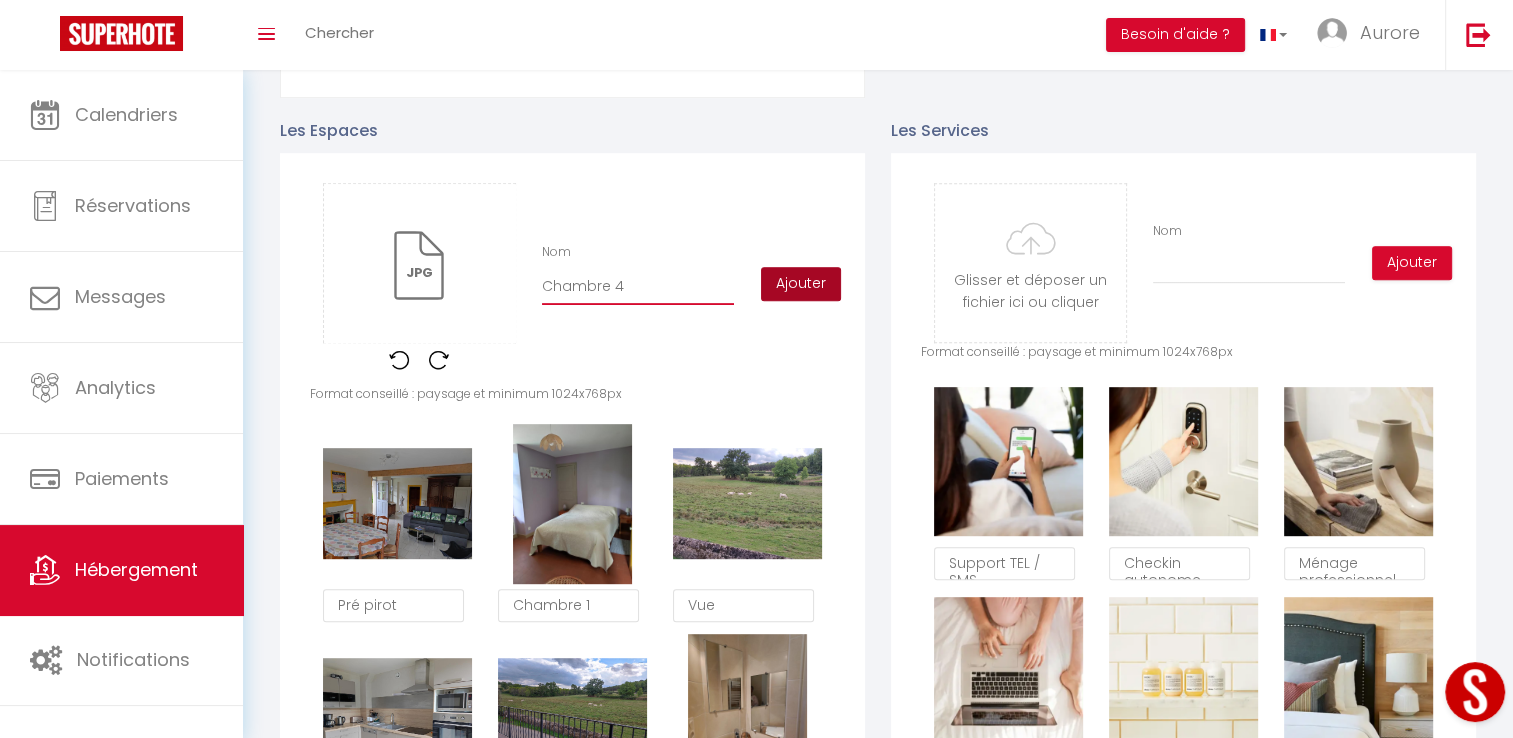 type on "Chambre 4" 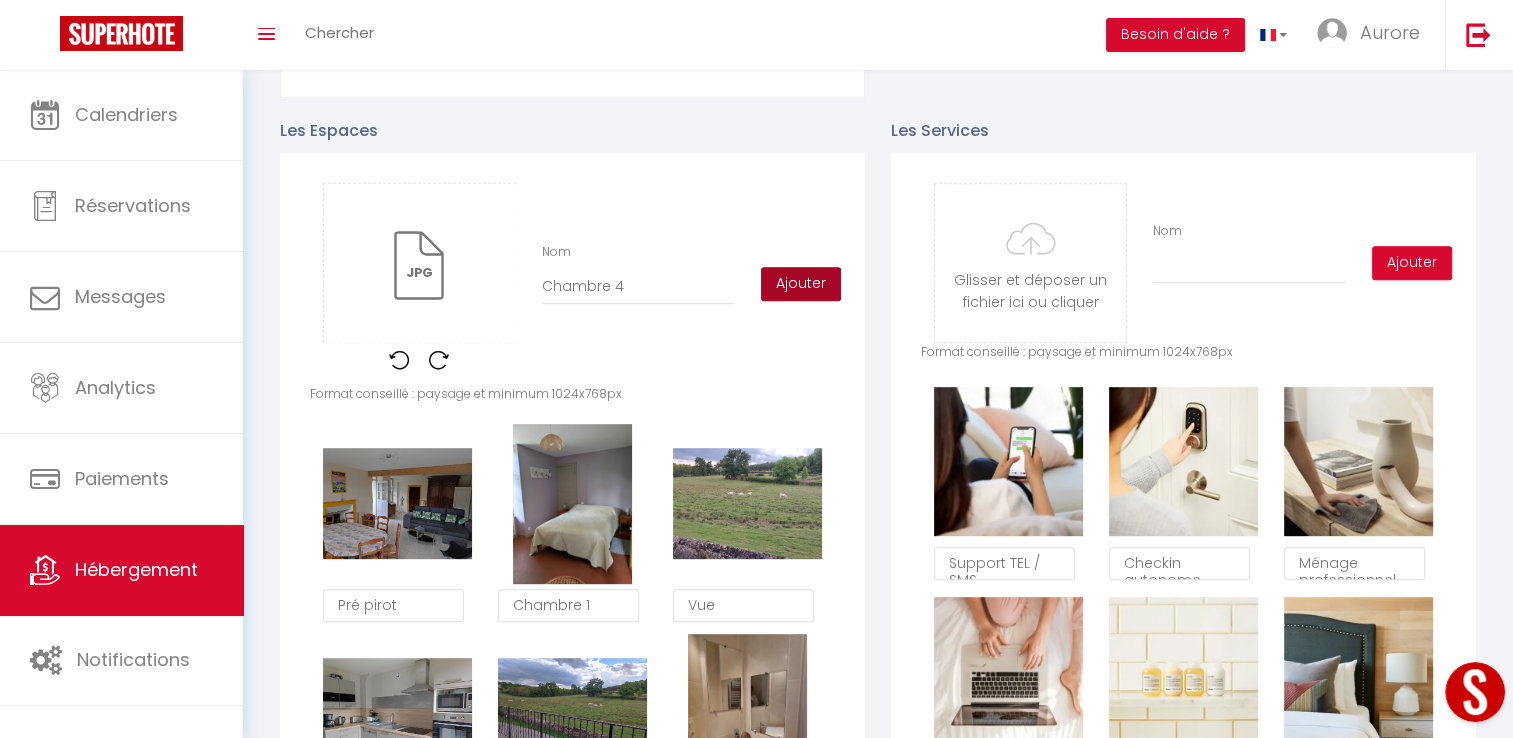 click on "Ajouter" at bounding box center (801, 284) 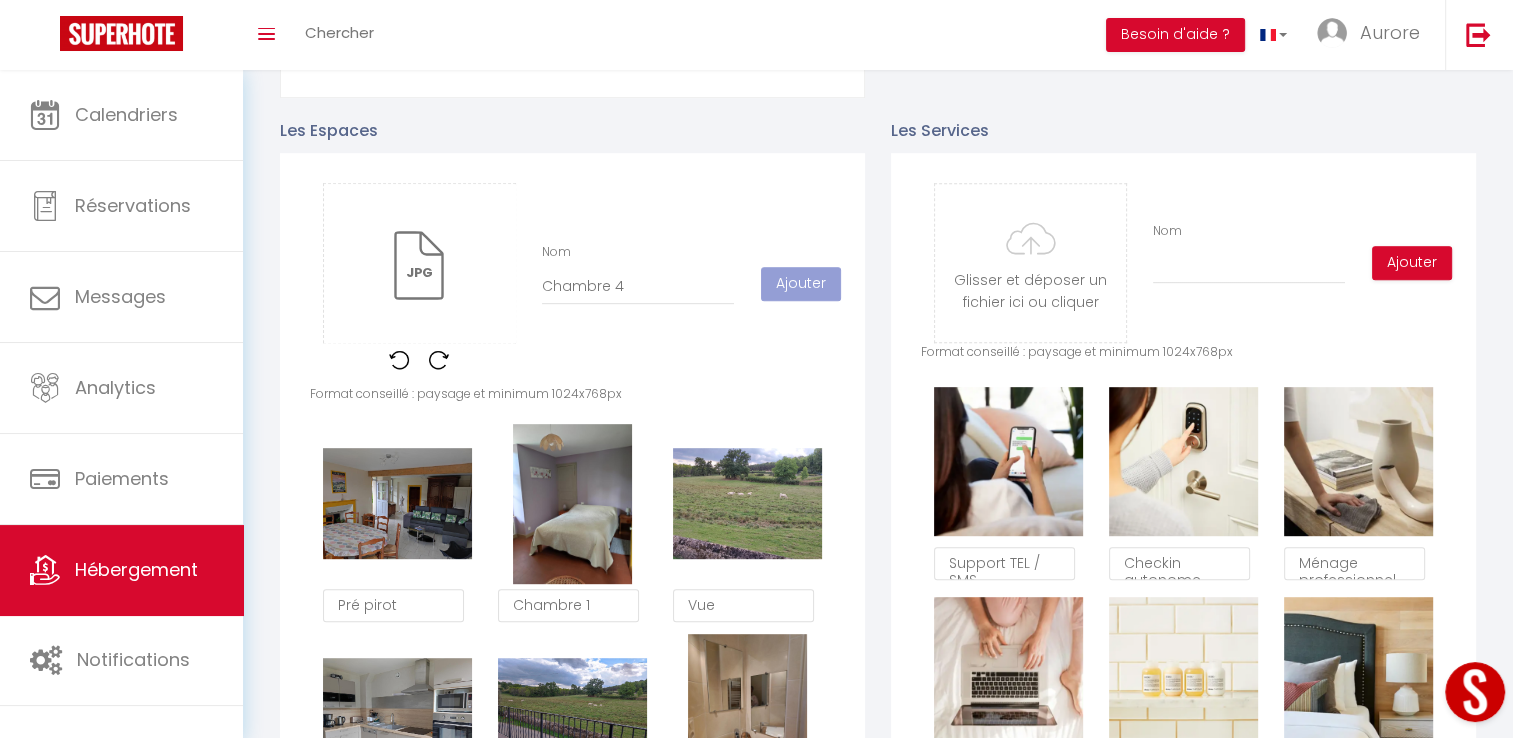 type 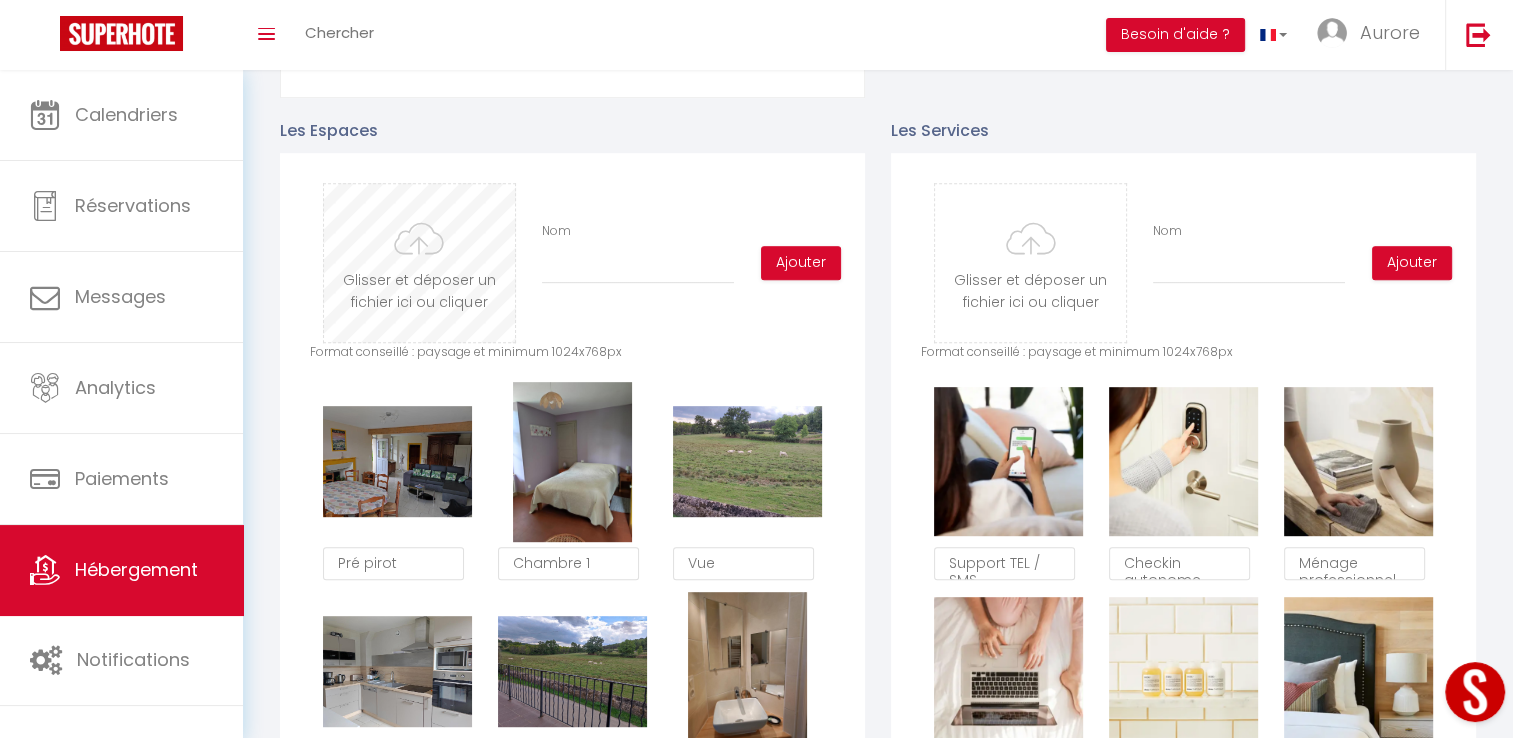 click at bounding box center (419, 263) 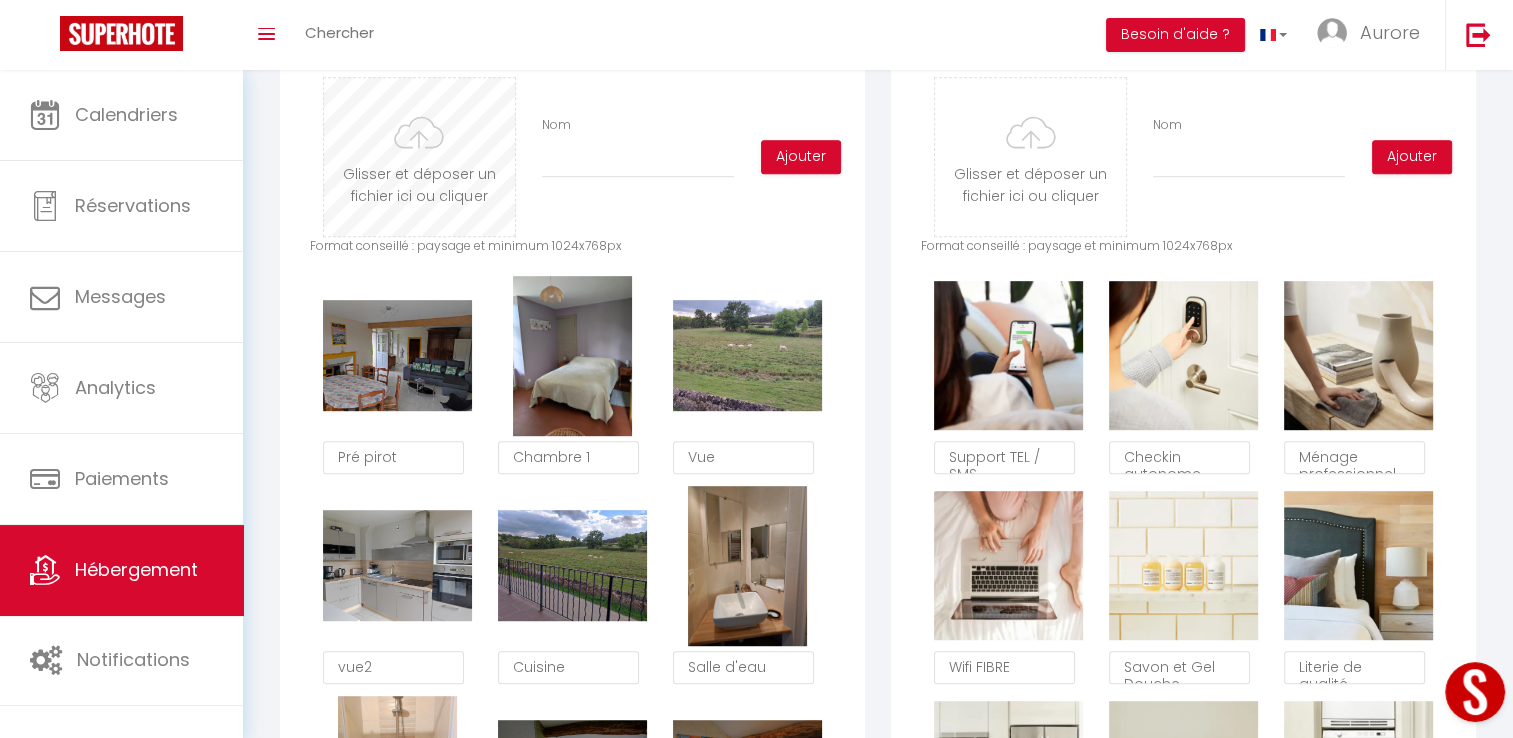 type on "C:\fakepath\IMG_20220924_144344.jpg" 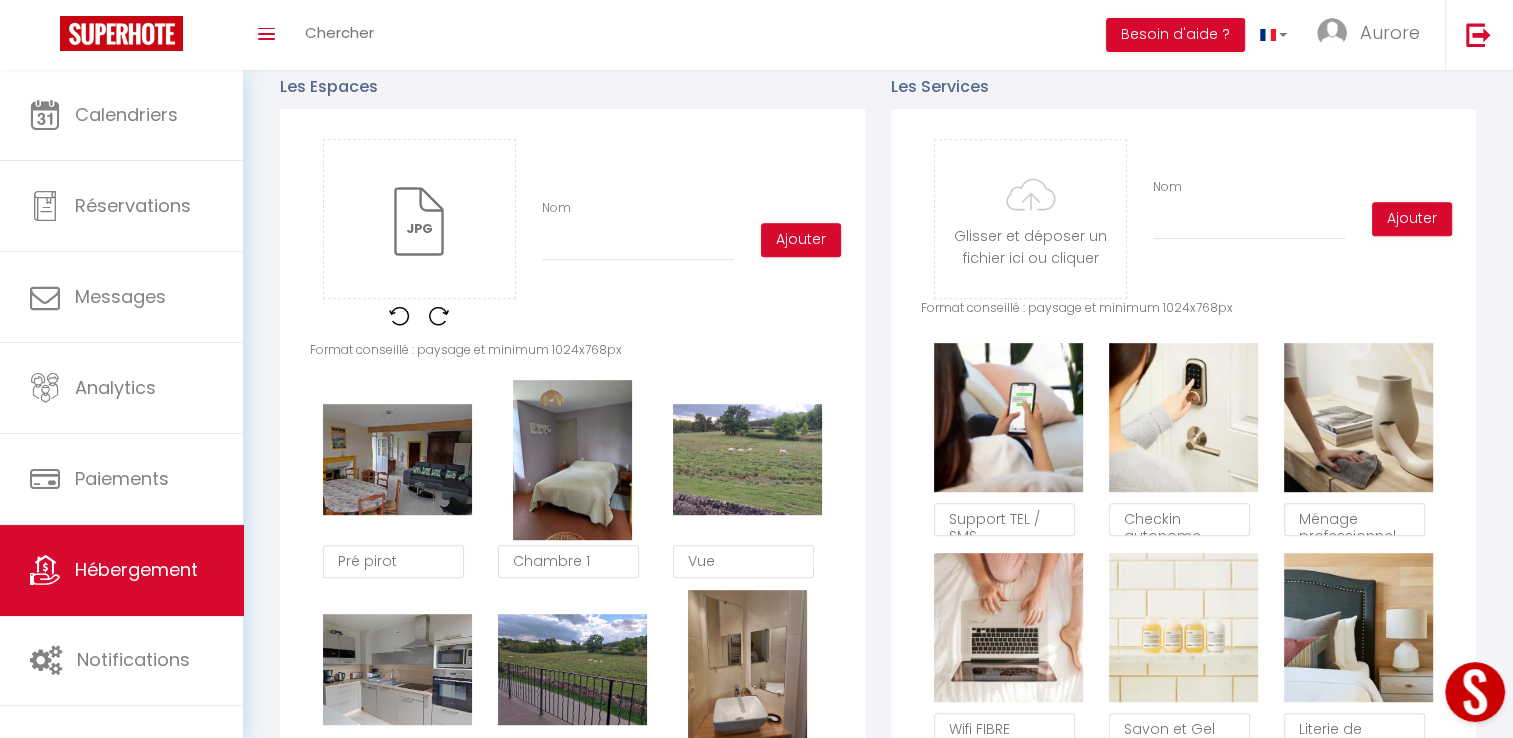 scroll, scrollTop: 900, scrollLeft: 0, axis: vertical 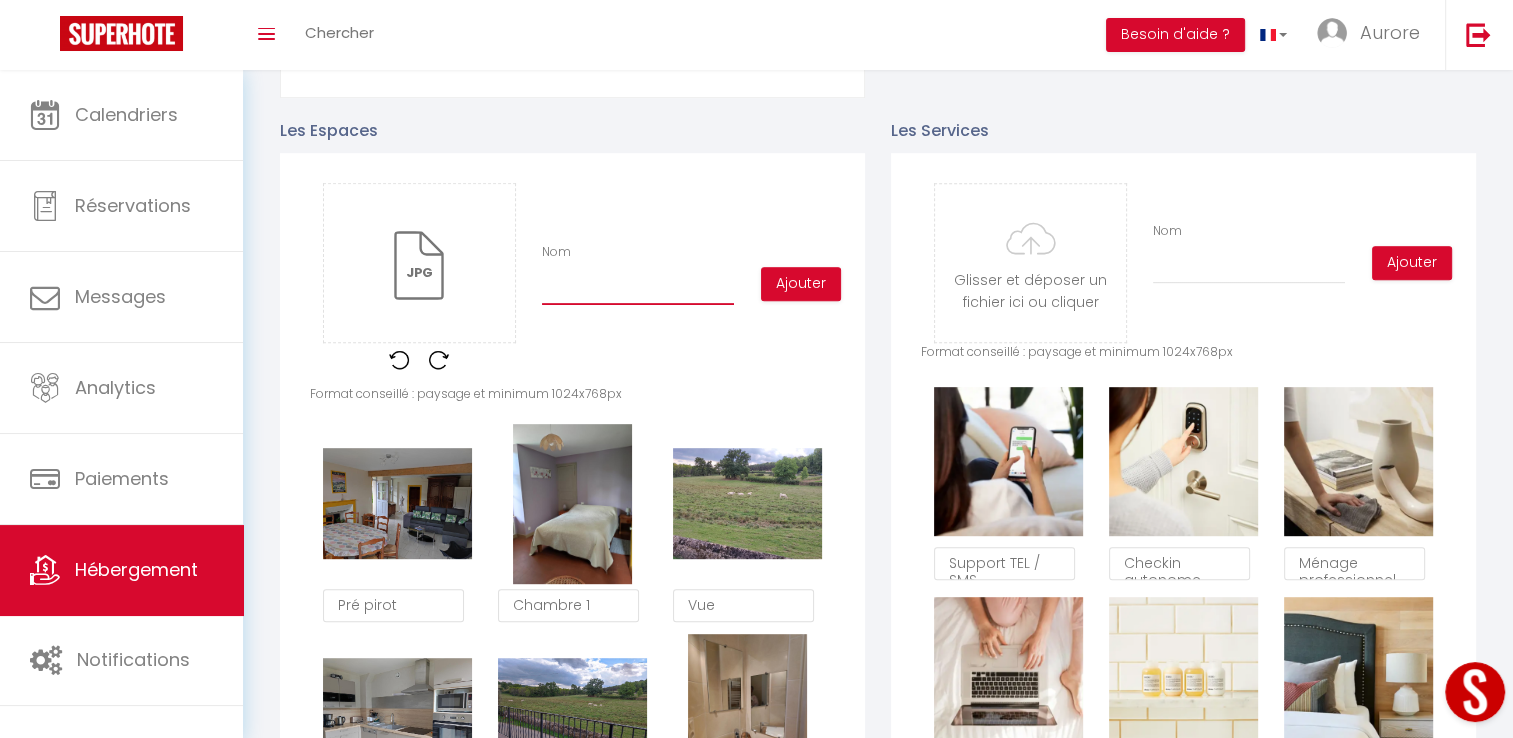 click on "Nom" at bounding box center (638, 287) 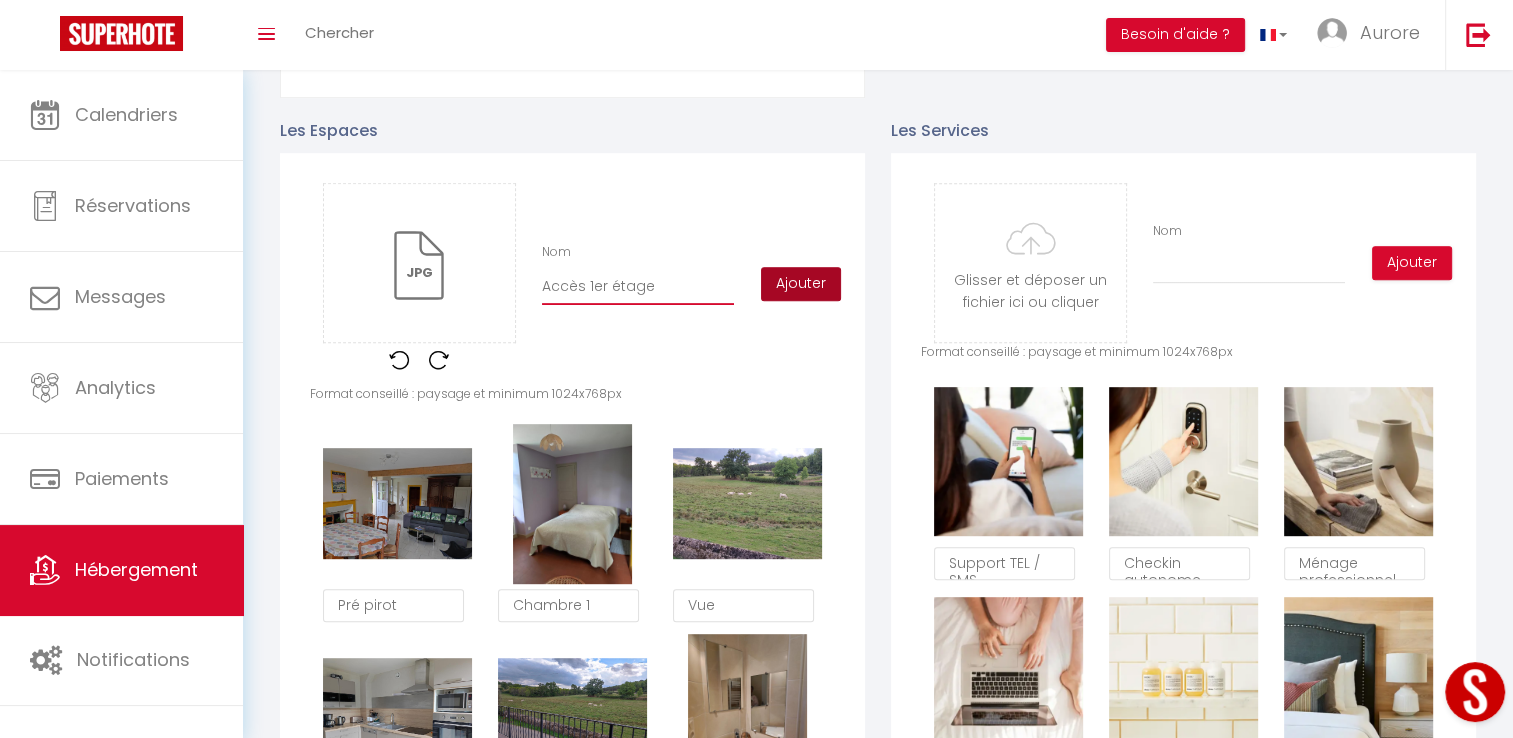 type on "Accès 1er étage" 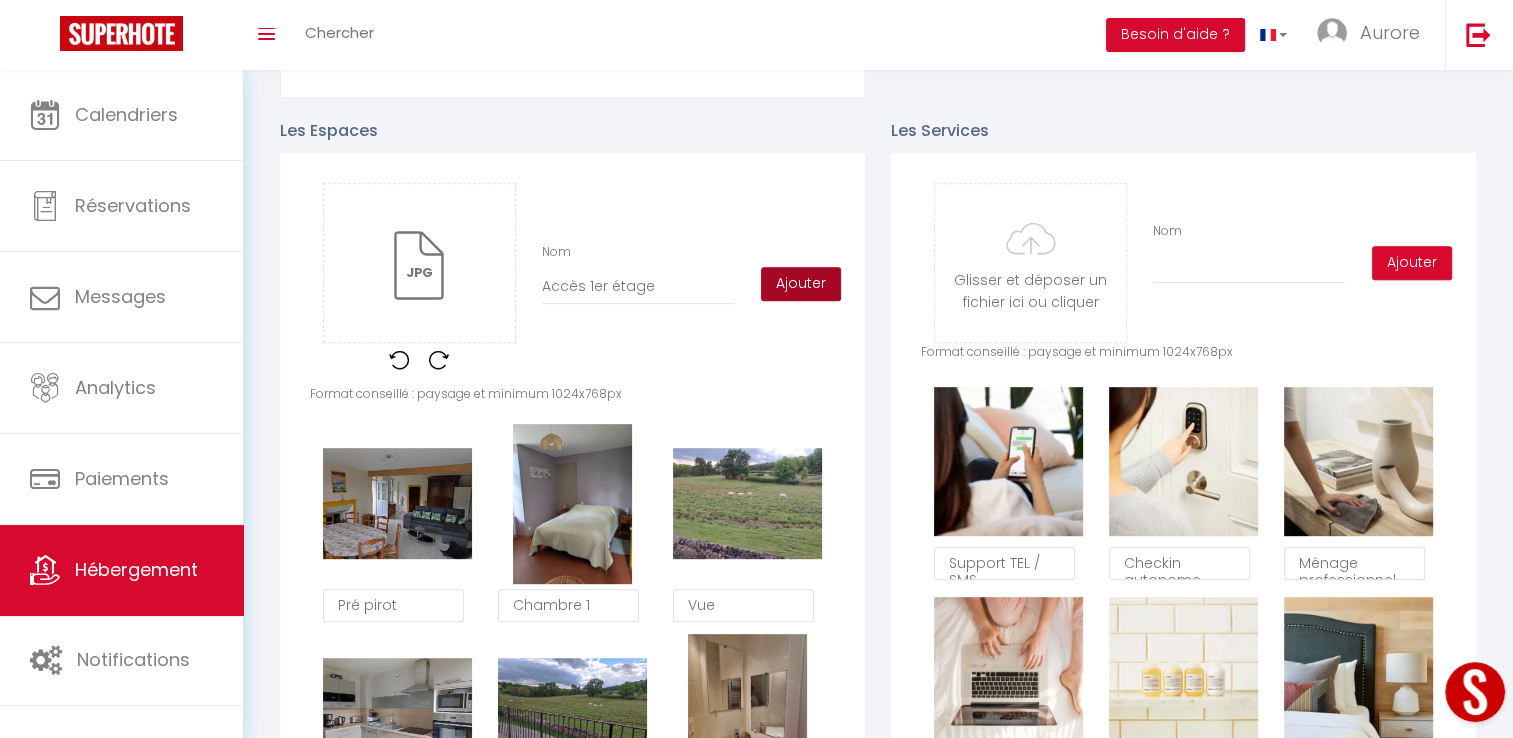 click on "Ajouter" at bounding box center (801, 284) 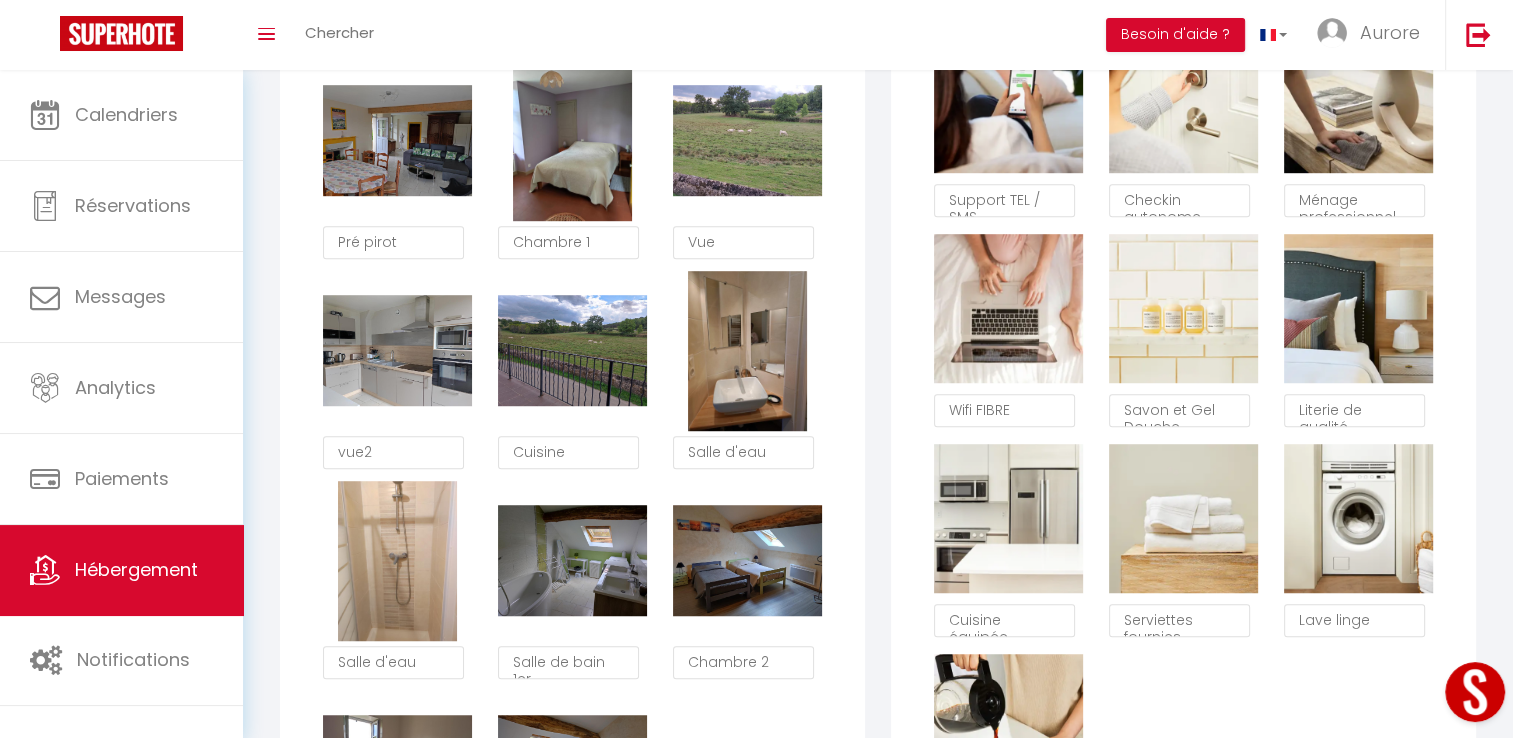 scroll, scrollTop: 1300, scrollLeft: 0, axis: vertical 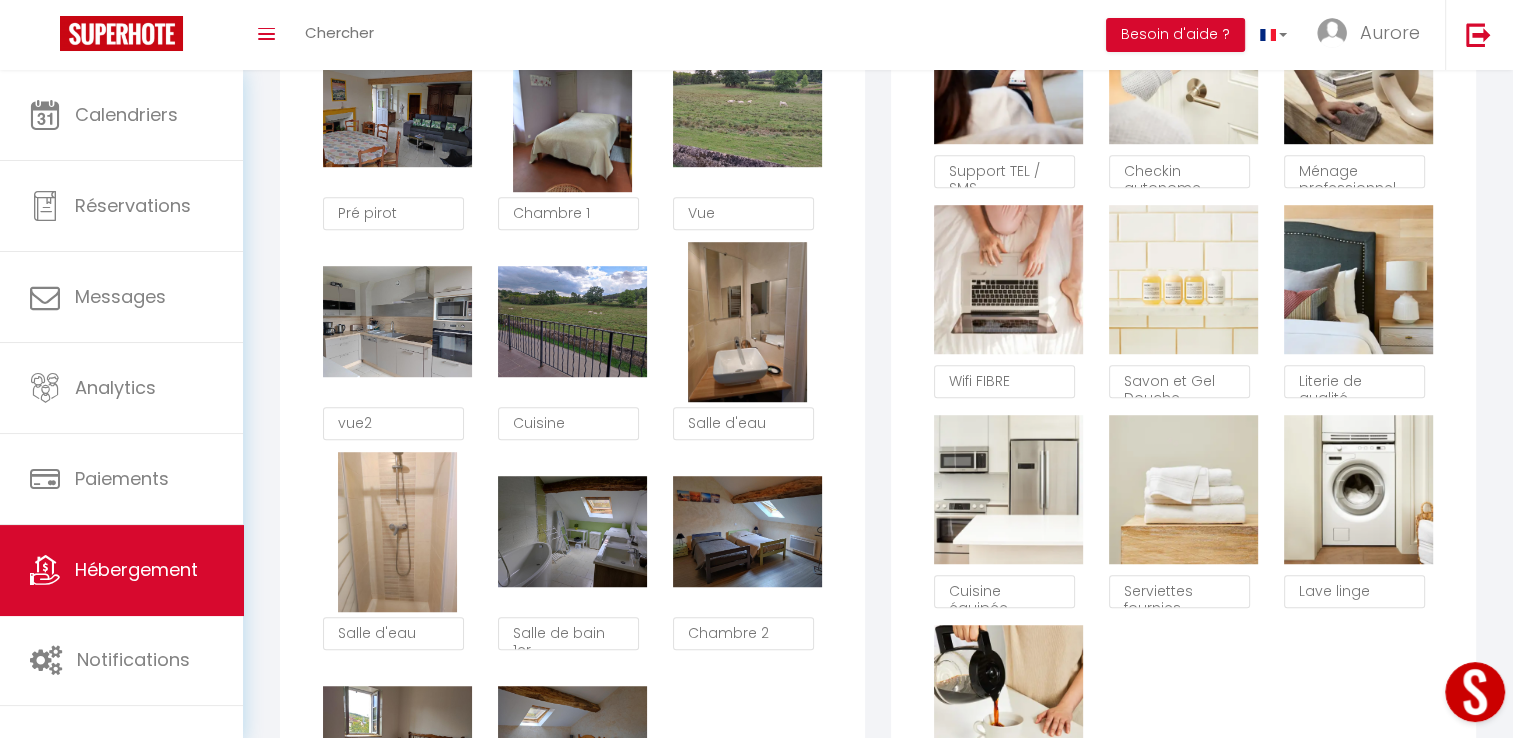 type 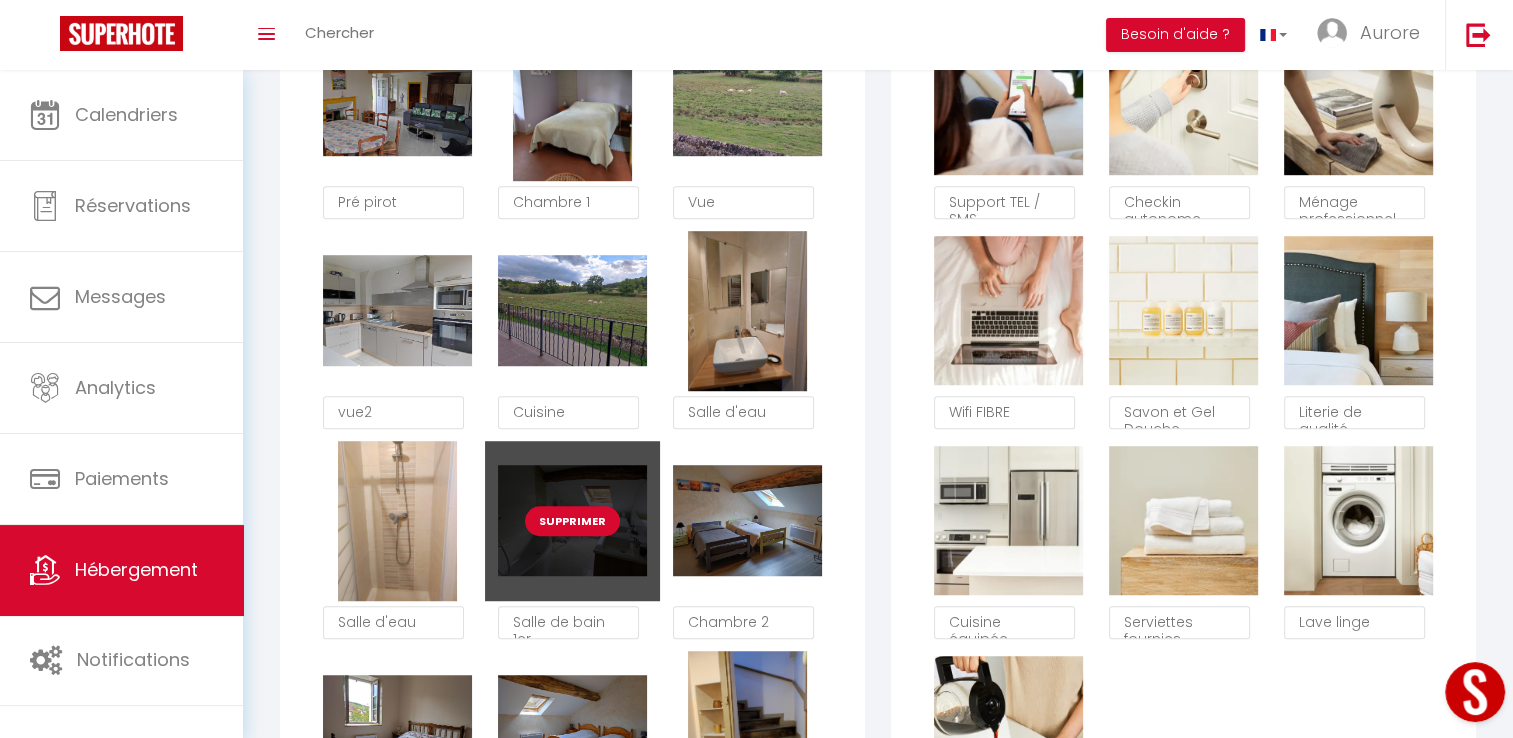 scroll, scrollTop: 1258, scrollLeft: 0, axis: vertical 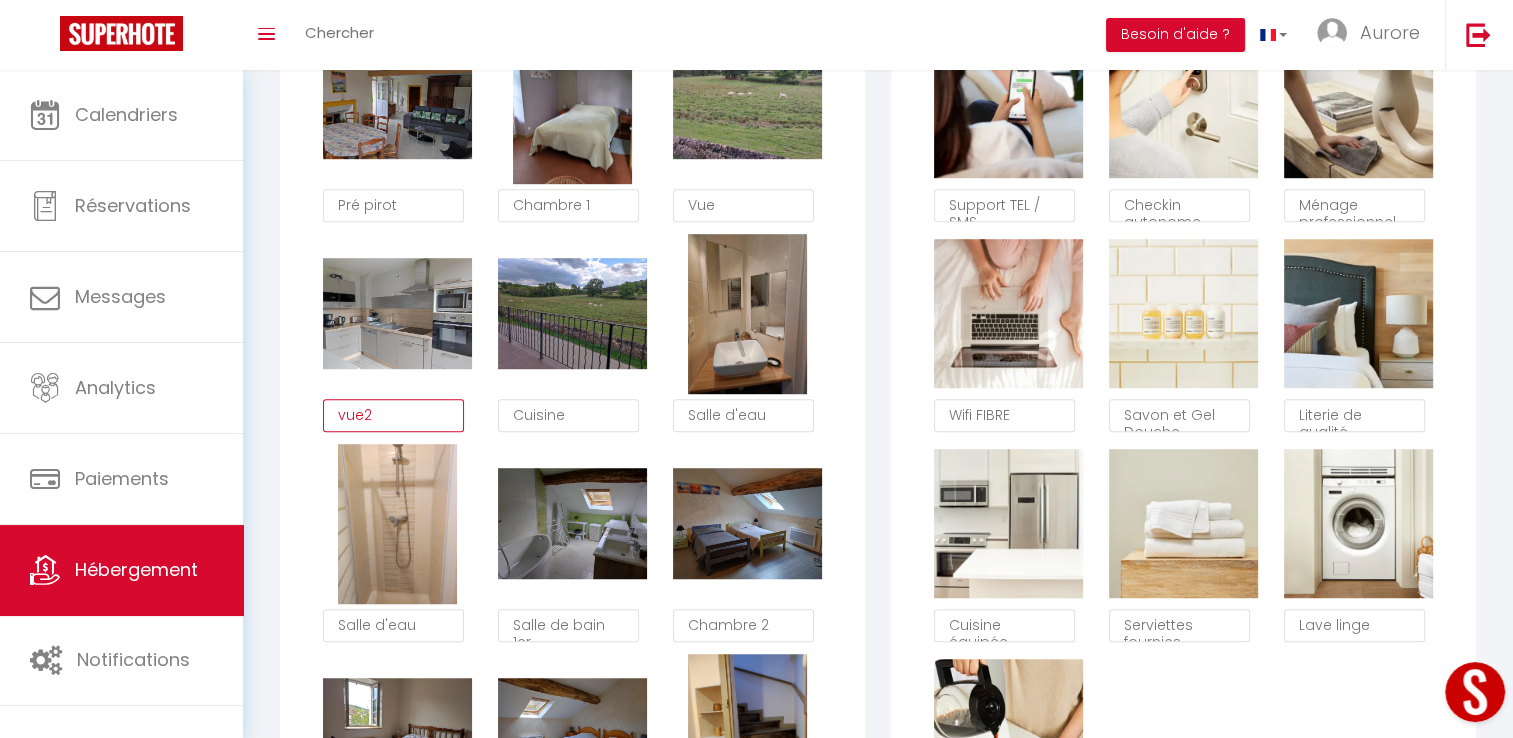 click on "vue2" at bounding box center [393, 416] 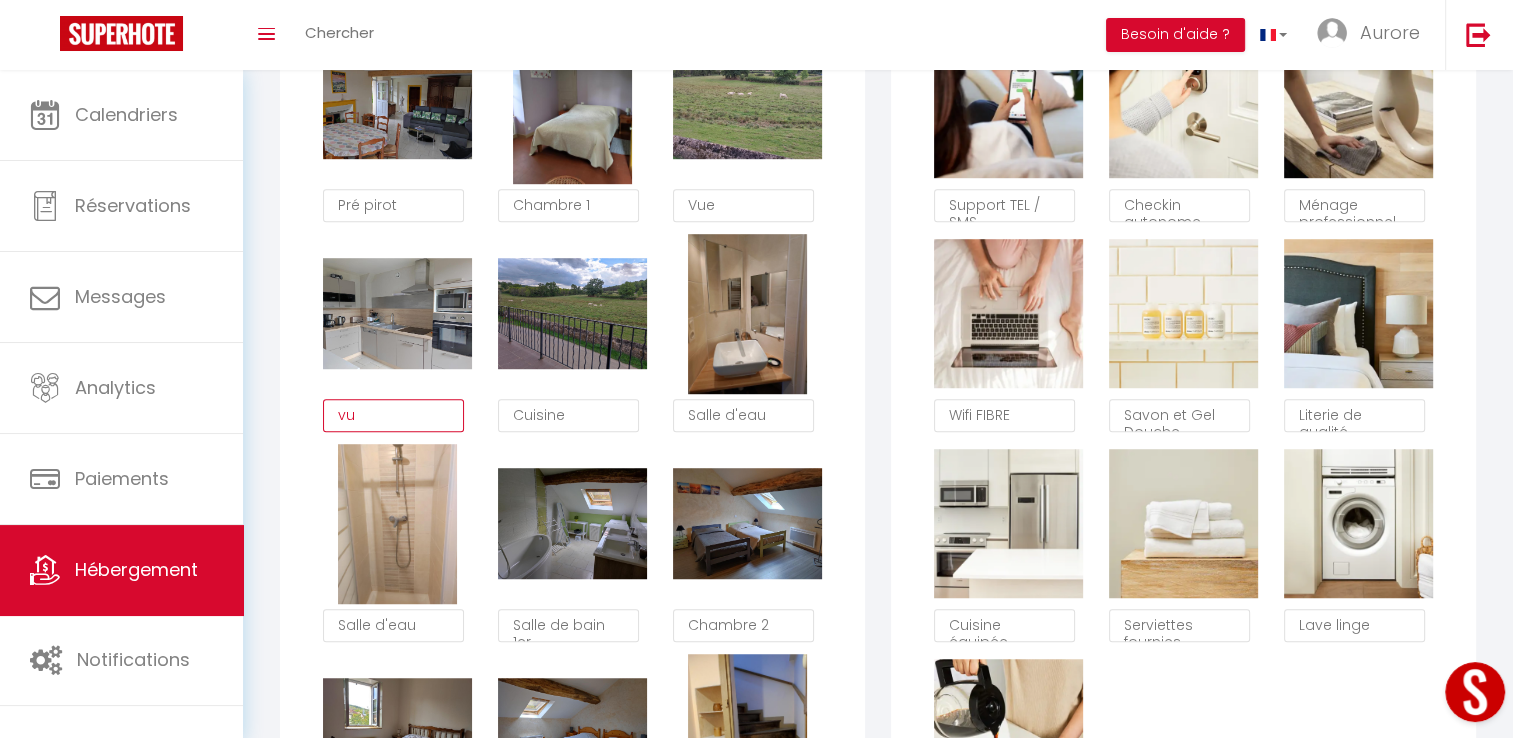 type on "v" 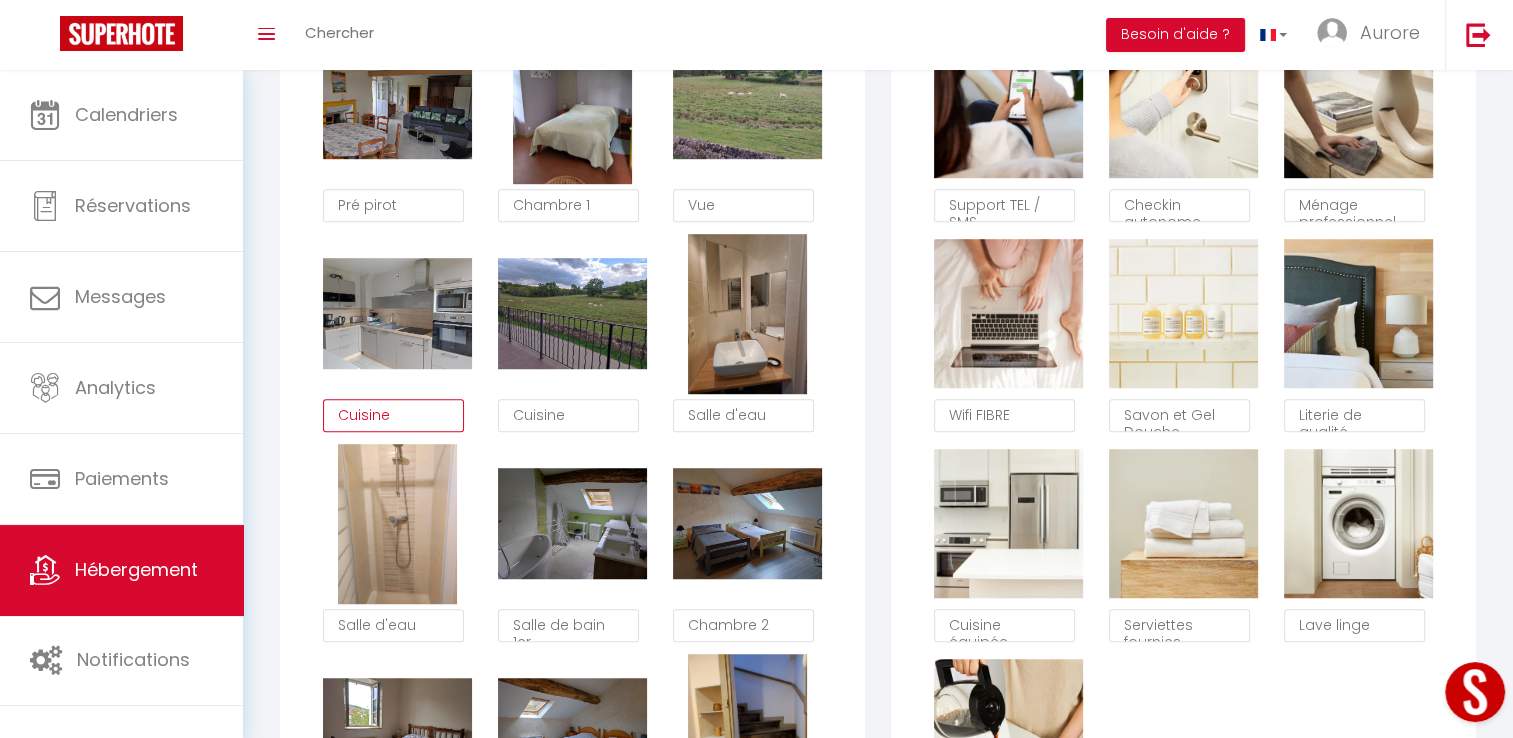 type on "Cuisine" 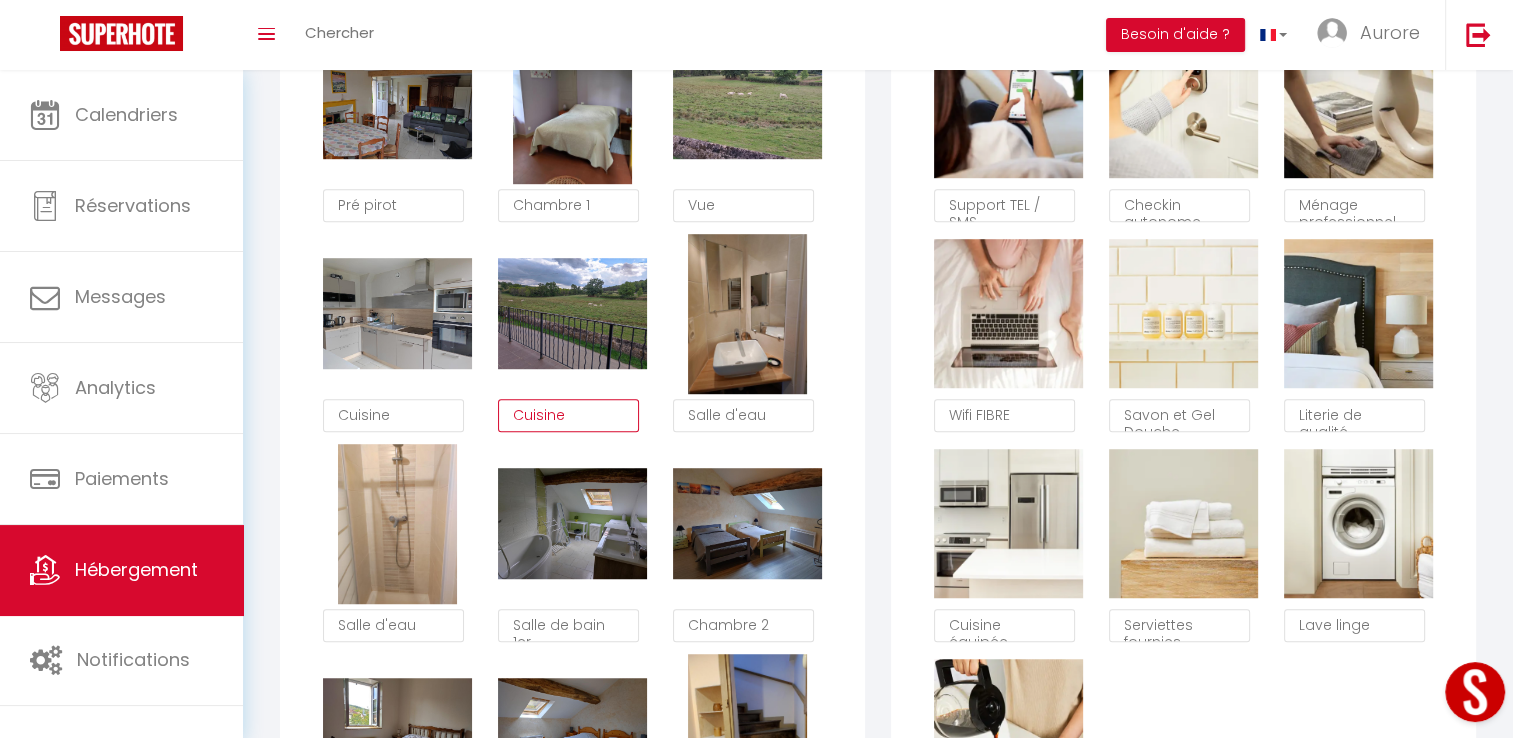 click on "Cuisine" at bounding box center (568, 416) 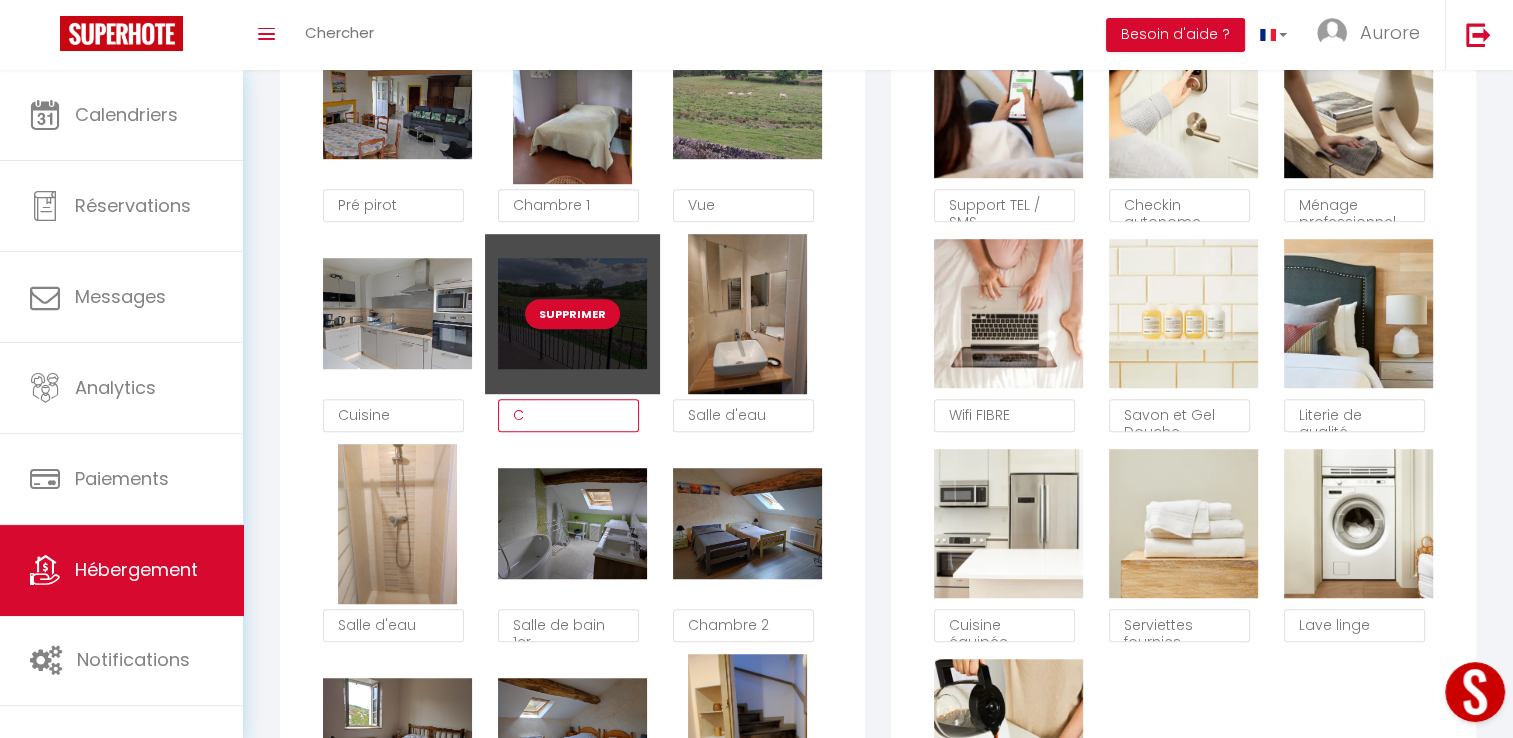 type on "C" 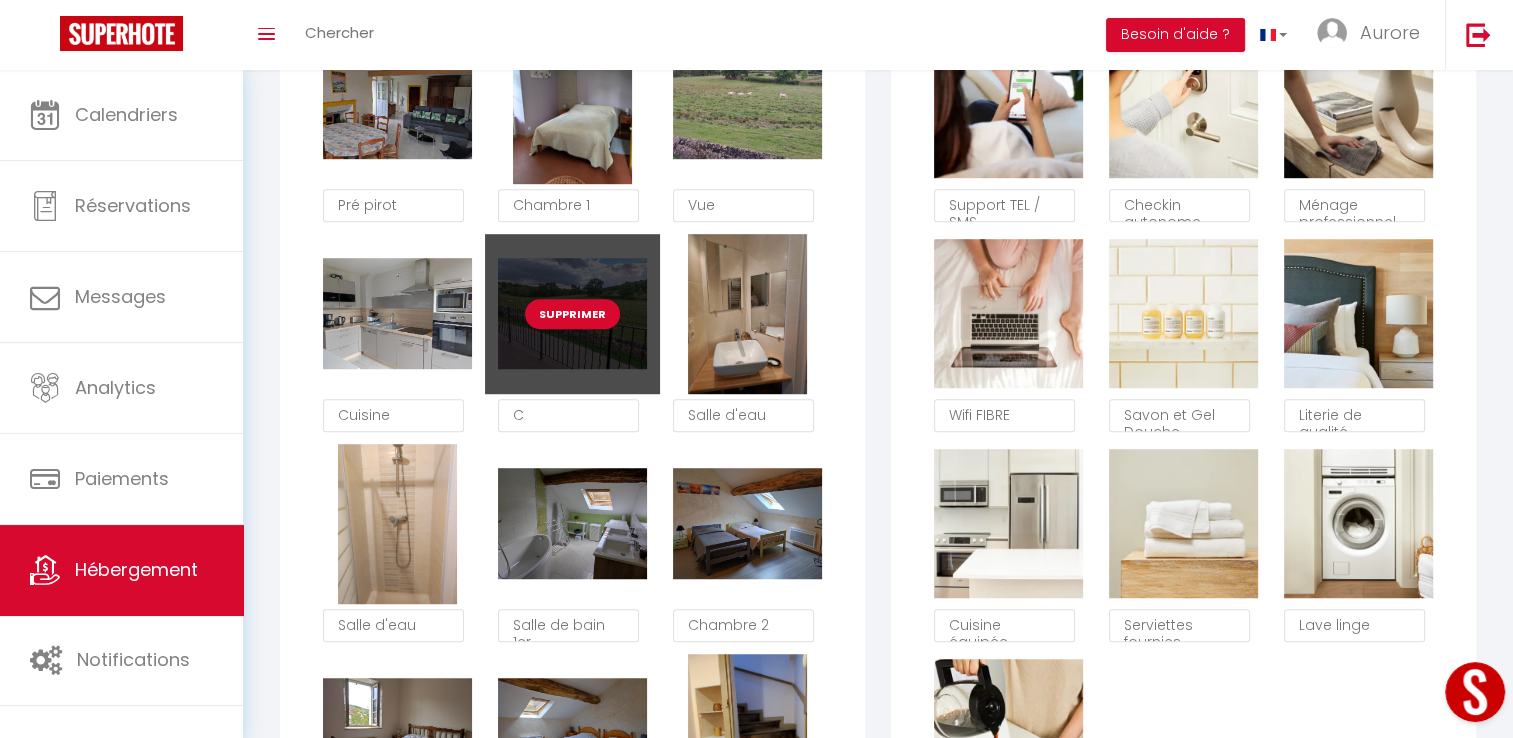 click on "Supprimer" at bounding box center [572, 314] 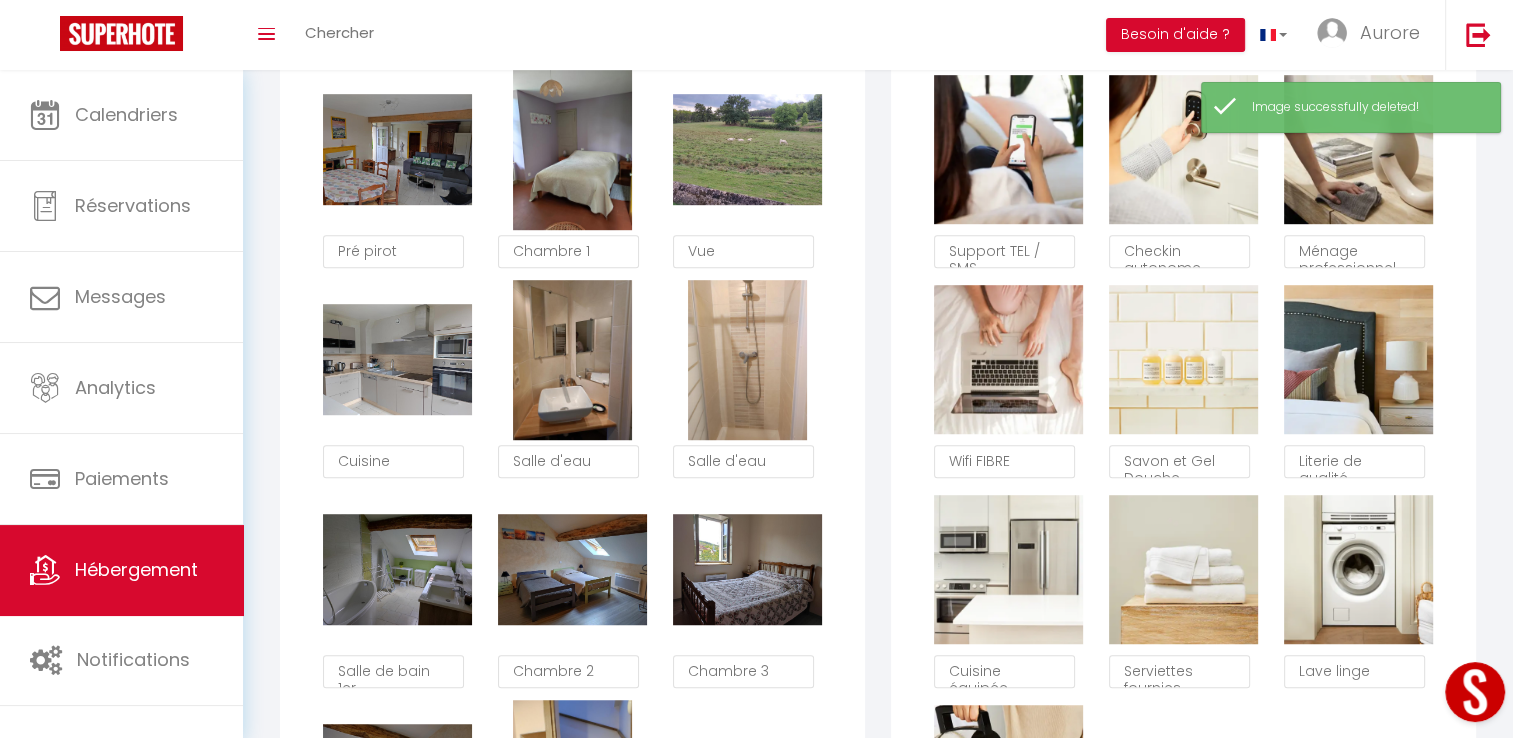 scroll, scrollTop: 1058, scrollLeft: 0, axis: vertical 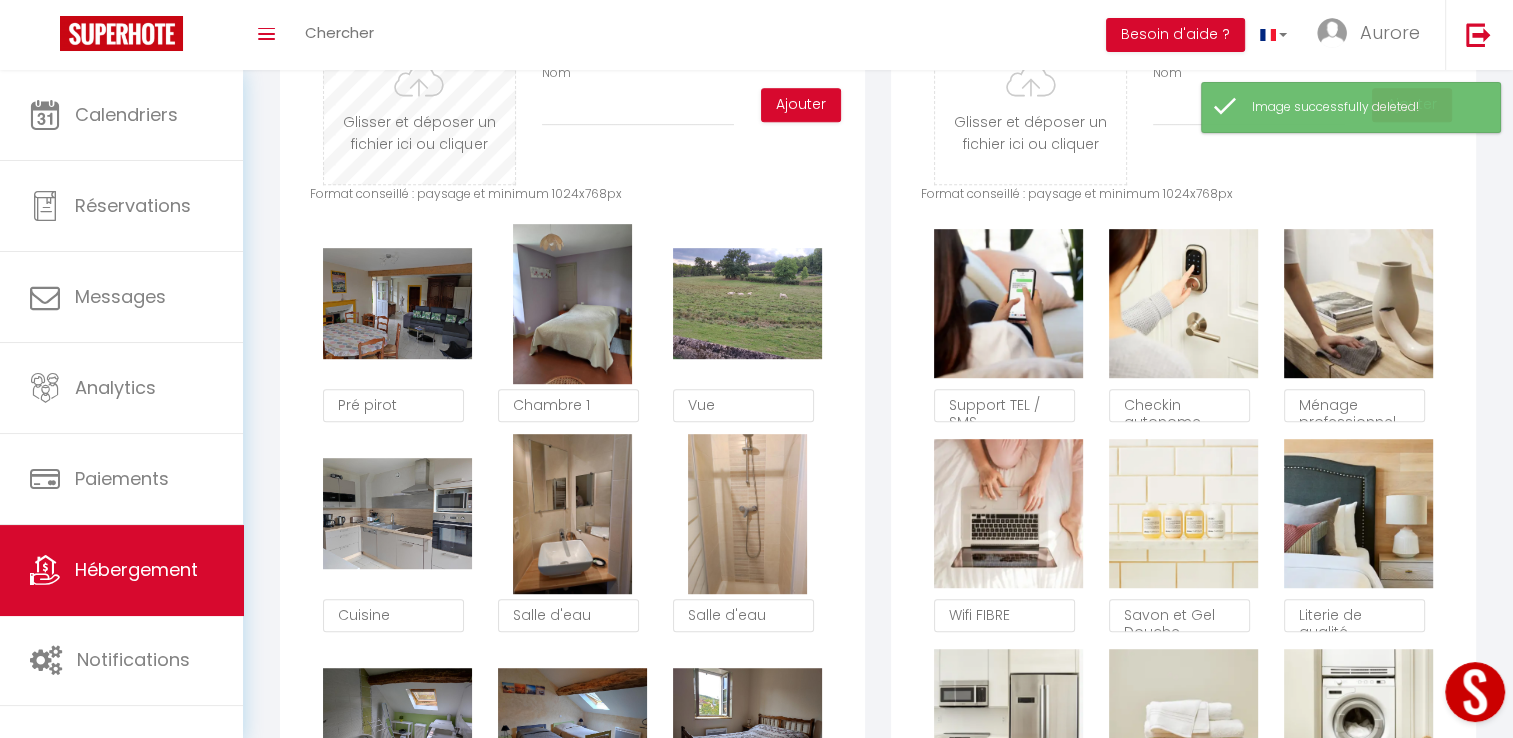 click at bounding box center (419, 105) 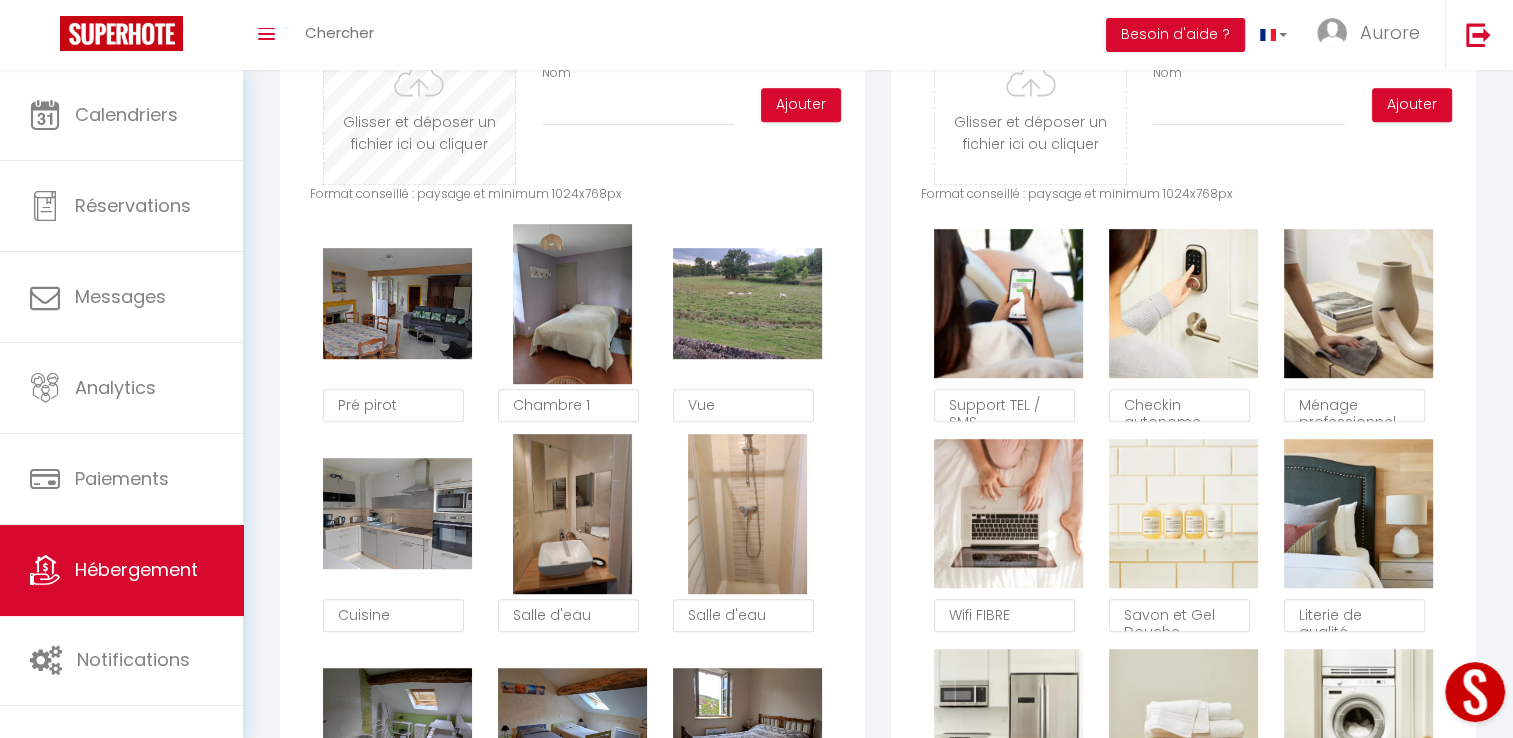 type on "C:\fakepath\IMG_20220924_144106.jpg" 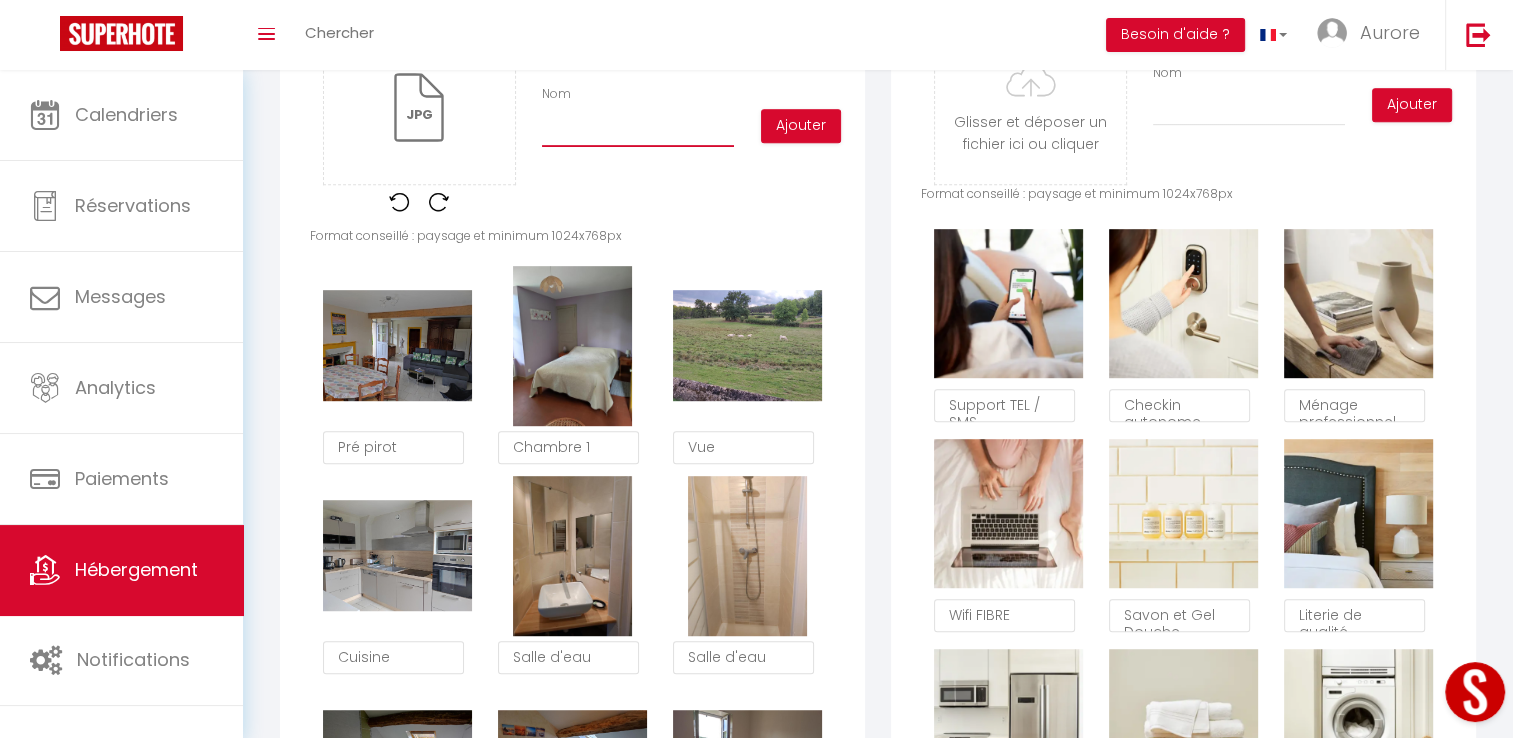 click on "Nom" at bounding box center [638, 129] 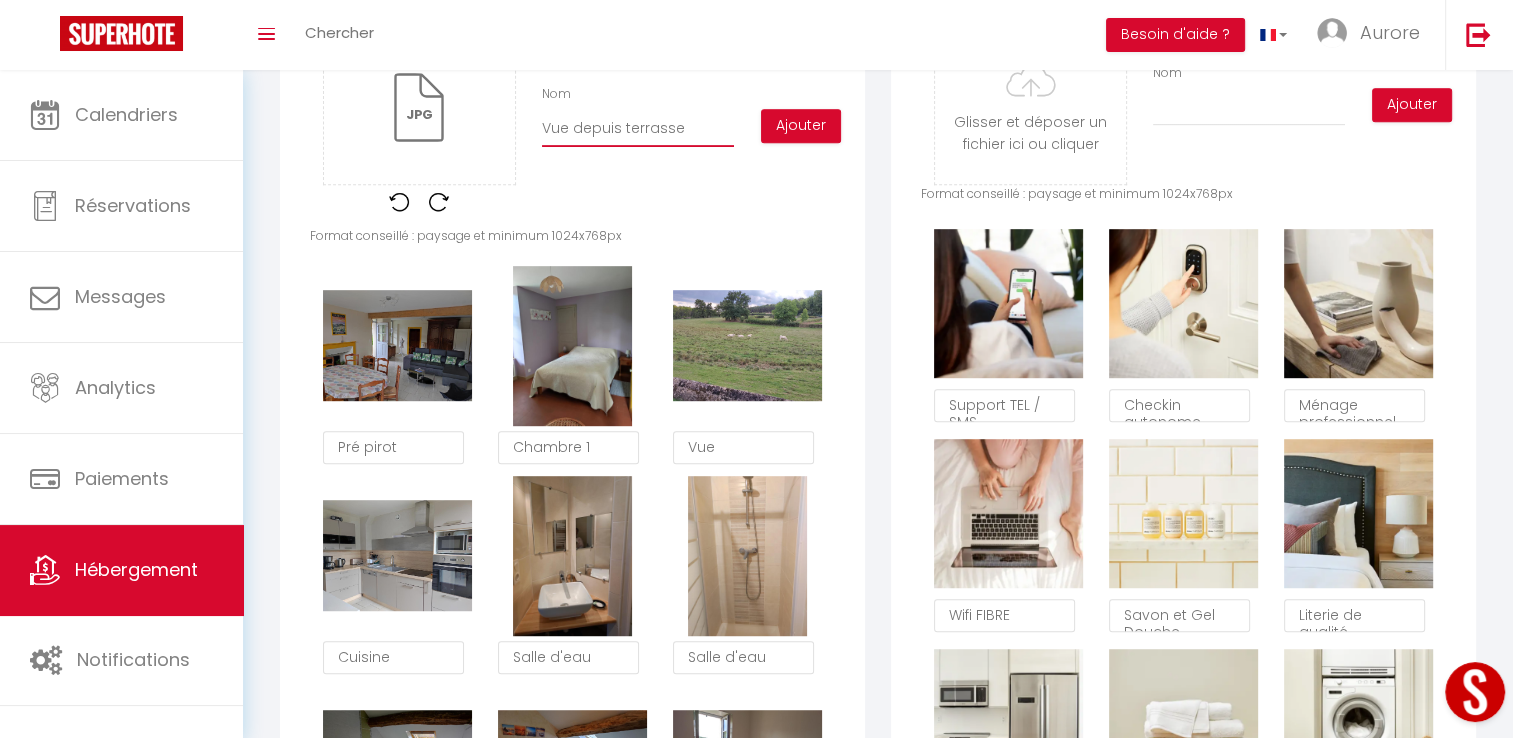 click on "Vue depuis terrasse" at bounding box center (638, 129) 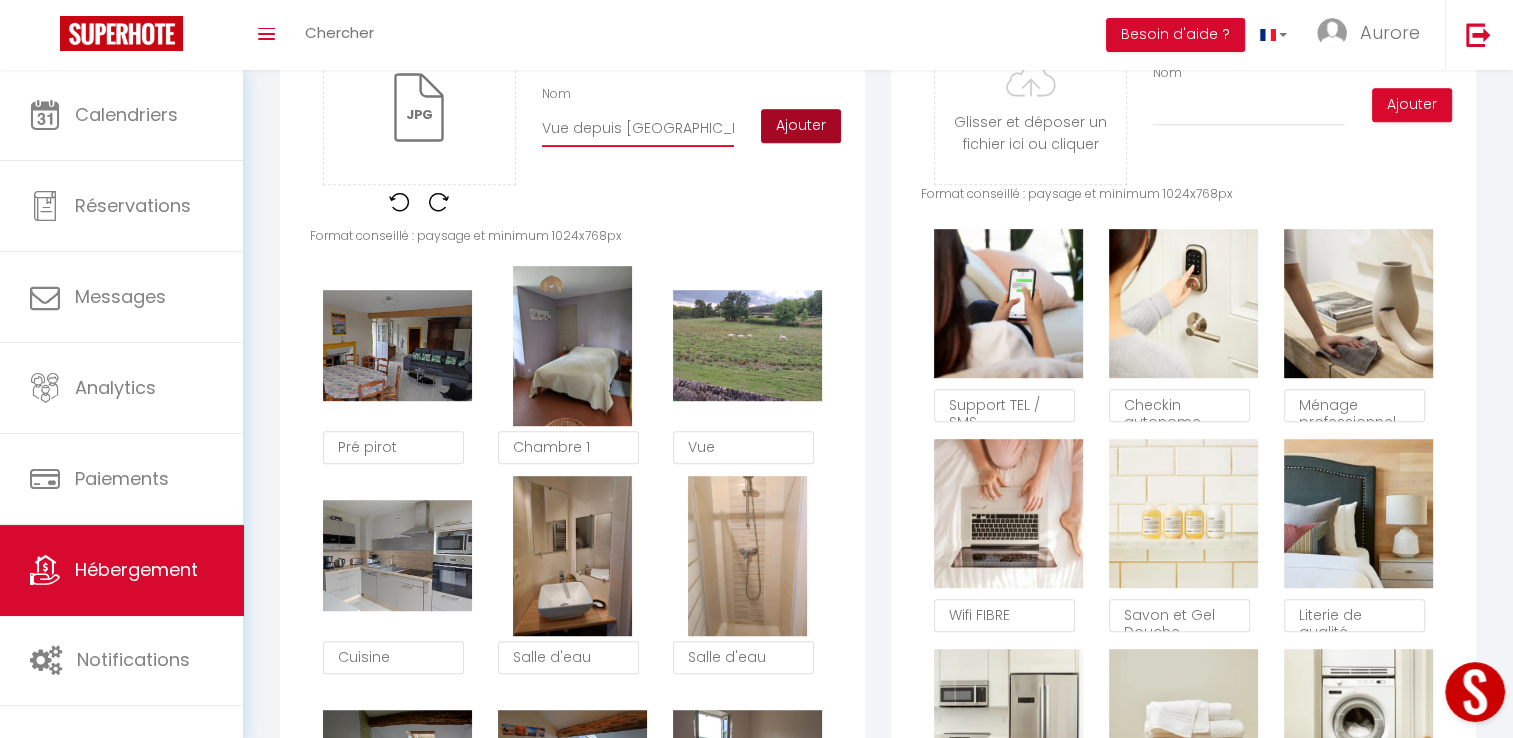 type on "Vue depuis [GEOGRAPHIC_DATA]" 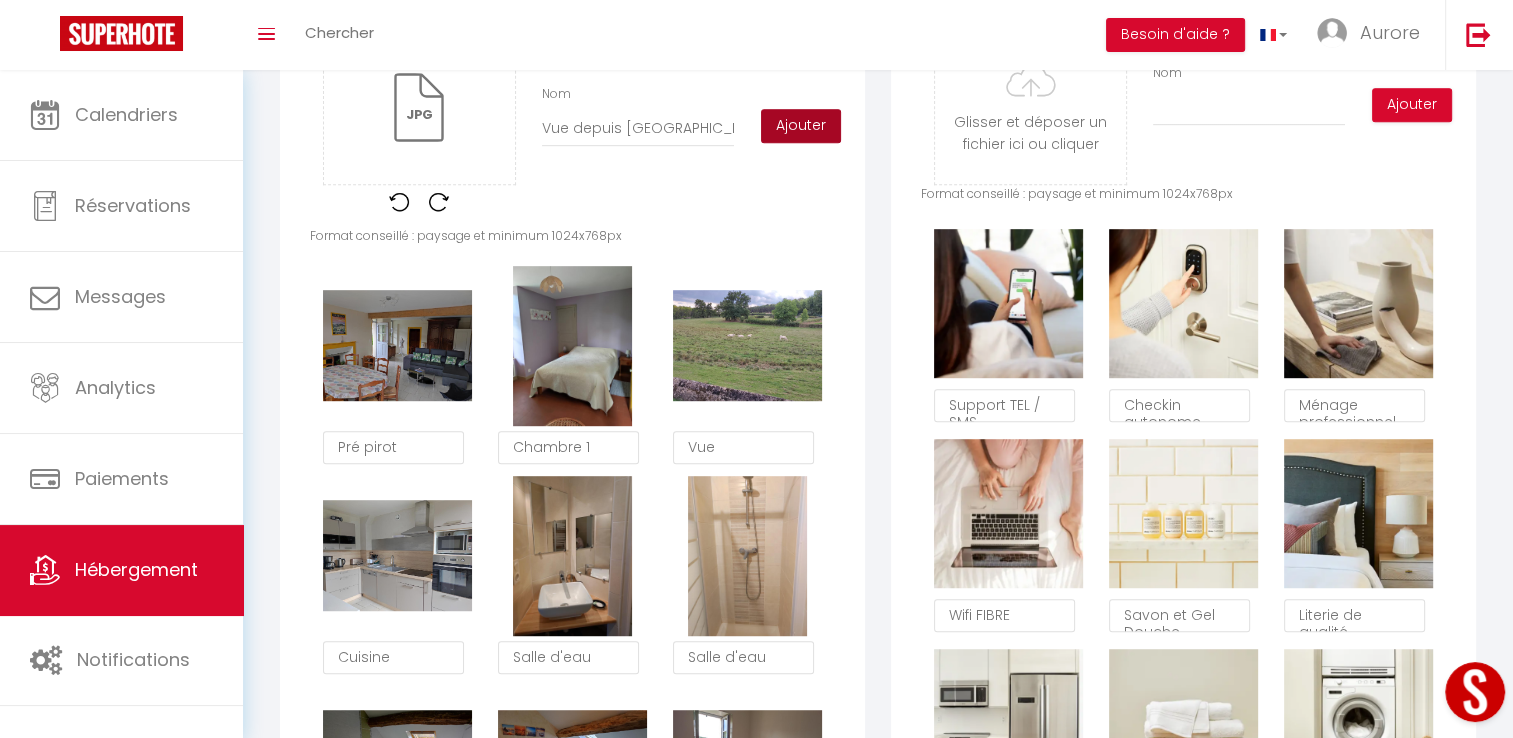 click on "Ajouter" at bounding box center (801, 126) 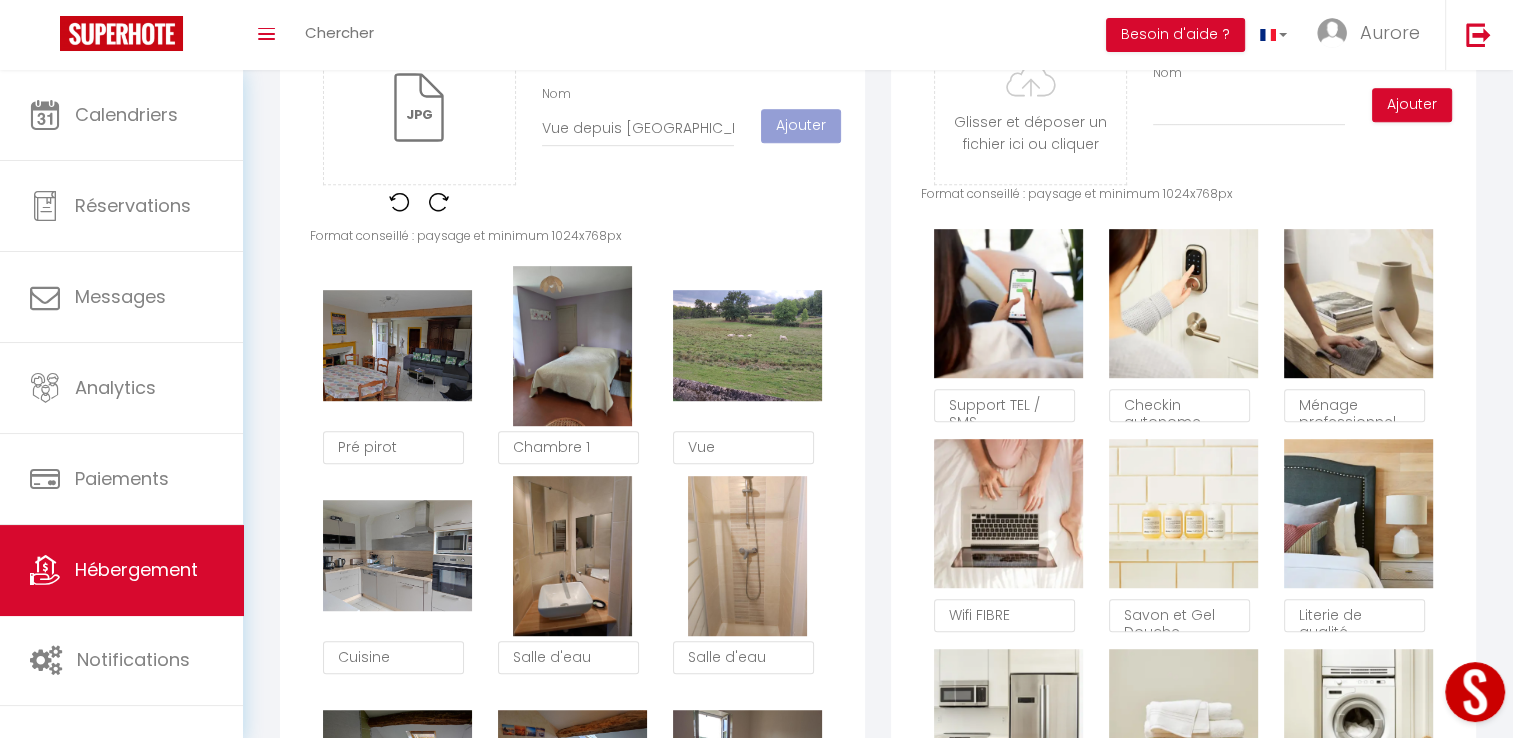 type 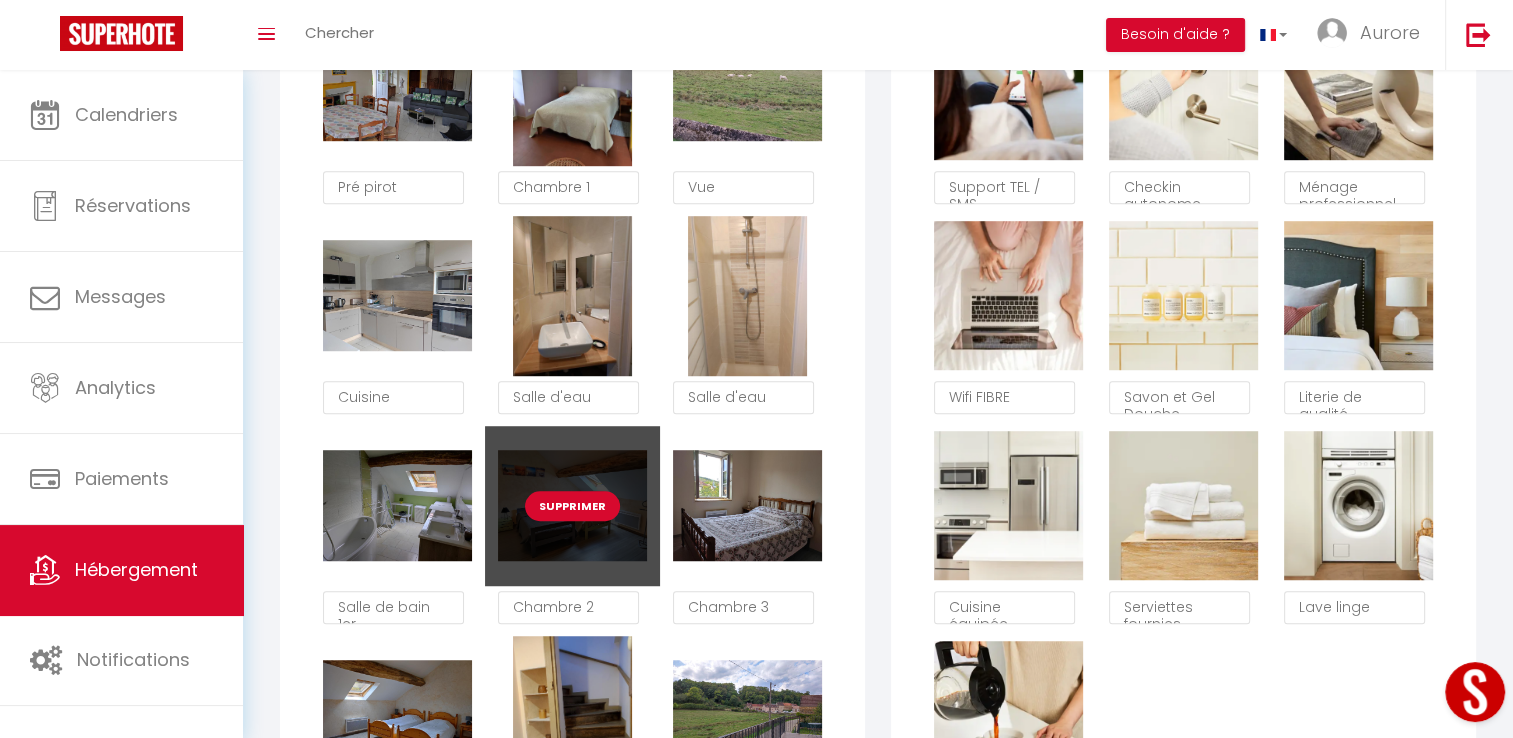 scroll, scrollTop: 1158, scrollLeft: 0, axis: vertical 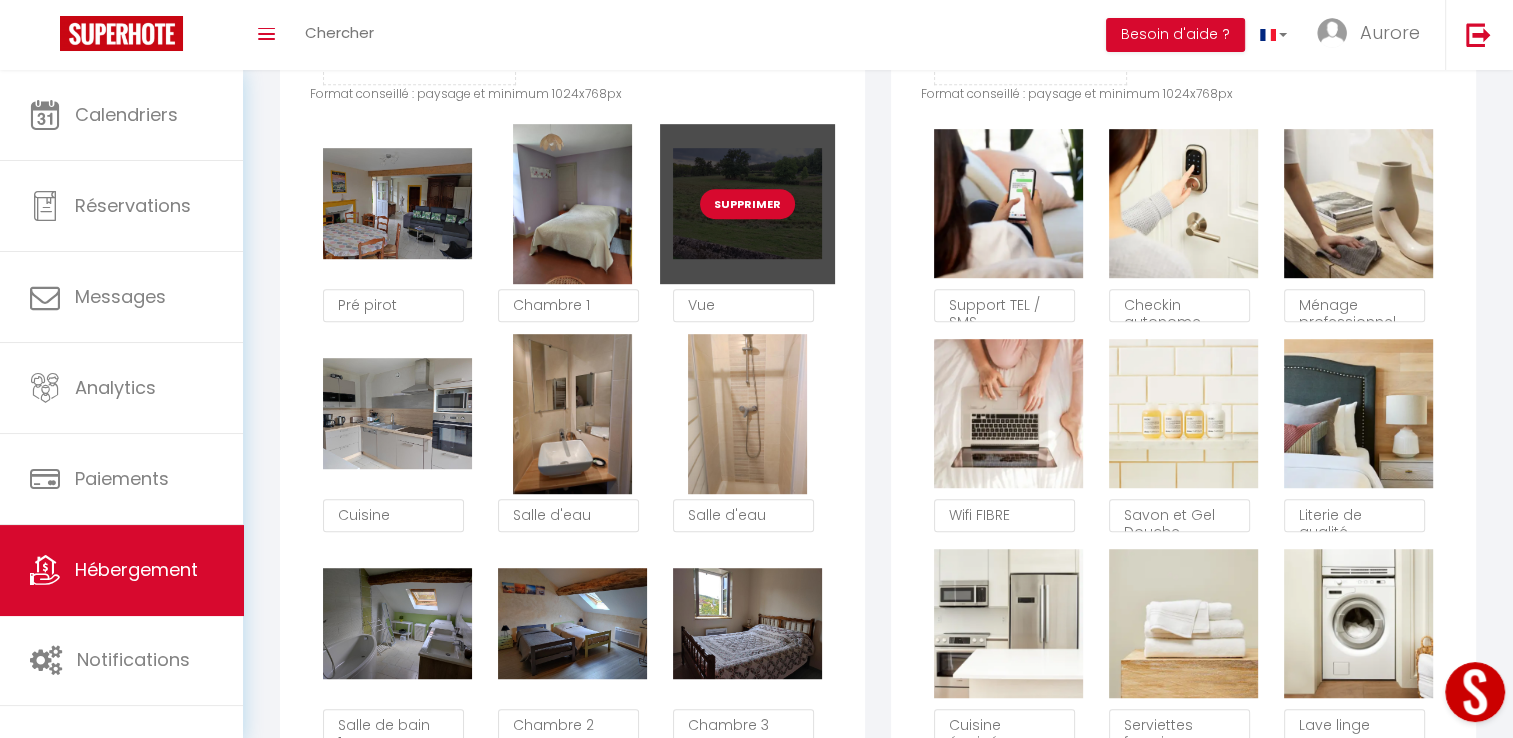 type 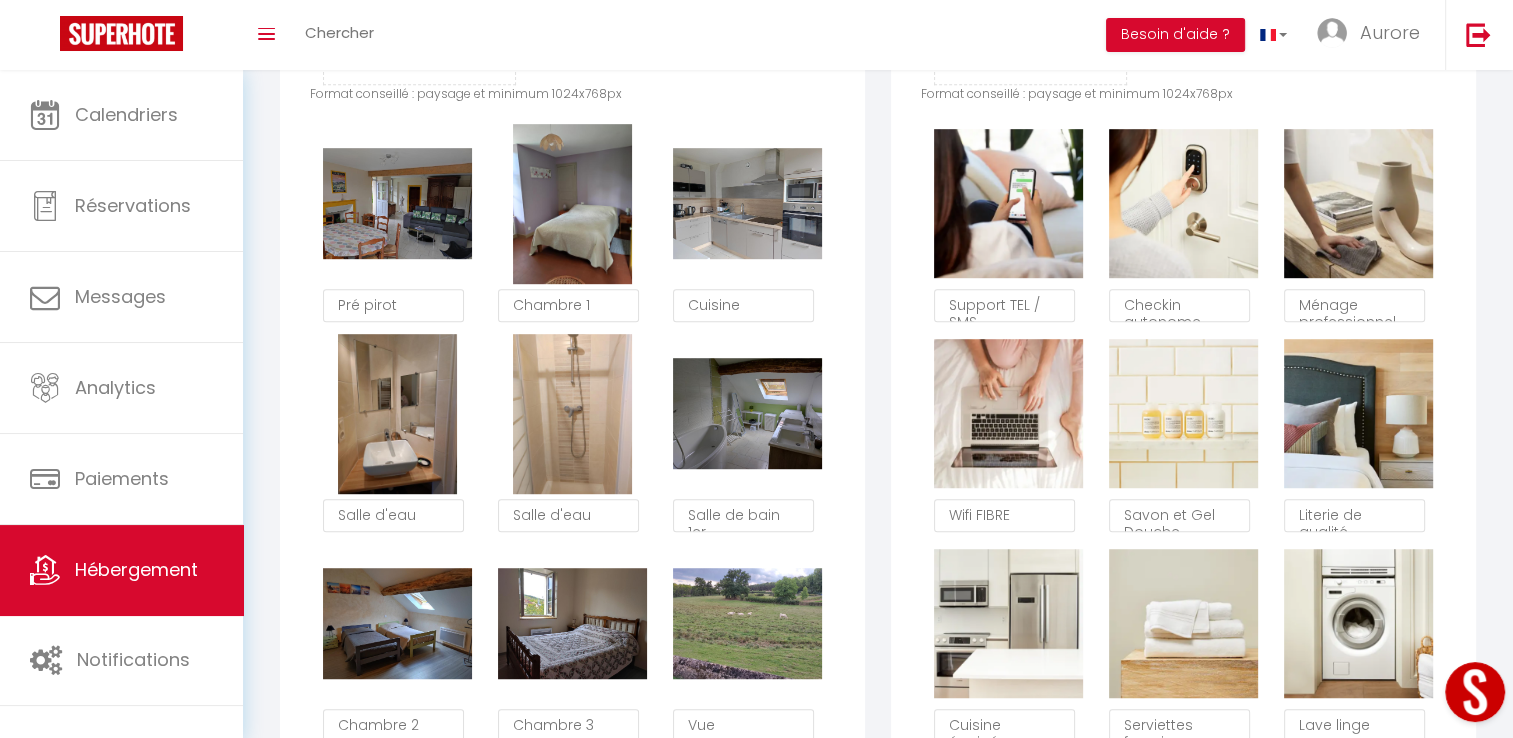 type on "Salle d'eau" 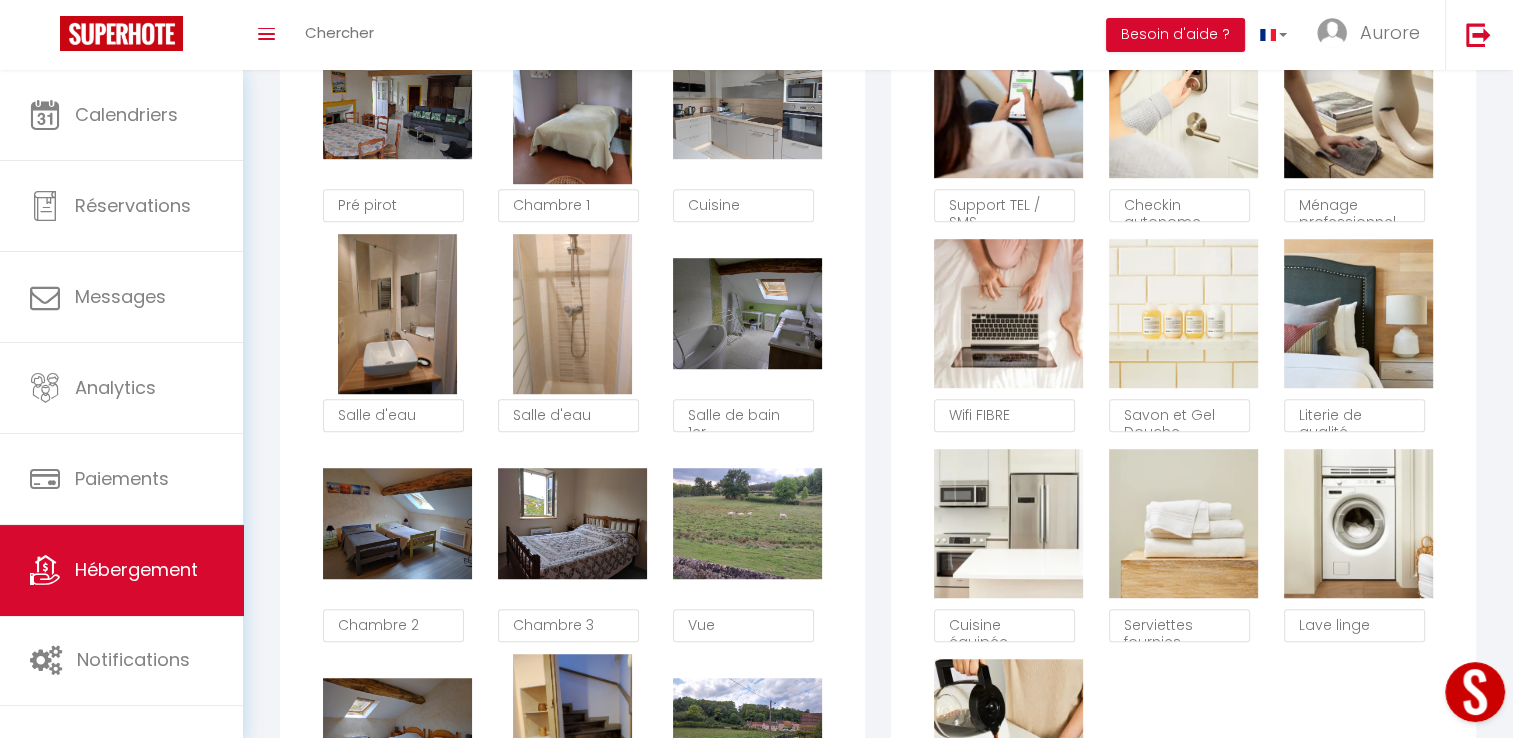 scroll, scrollTop: 1658, scrollLeft: 0, axis: vertical 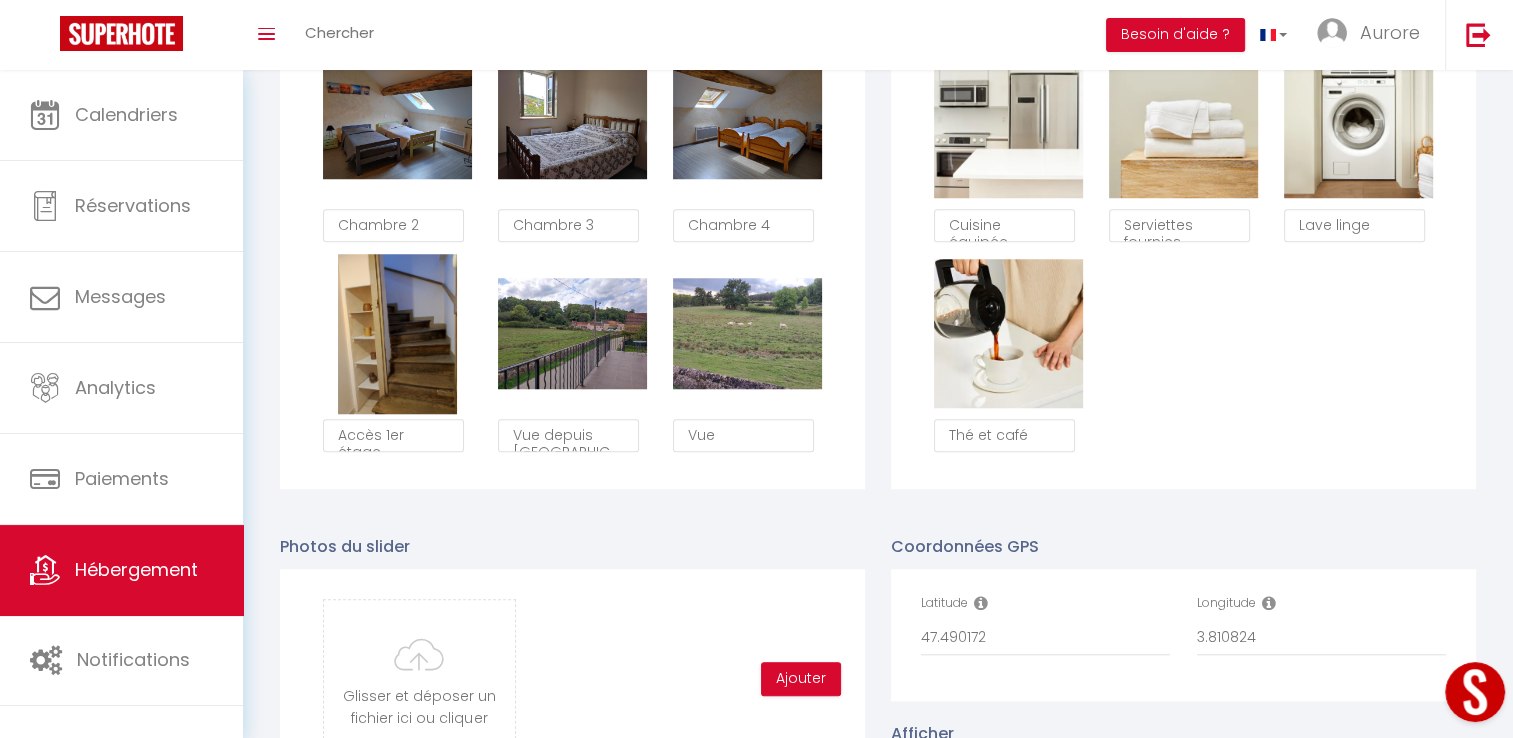 type on "Accès 1er étage" 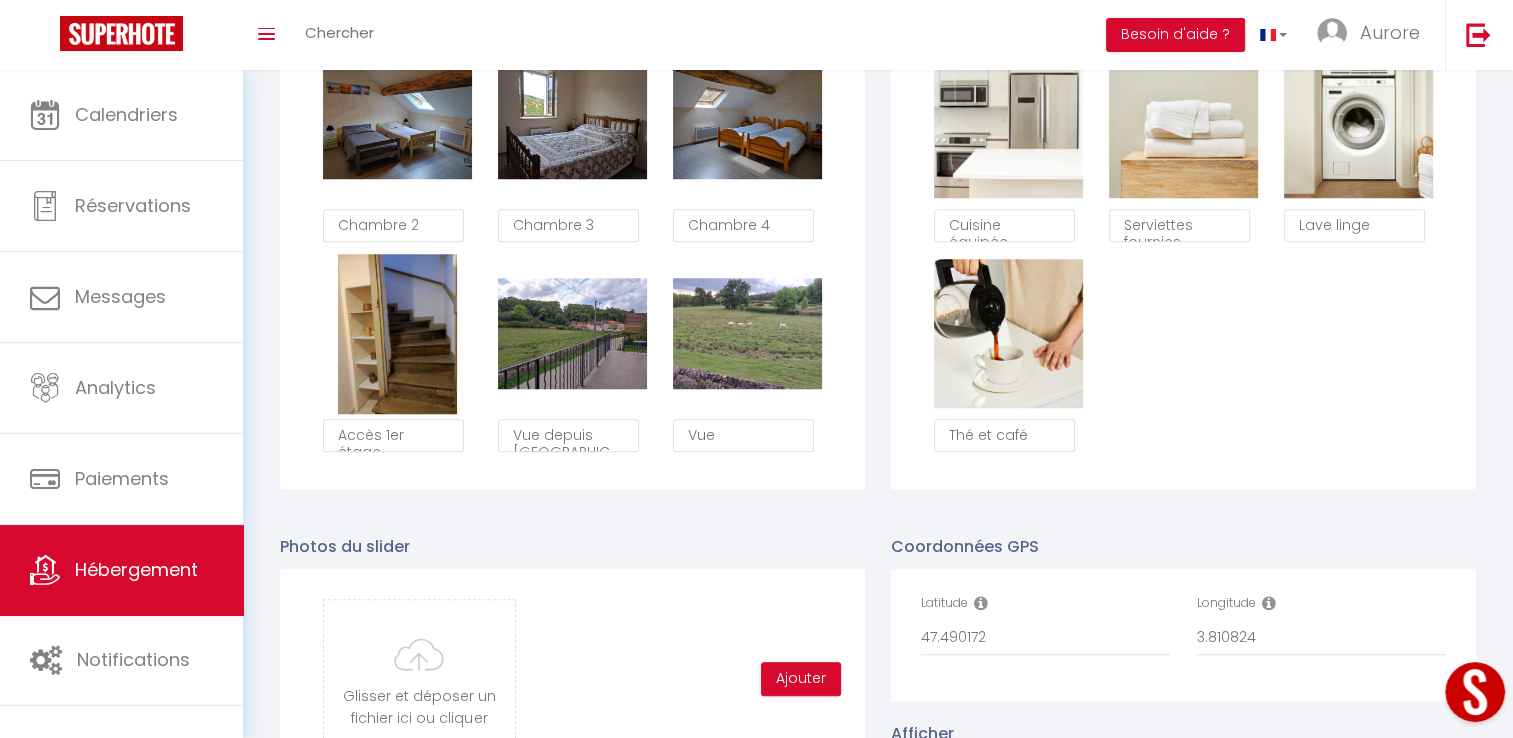 click on "Glisser et déposer un fichier ici ou cliquer Ooops, something wrong happened. Remove   IMG_20220924_144106.jpg Drag and drop or click to replace
Nom
Ajouter
Format conseillé : paysage et minimum 1024x768px
Supprimer
Pré pirot
Supprimer
Chambre 1
Supprimer
Cuisine
Supprimer
Salle d'eau
Supprimer
Salle d'eau
Supprimer
Salle de bain 1er
Supprimer
Chambre 2
Supprimer
Chambre 3
Supprimer
Chambre 4
Supprimer
Accès 1er étage
Supprimer
Vue depuis Terrasse
Supprimer
Vue" at bounding box center (572, -58) 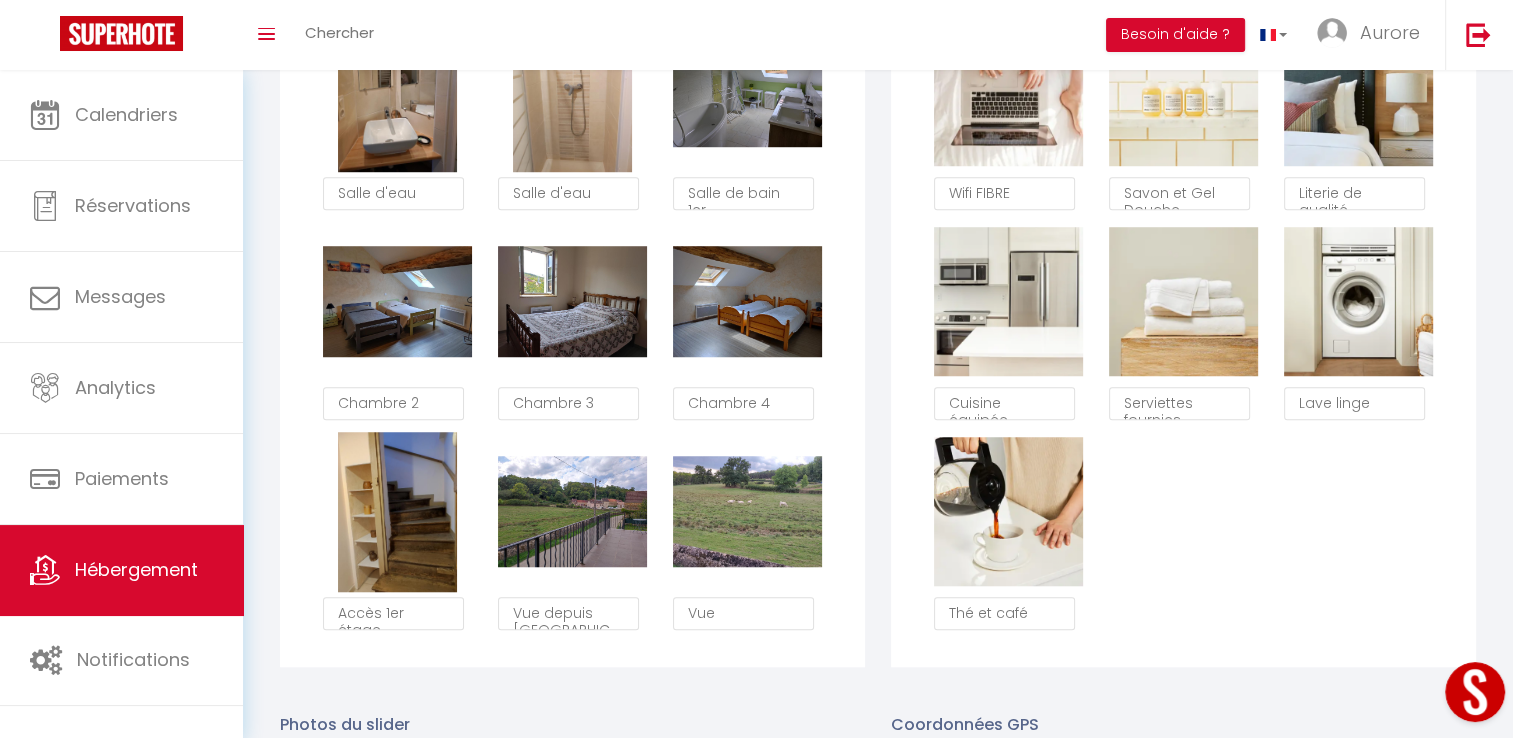 scroll, scrollTop: 1458, scrollLeft: 0, axis: vertical 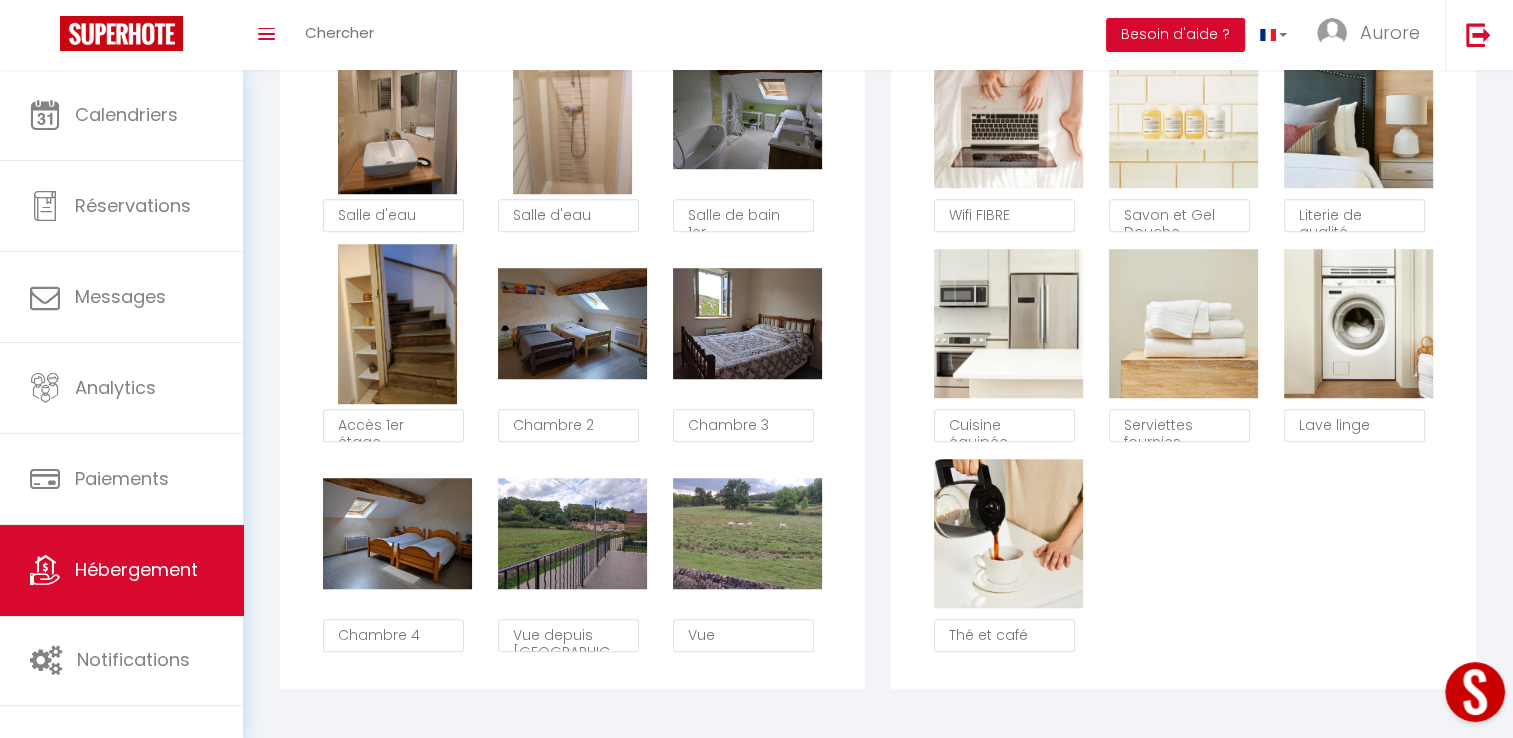 type on "Accès 1er étage" 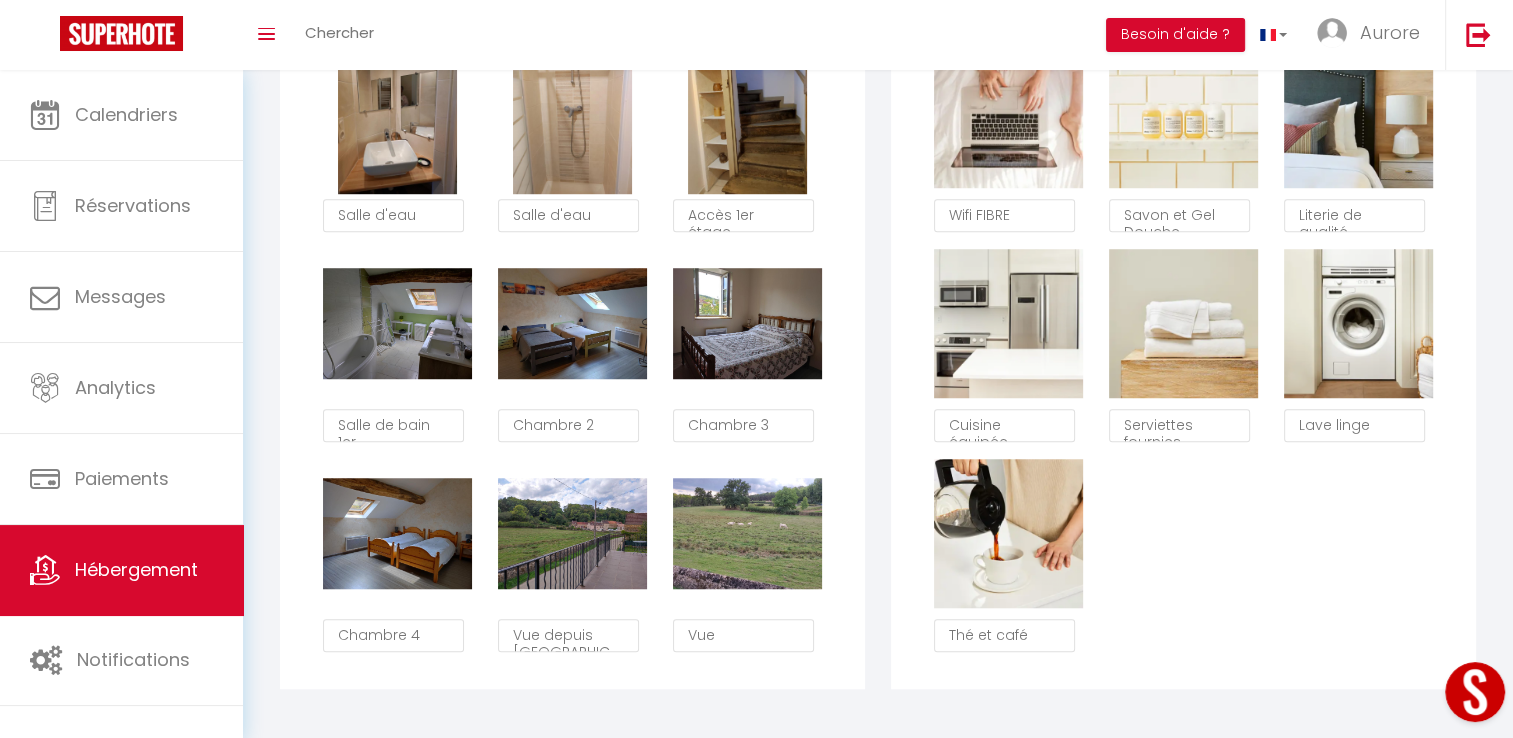 type on "Salle de bain 1er" 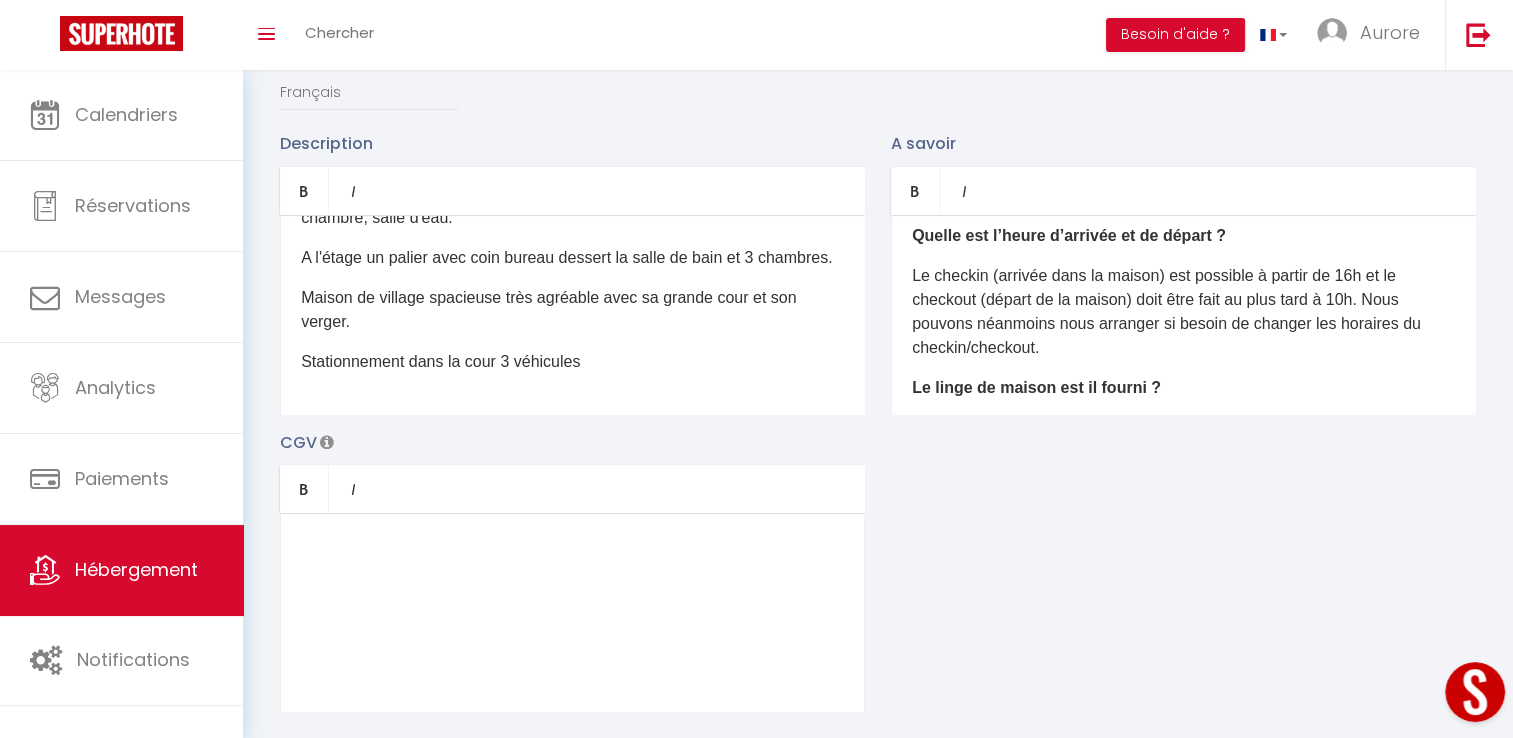 scroll, scrollTop: 158, scrollLeft: 0, axis: vertical 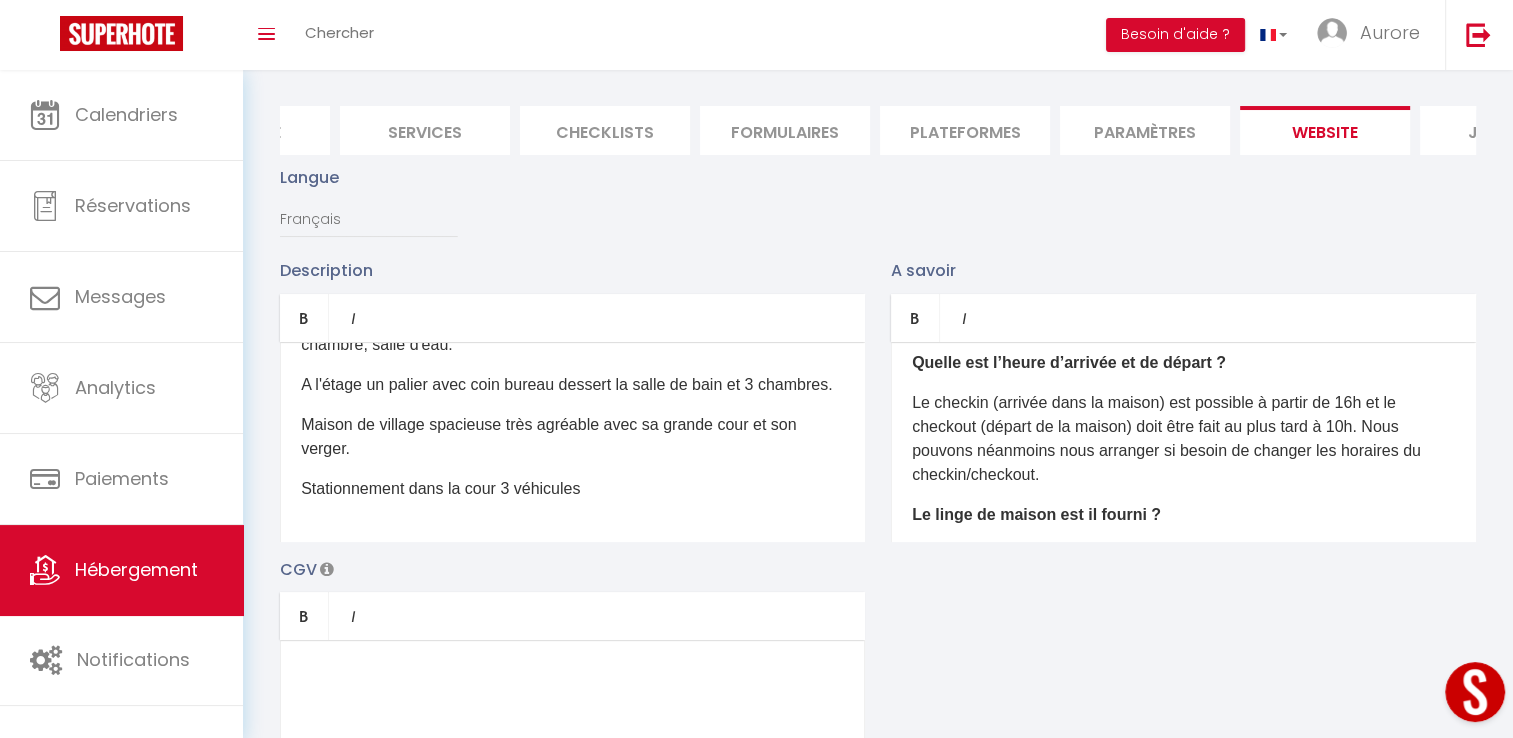 click on "A l'étage un palier avec coin bureau dessert la salle de bain et 3 chambres." at bounding box center [572, 385] 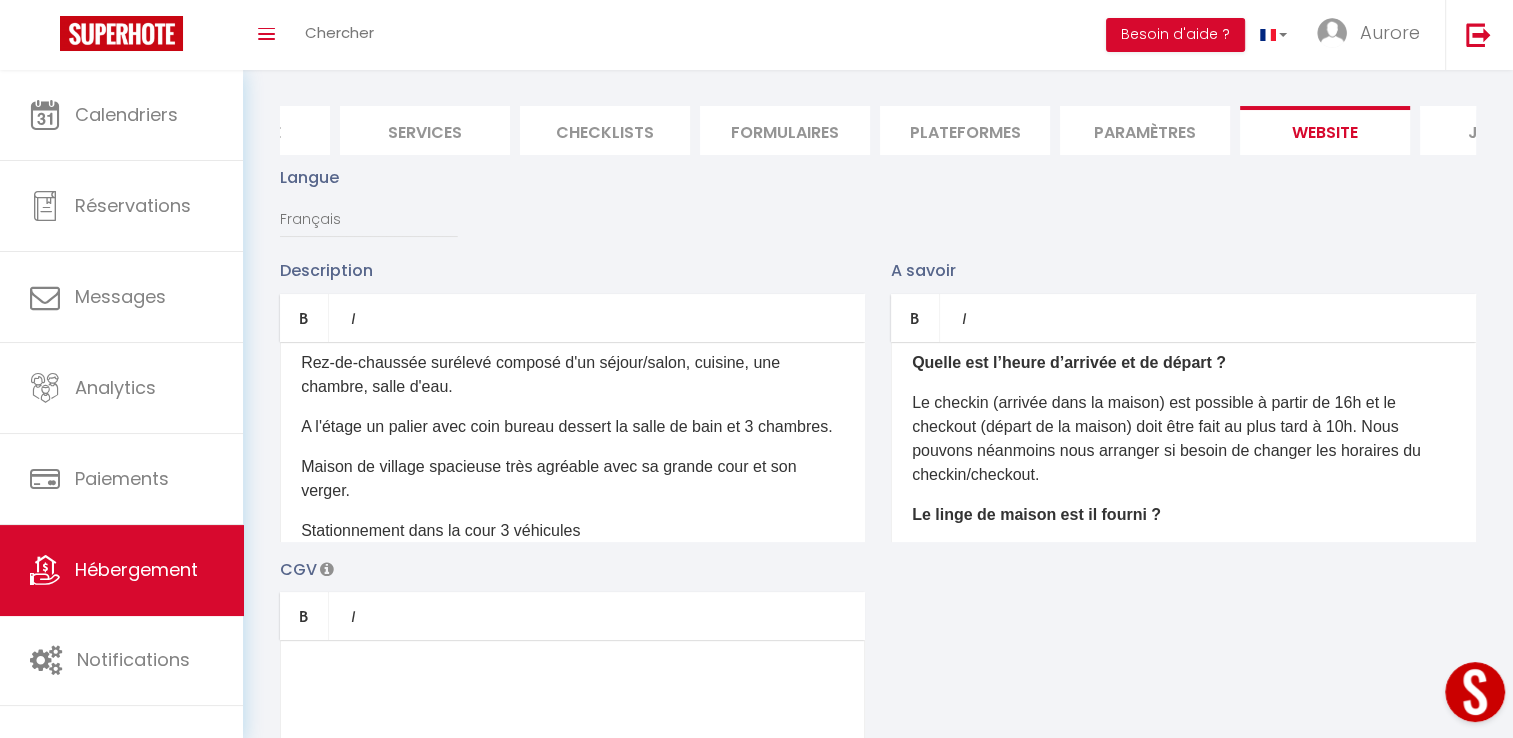 scroll, scrollTop: 81, scrollLeft: 0, axis: vertical 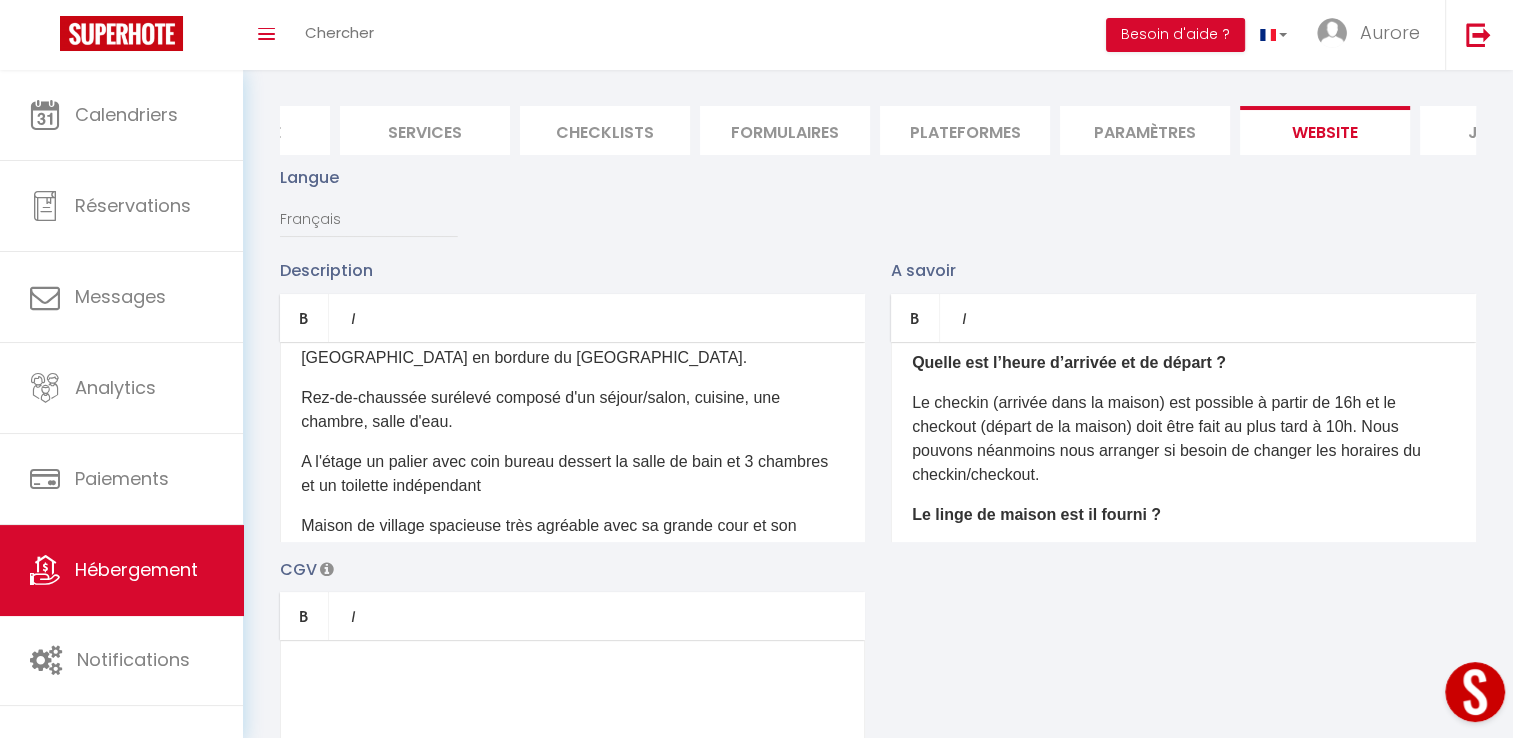 click on "Rez-de-chaussée surélevé composé d'un séjour/salon, cuisine, une chambre, salle d'eau." at bounding box center (572, 410) 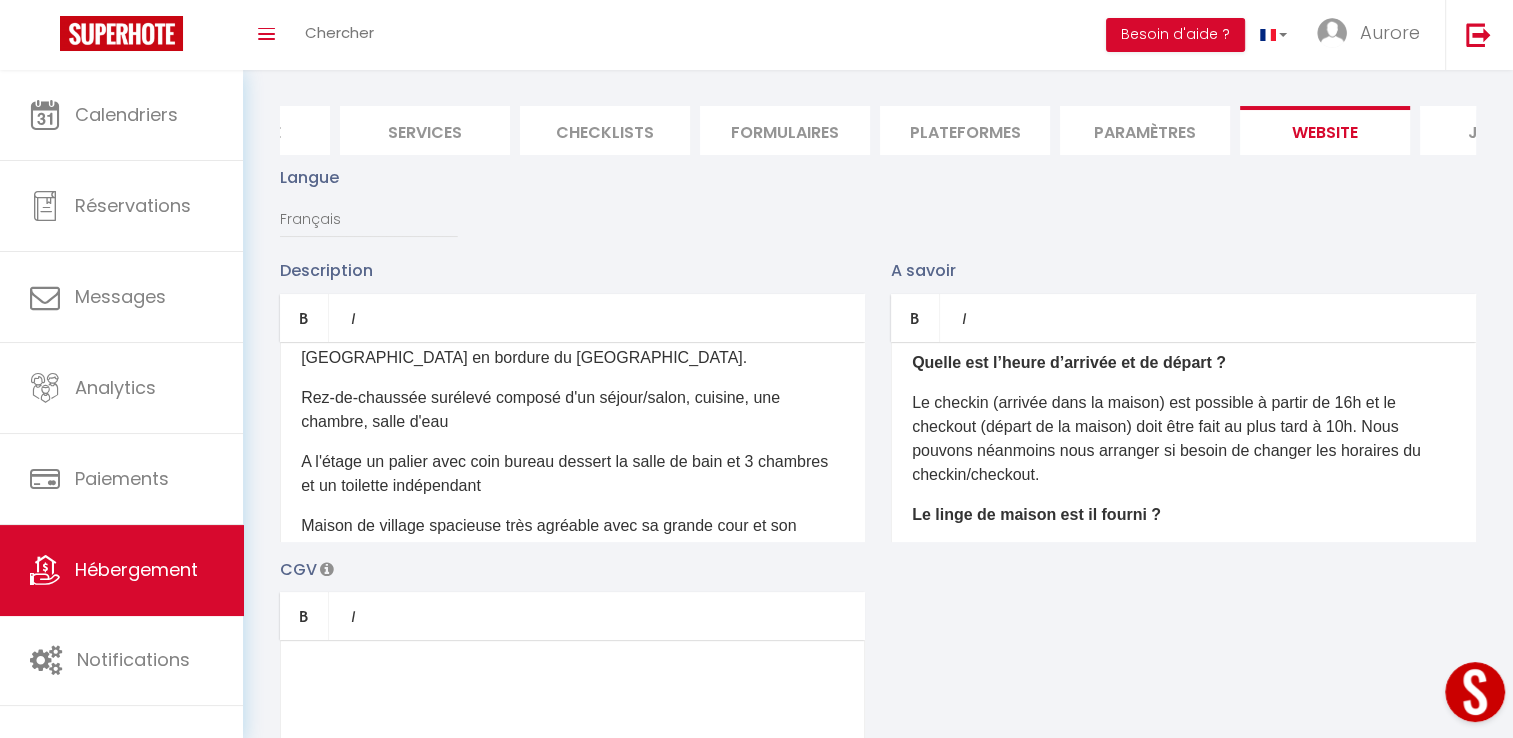 click on "Rez-de-chaussée surélevé composé d'un séjour/salon, cuisine, une chambre, salle d'eau" at bounding box center [572, 410] 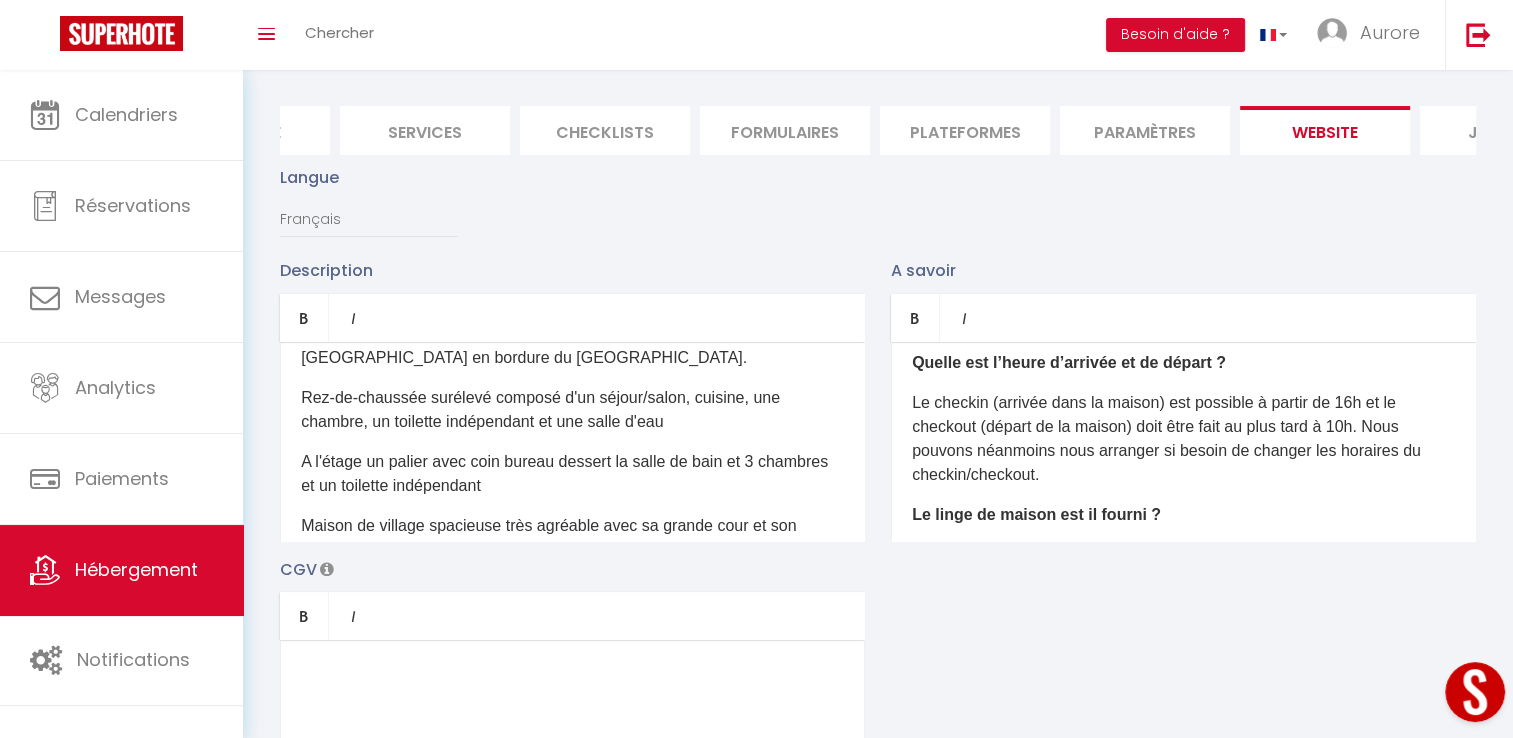 click on "Rez-de-chaussée surélevé composé d'un séjour/salon, cuisine, une chambre, un toilette indépendant et une salle d'eau" at bounding box center [572, 410] 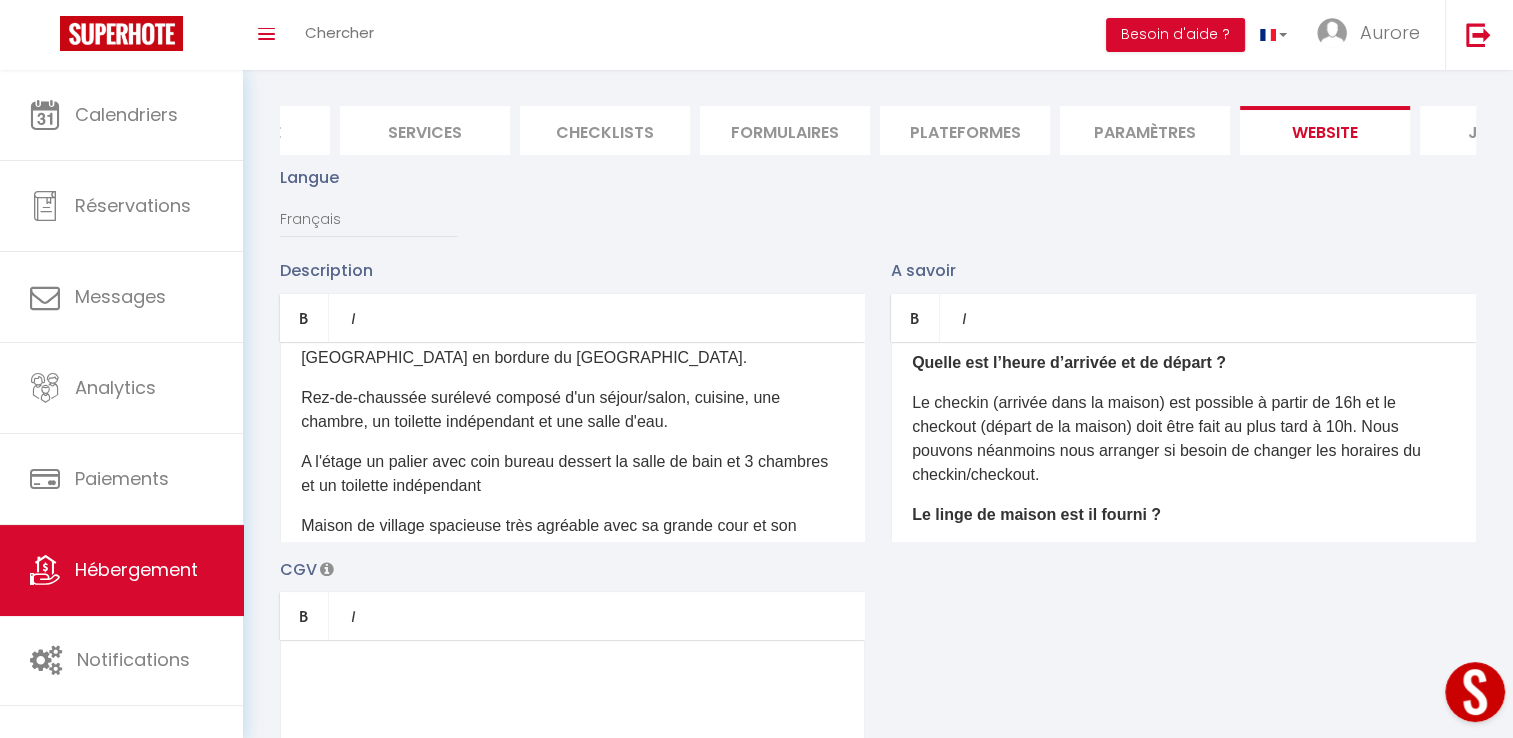 scroll, scrollTop: 181, scrollLeft: 0, axis: vertical 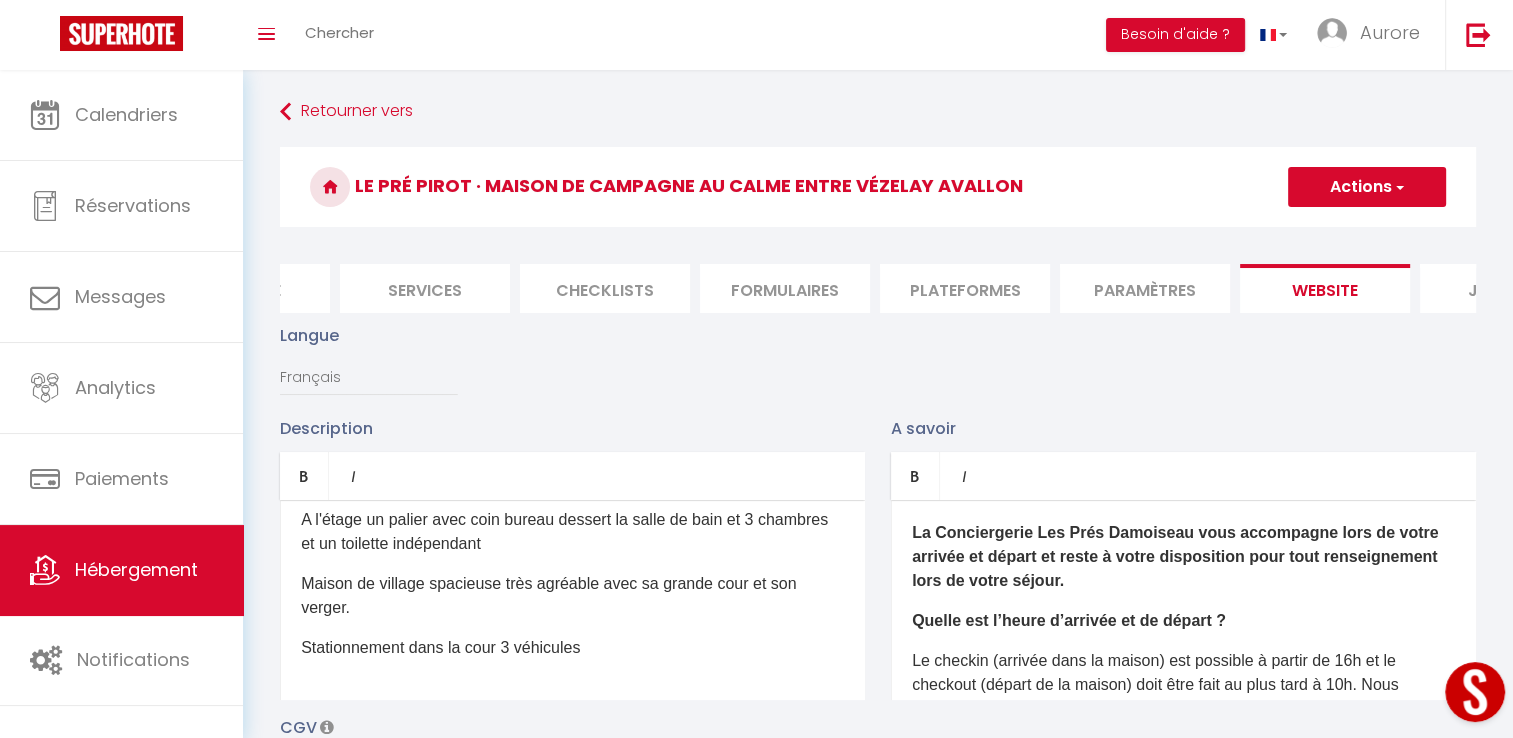 click on "Actions" at bounding box center (1367, 187) 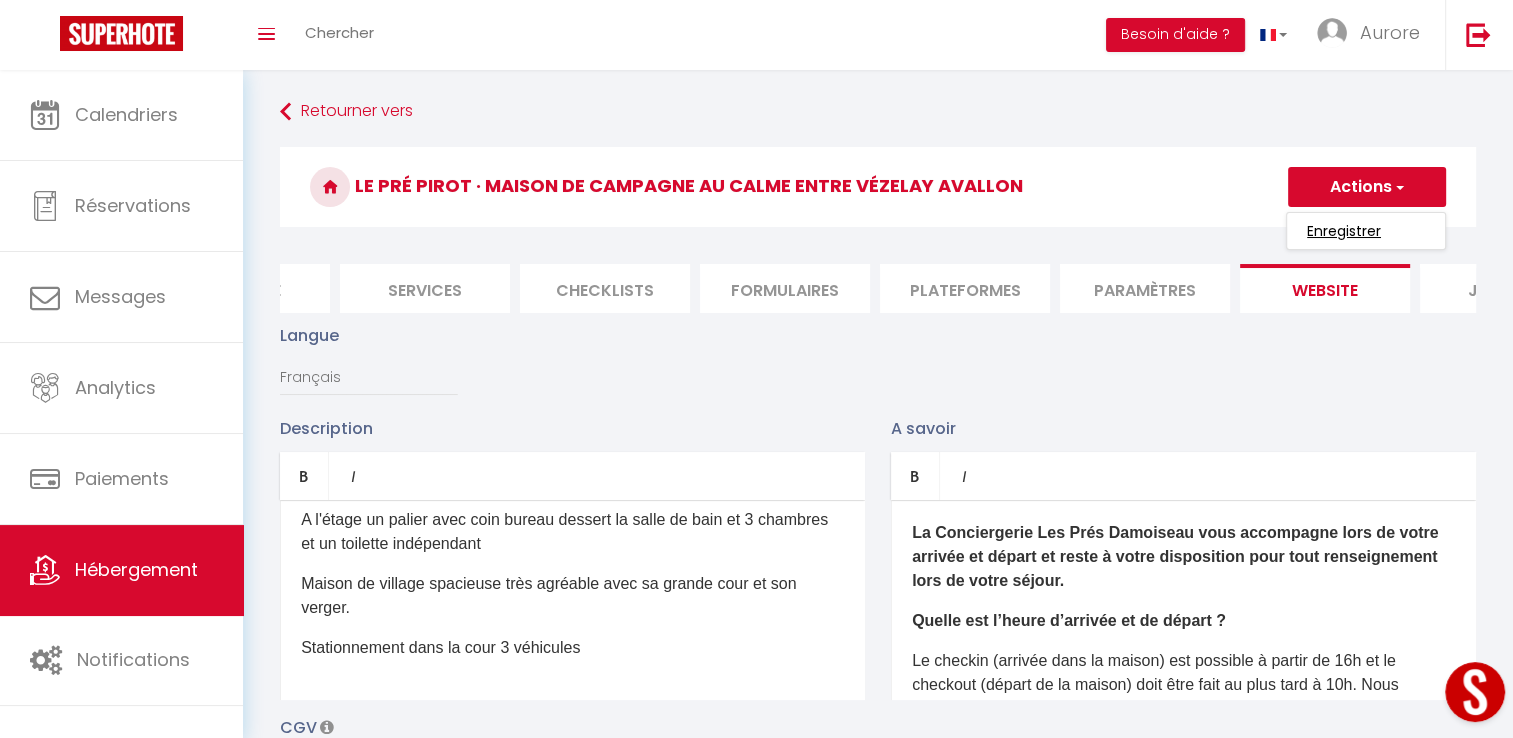 click on "Enregistrer" at bounding box center [1344, 231] 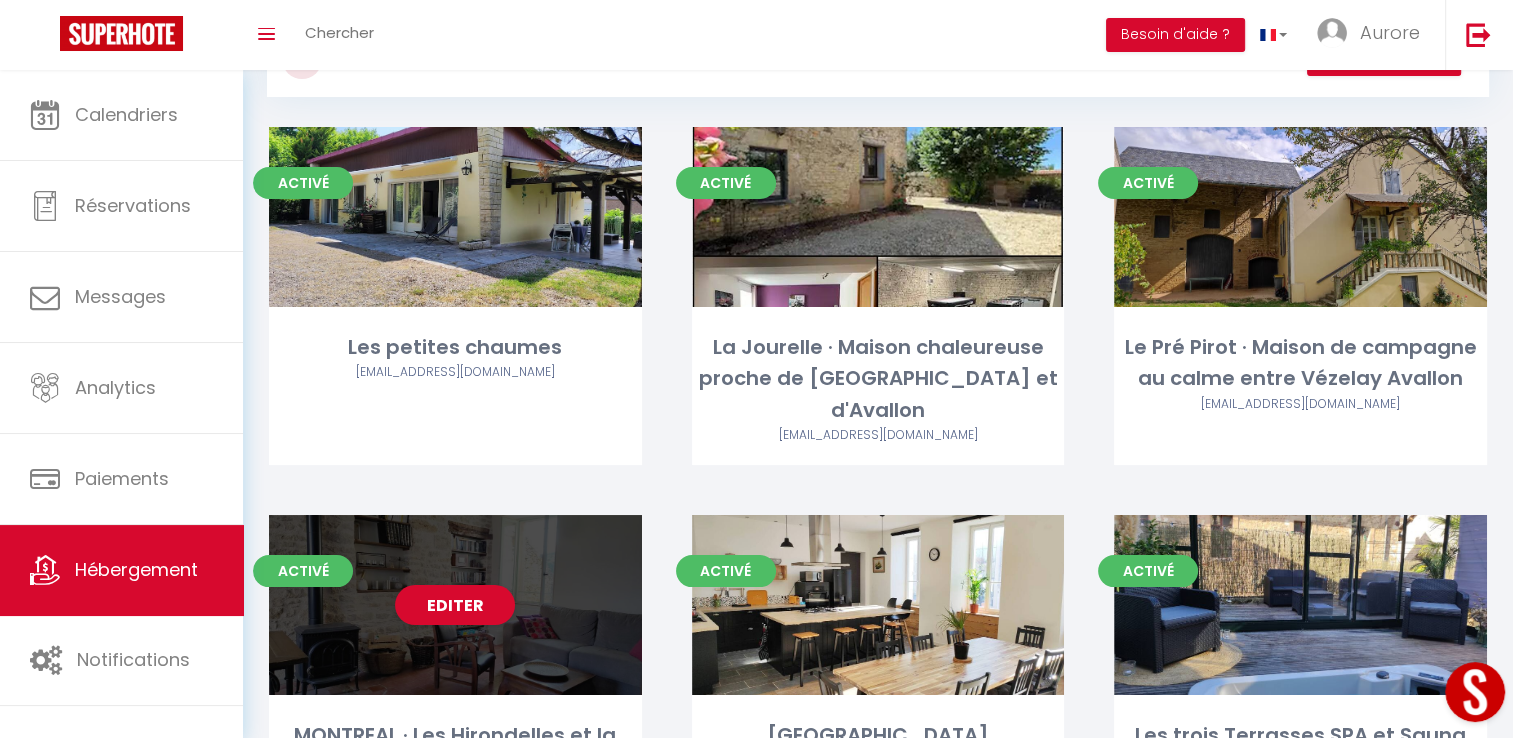 scroll, scrollTop: 200, scrollLeft: 0, axis: vertical 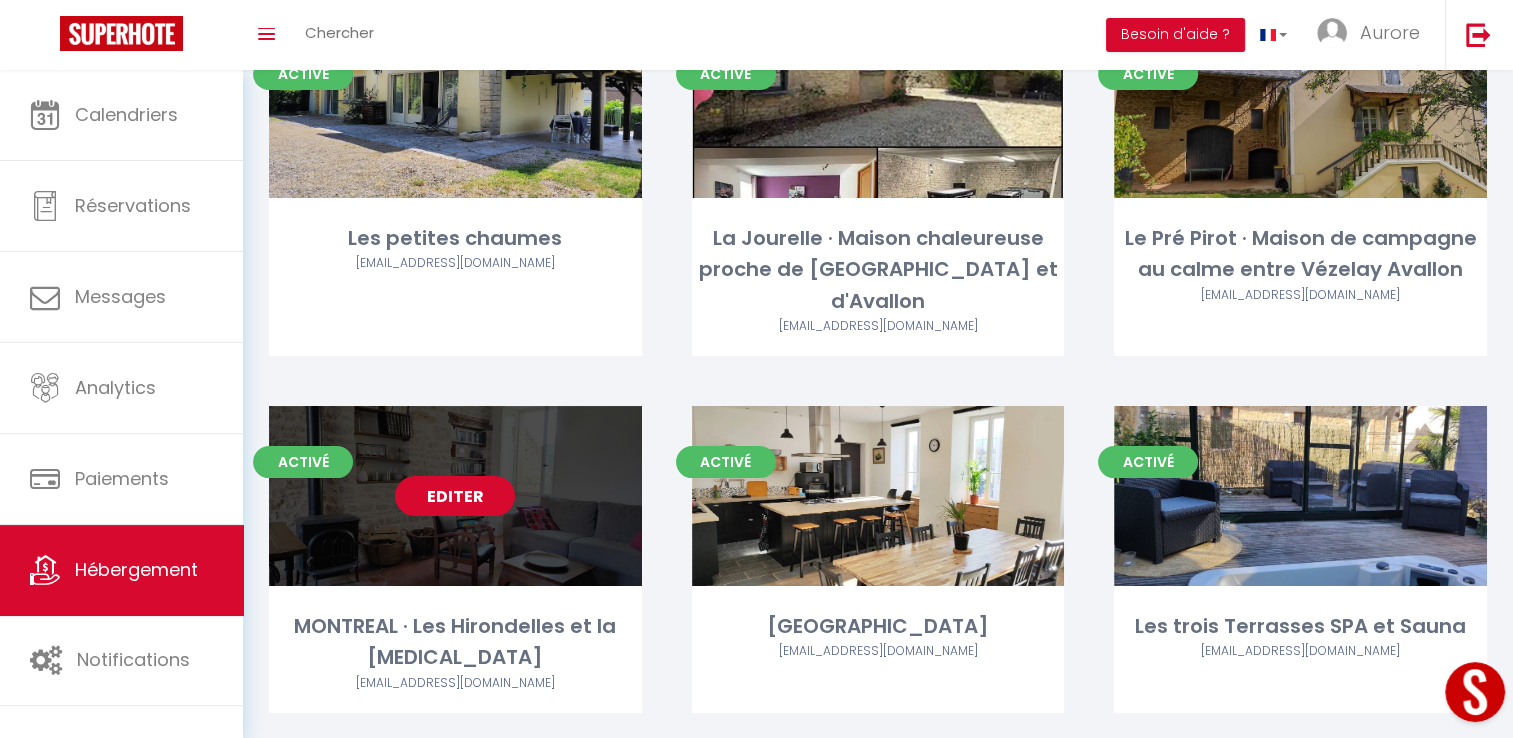 click on "Editer" at bounding box center [455, 496] 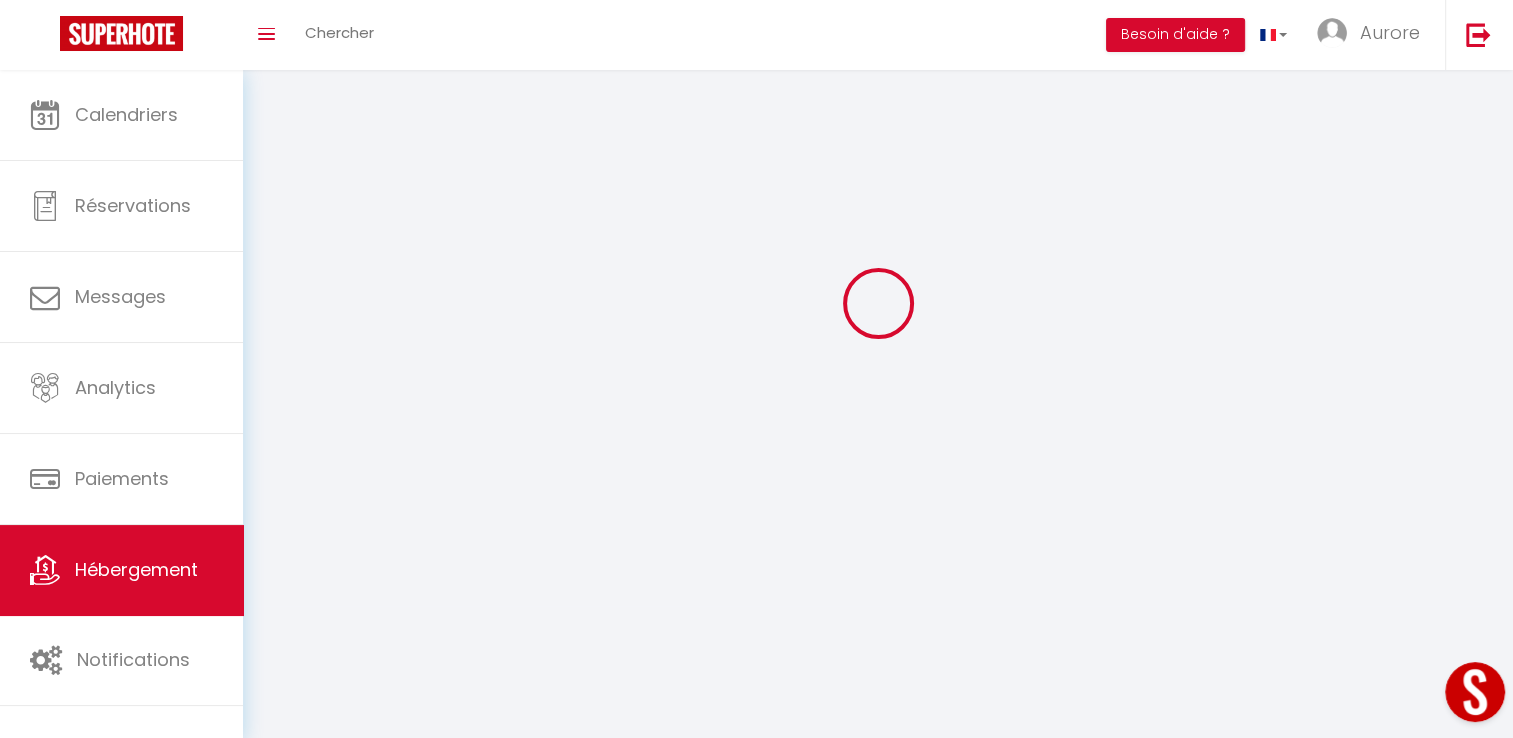 select 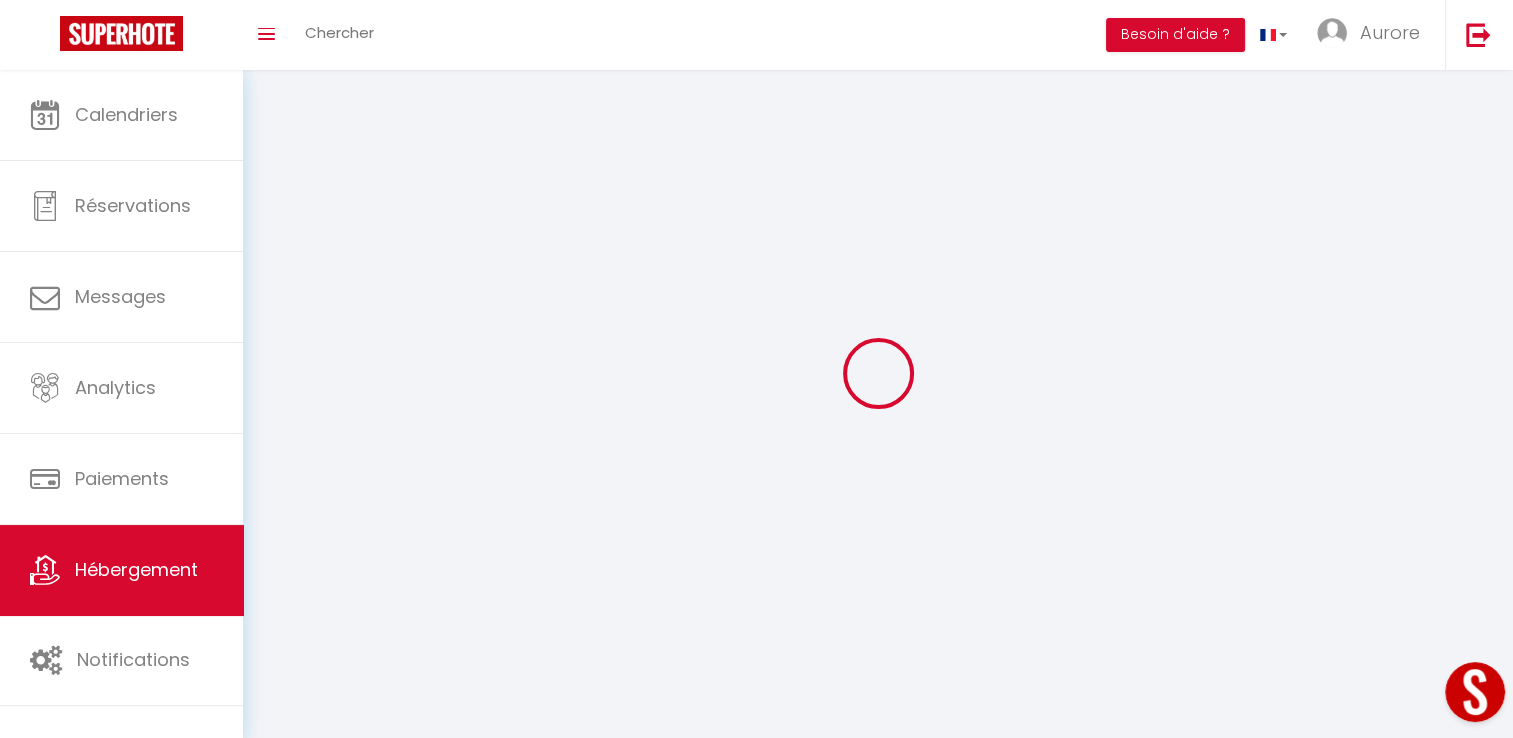 select 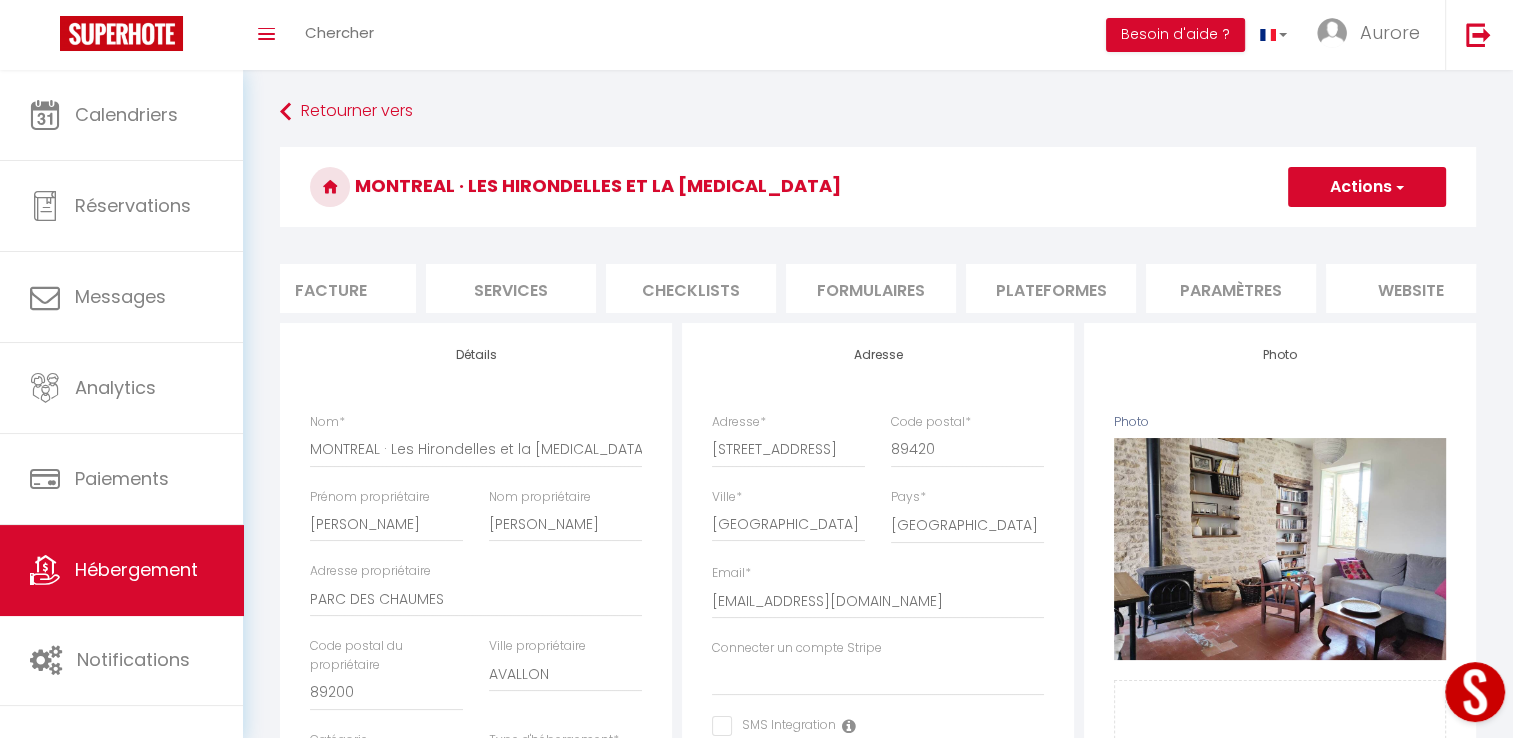 scroll, scrollTop: 0, scrollLeft: 440, axis: horizontal 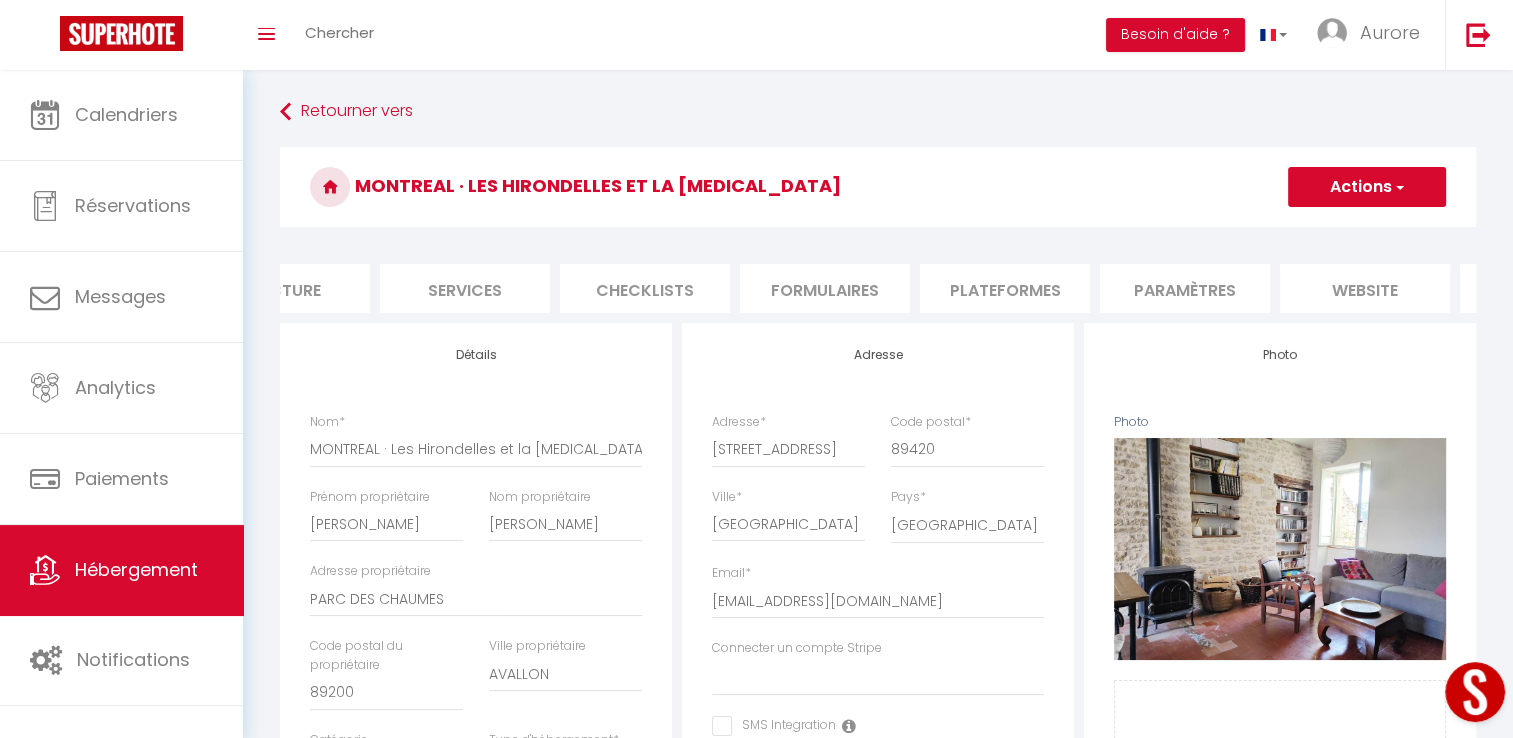 click on "website" at bounding box center (1365, 288) 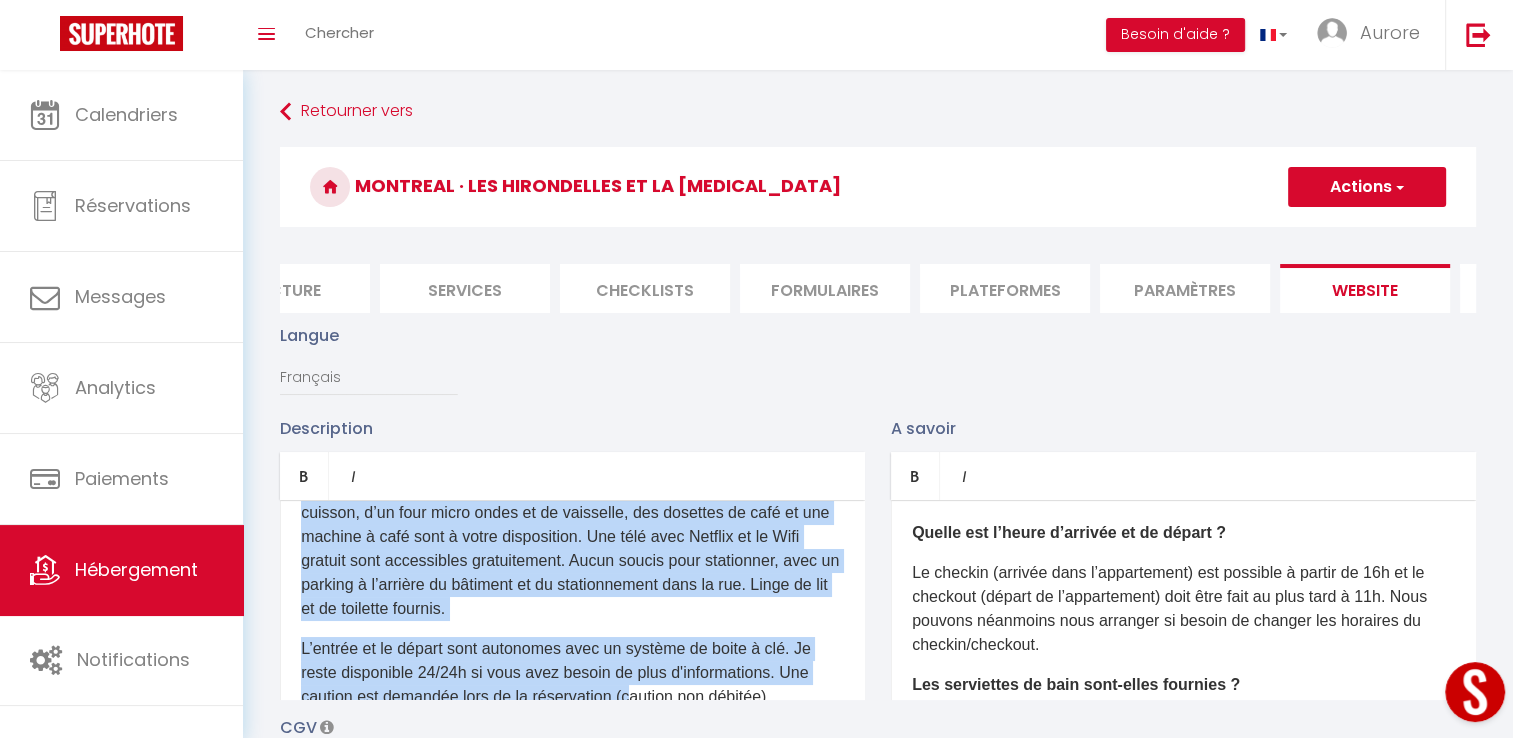 scroll, scrollTop: 253, scrollLeft: 0, axis: vertical 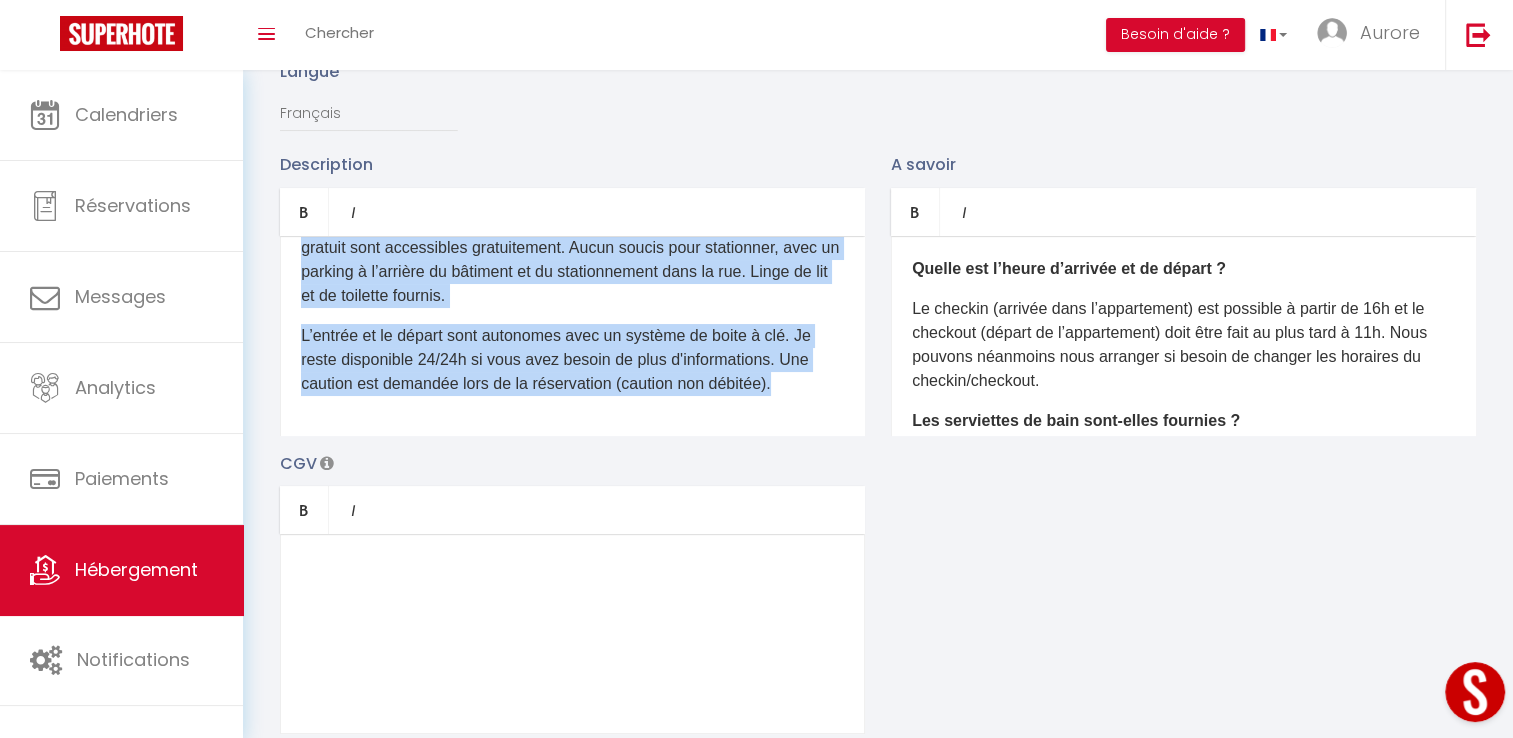 drag, startPoint x: 290, startPoint y: 550, endPoint x: 820, endPoint y: 414, distance: 547.1709 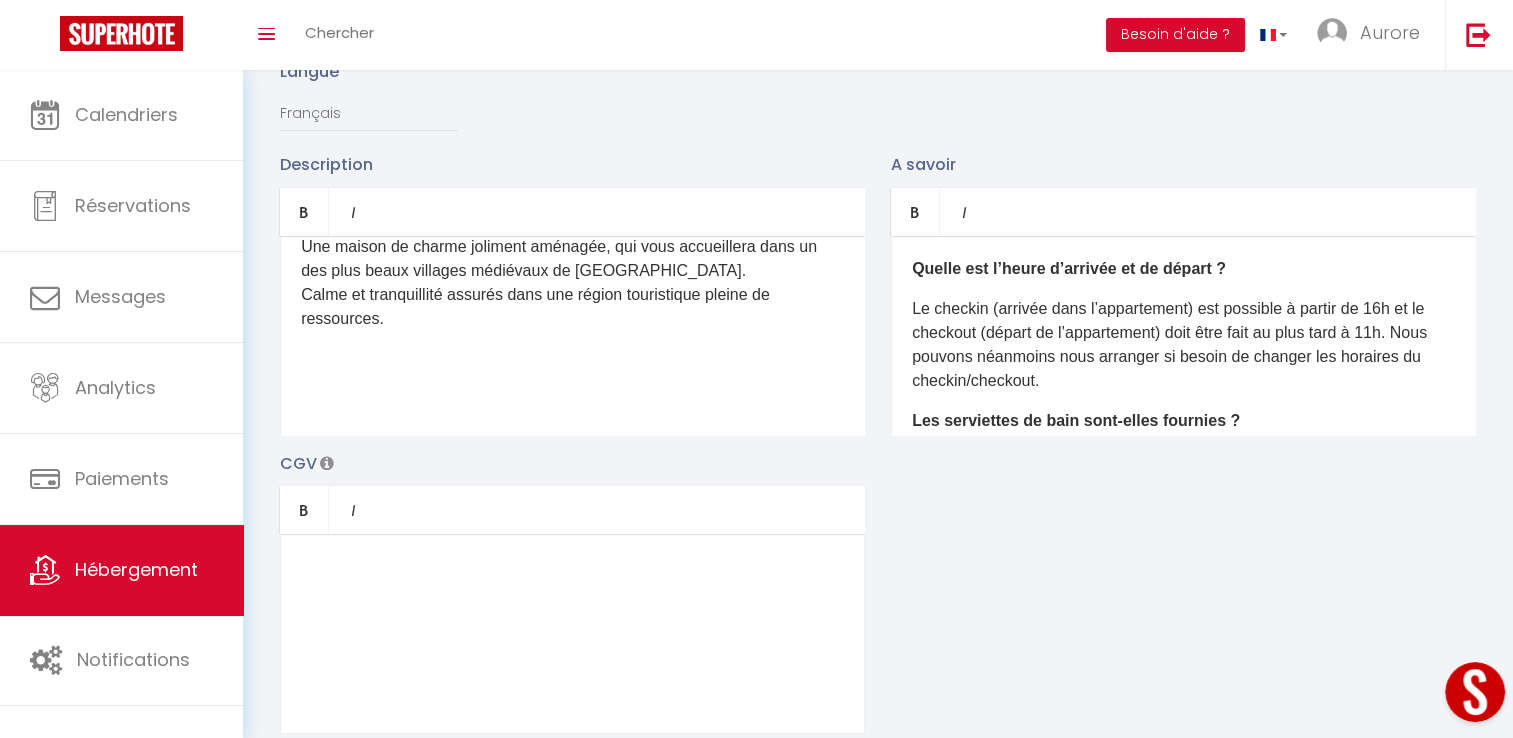 scroll, scrollTop: 0, scrollLeft: 0, axis: both 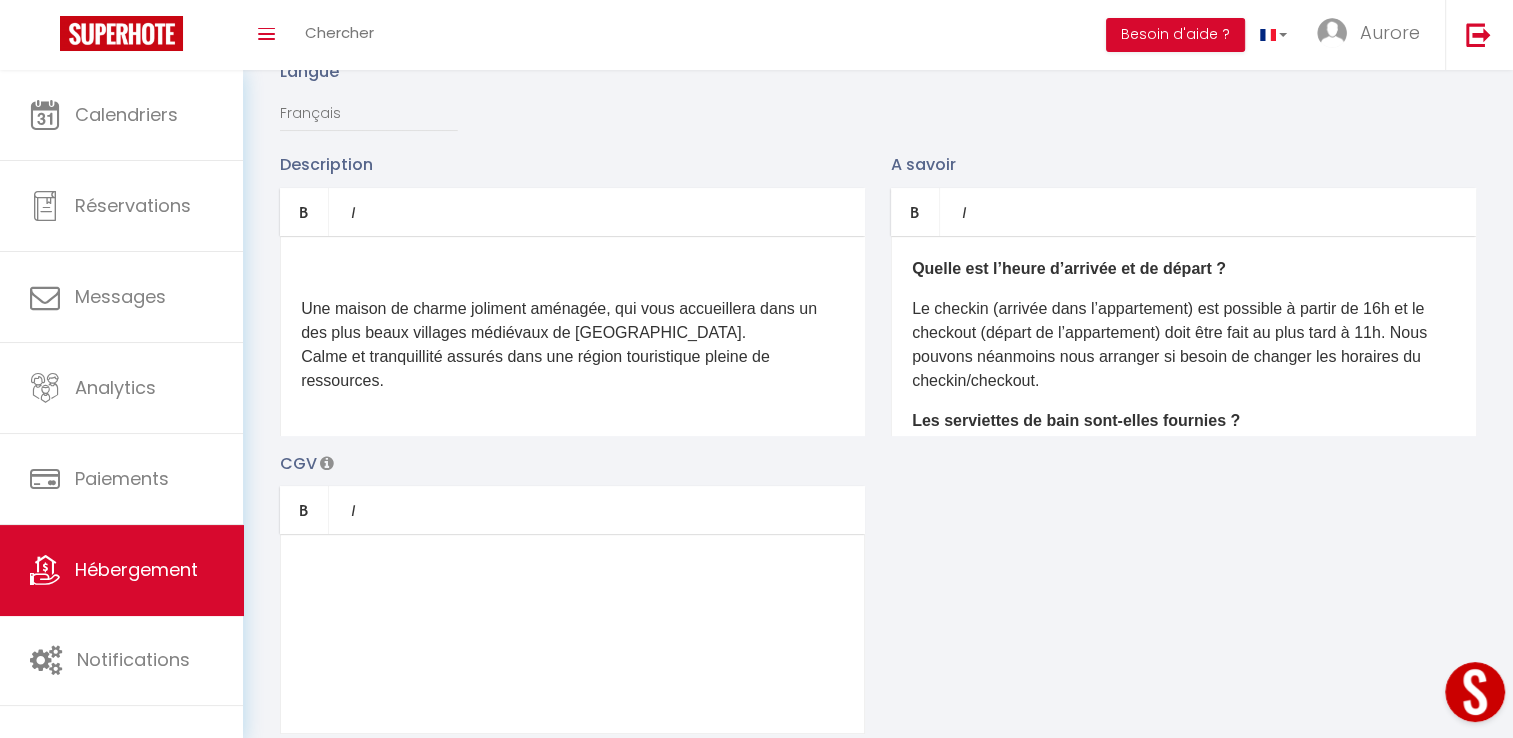 click on "Une maison de charme joliment aménagée, qui vous accueillera dans un des plus beaux villages médiévaux de [GEOGRAPHIC_DATA].  Calme et tranquillité assurés dans une région touristique pleine de ressources. ​" at bounding box center (572, 336) 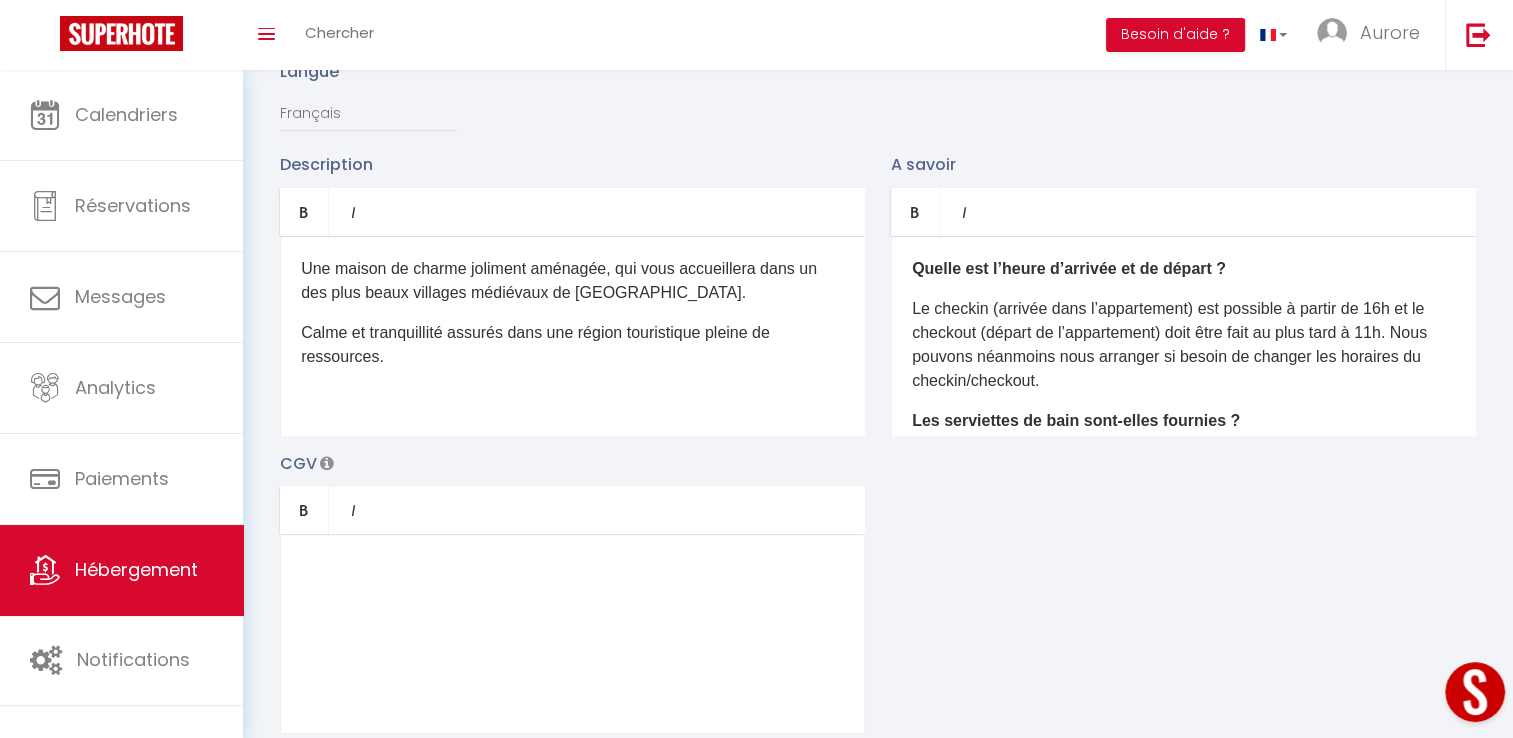 click on "Une maison de charme joliment aménagée, qui vous accueillera dans un des plus beaux villages médiévaux de [GEOGRAPHIC_DATA].  Calme et tranquillité assurés dans une région touristique pleine de ressources. ​" at bounding box center [572, 336] 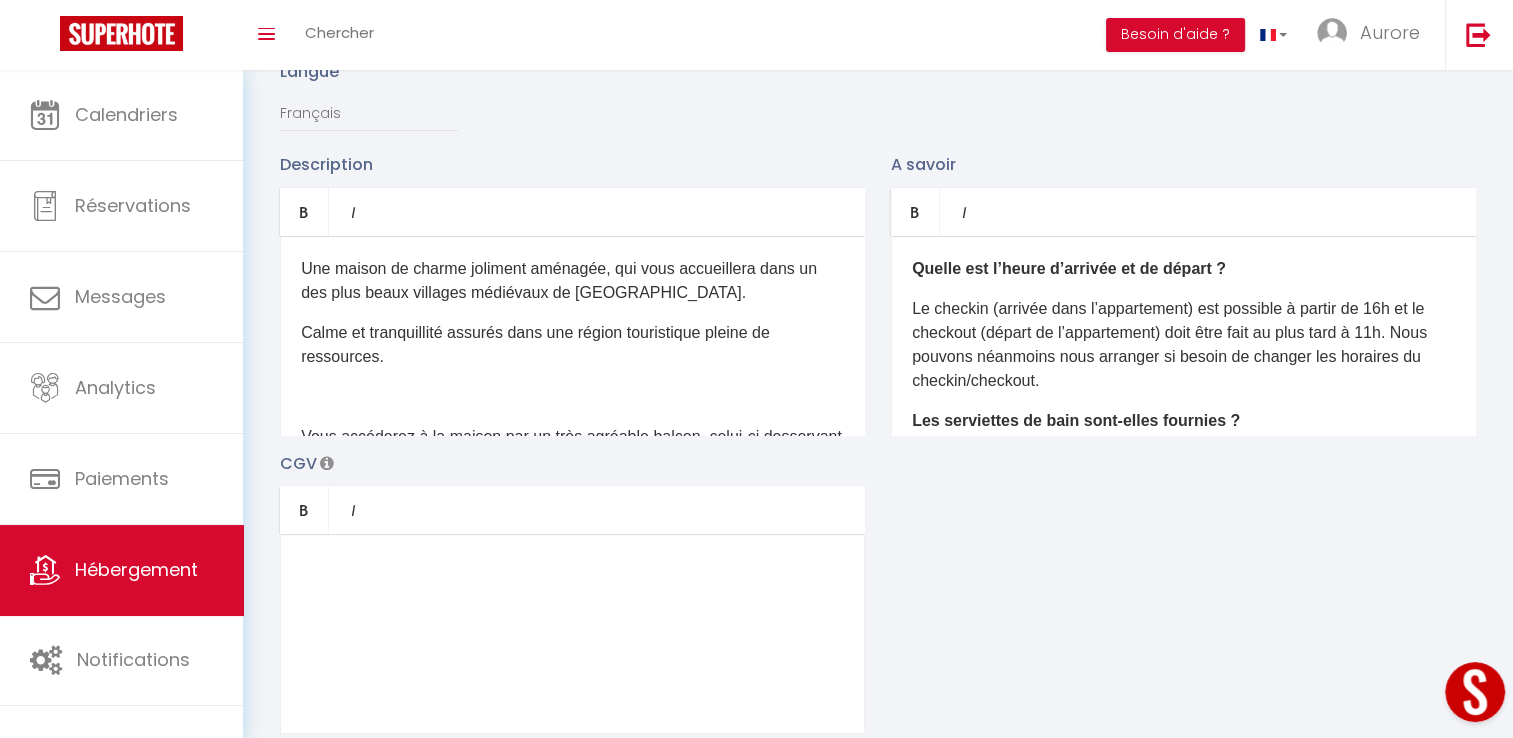 click on "Une maison de charme joliment aménagée, qui vous accueillera dans un des plus beaux villages médiévaux de [GEOGRAPHIC_DATA].  Calme et tranquillité assurés dans une région touristique pleine de ressources. ​ Vous accéderez à la maison par un très agréable balcon, celui-ci desservant une agréable pièce de vie (salle à manger/salon) ouverte sur la cuisine.  Dans le prolongement, une salle d'eau et une pièce palière qui permet d'accéder à une petite cours intérieure. A l'étage, une mezzanine avec coin détente, une chambre ouverte composée de deux lits une personne, une chambre avec un lit 140*200, une pièce palière desservant une salle d'eau." at bounding box center [572, 336] 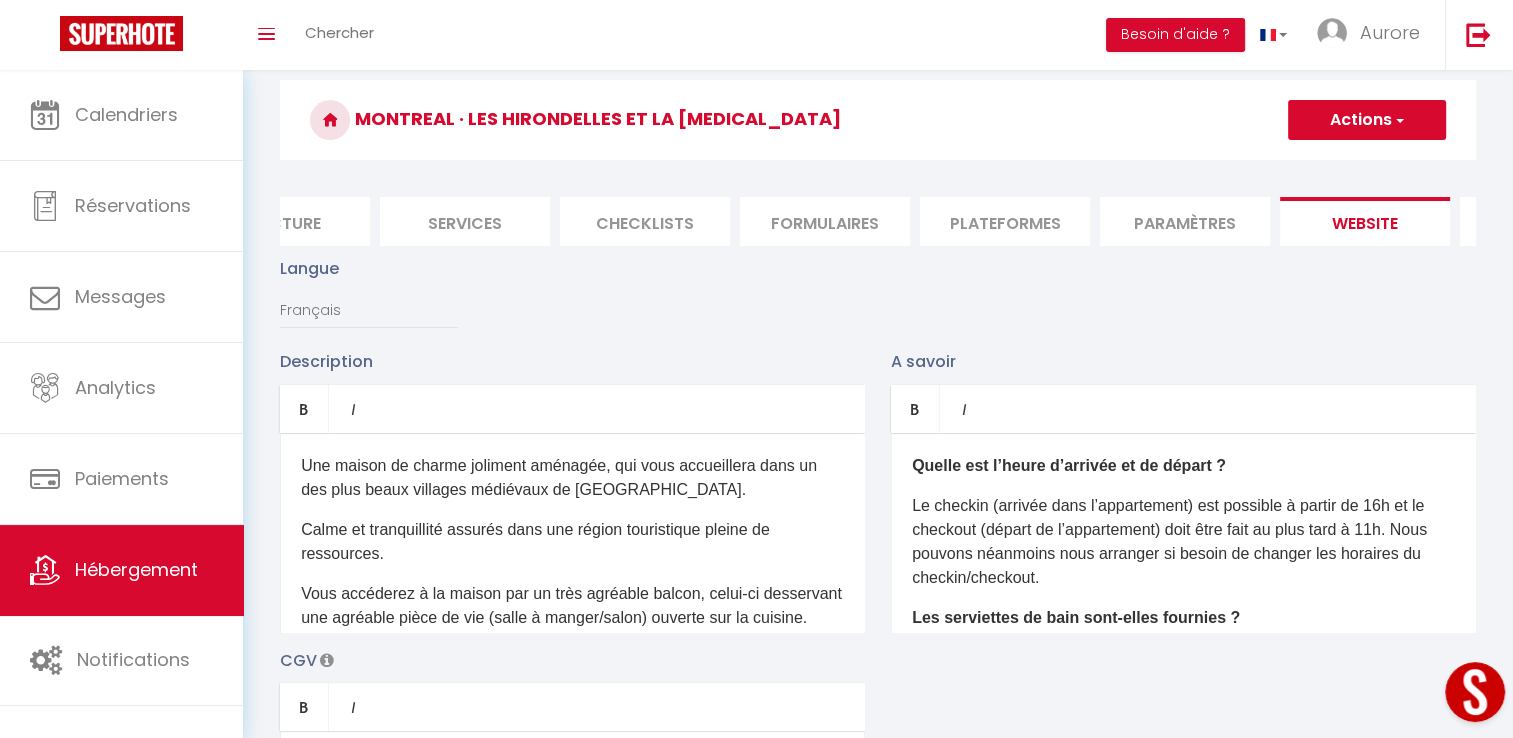 scroll, scrollTop: 64, scrollLeft: 0, axis: vertical 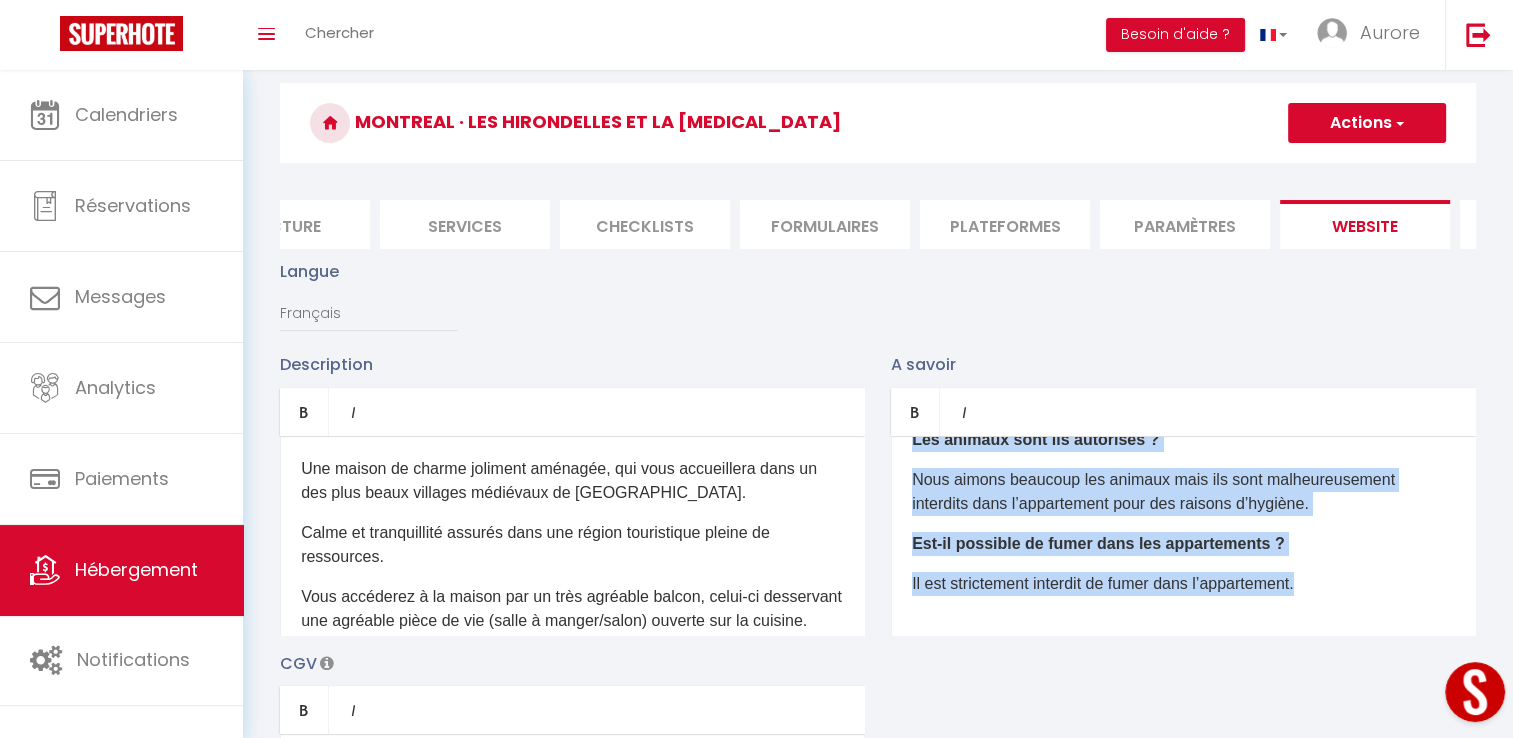 drag, startPoint x: 911, startPoint y: 481, endPoint x: 1360, endPoint y: 606, distance: 466.0751 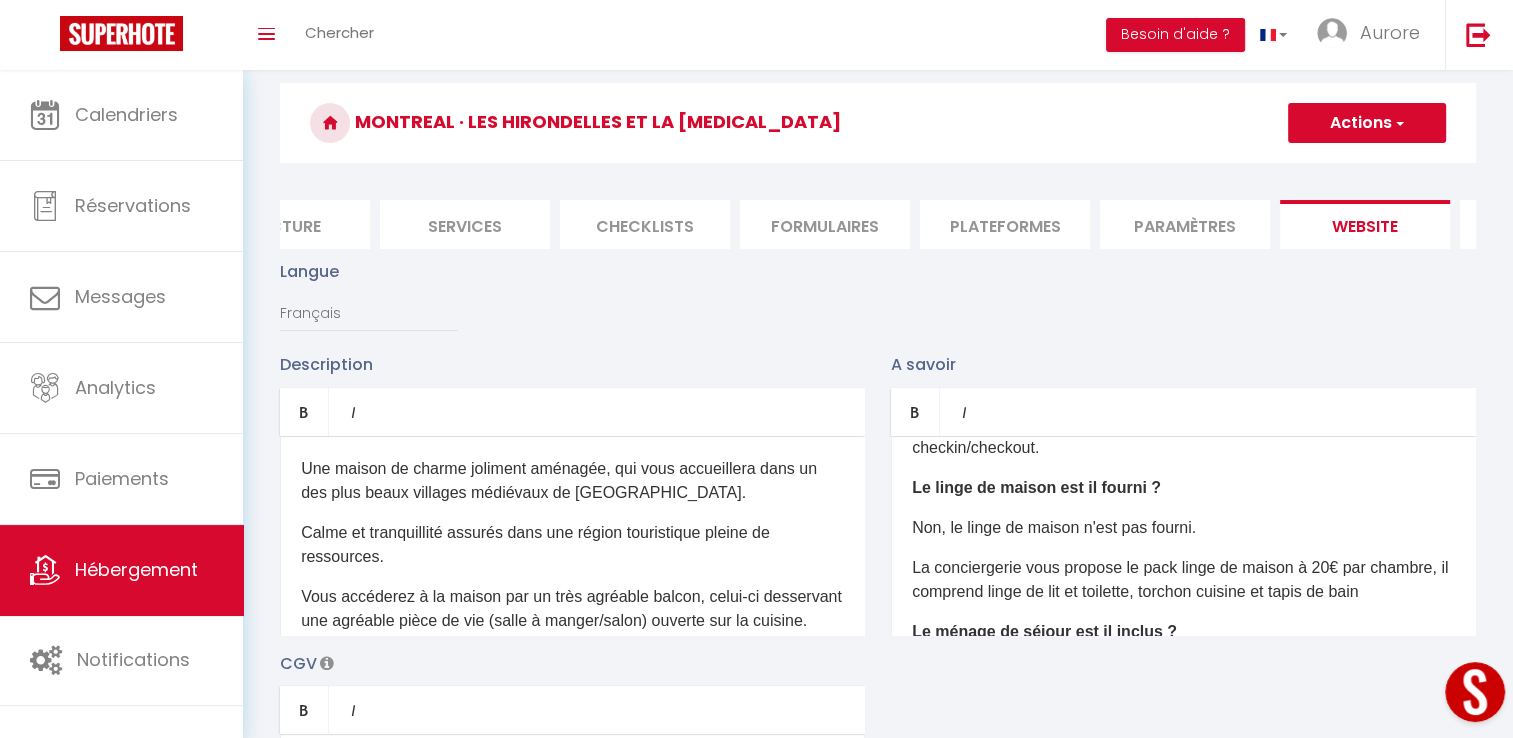 scroll, scrollTop: 0, scrollLeft: 0, axis: both 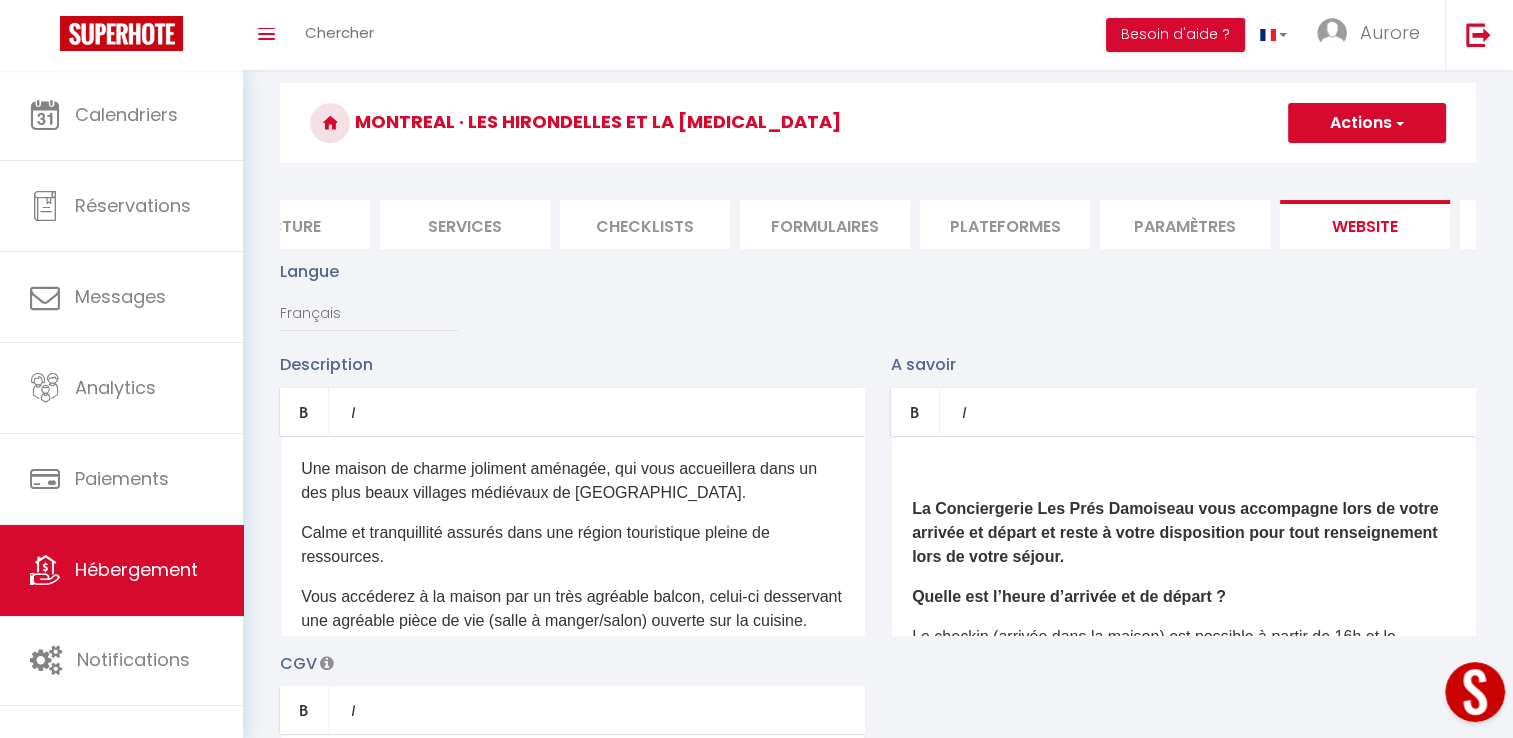 click on "La Conciergerie Les Prés Damoiseau vous accompagne lors de votre arrivée et départ et reste à votre disposition pour tout renseignement lors de votre séjour. ​
Quelle est l’heure d’arrivée et de départ ?
Le checkin (arrivée dans la maison) est possible à partir de 16h et le checkout (départ de la maison) doit être fait au plus tard à 10h. Nous pouvons néanmoins nous arranger si besoin de changer les horaires du checkin/checkout.
Le linge de maison est il fourni ?
Non, le linge de maison n'est pas fourni.
La conciergerie vous propose le pack linge de maison à 20€ par chambre,
il comprend linge de lit et toilette, torchon cuisine et tapis de bain
Le ménage de séjour est il inclus ?
Non, ​le ménage de fin de séjour est un option.
Les animaux sont ils autorisés ?
Nous aimons beaucoup les animaux mais ils sont malheureusement interdits dans l’appartement pour des raisons d’hygiène.
​" at bounding box center [1183, 536] 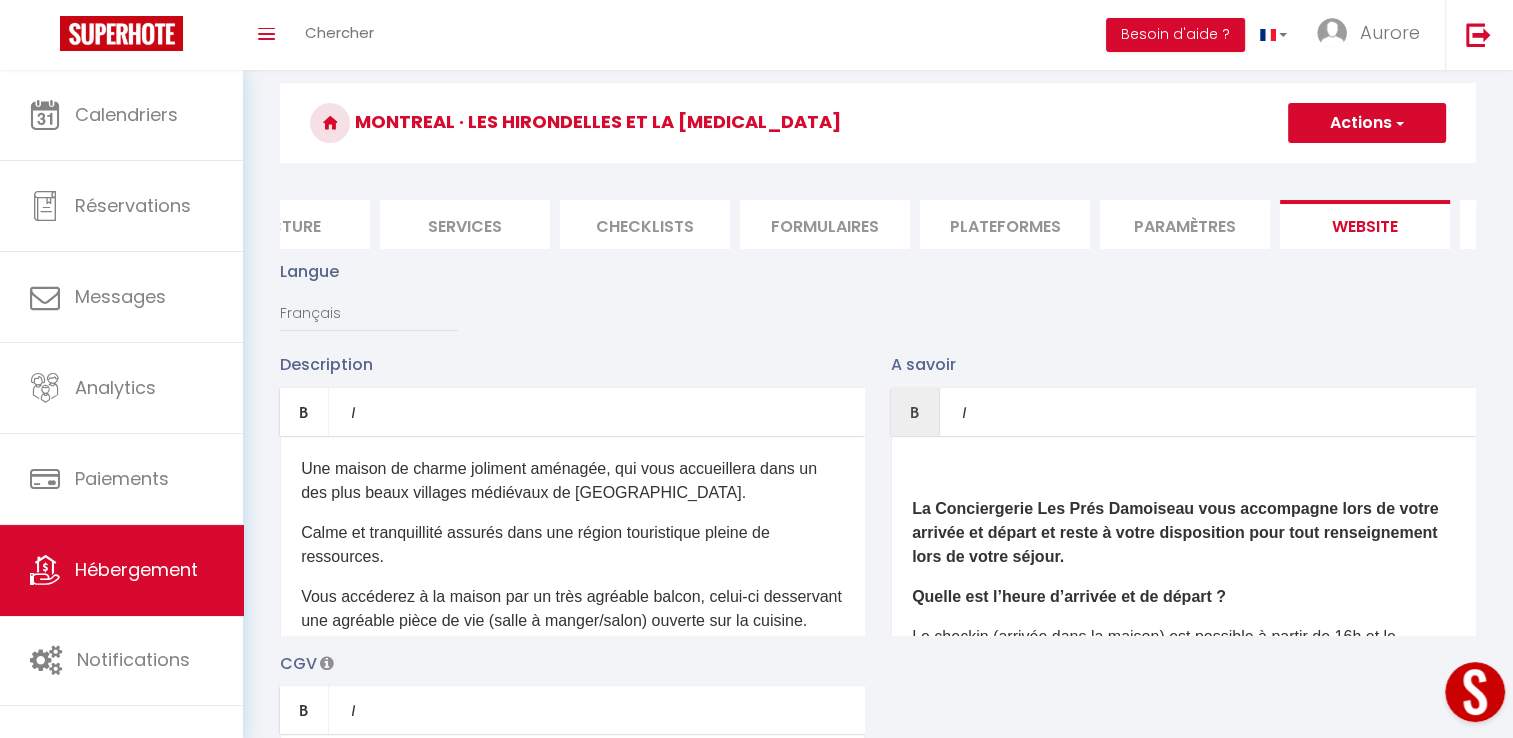 click on "La Conciergerie Les Prés Damoiseau vous accompagne lors de votre arrivée et départ et reste à votre disposition pour tout renseignement lors de votre séjour." at bounding box center (1175, 532) 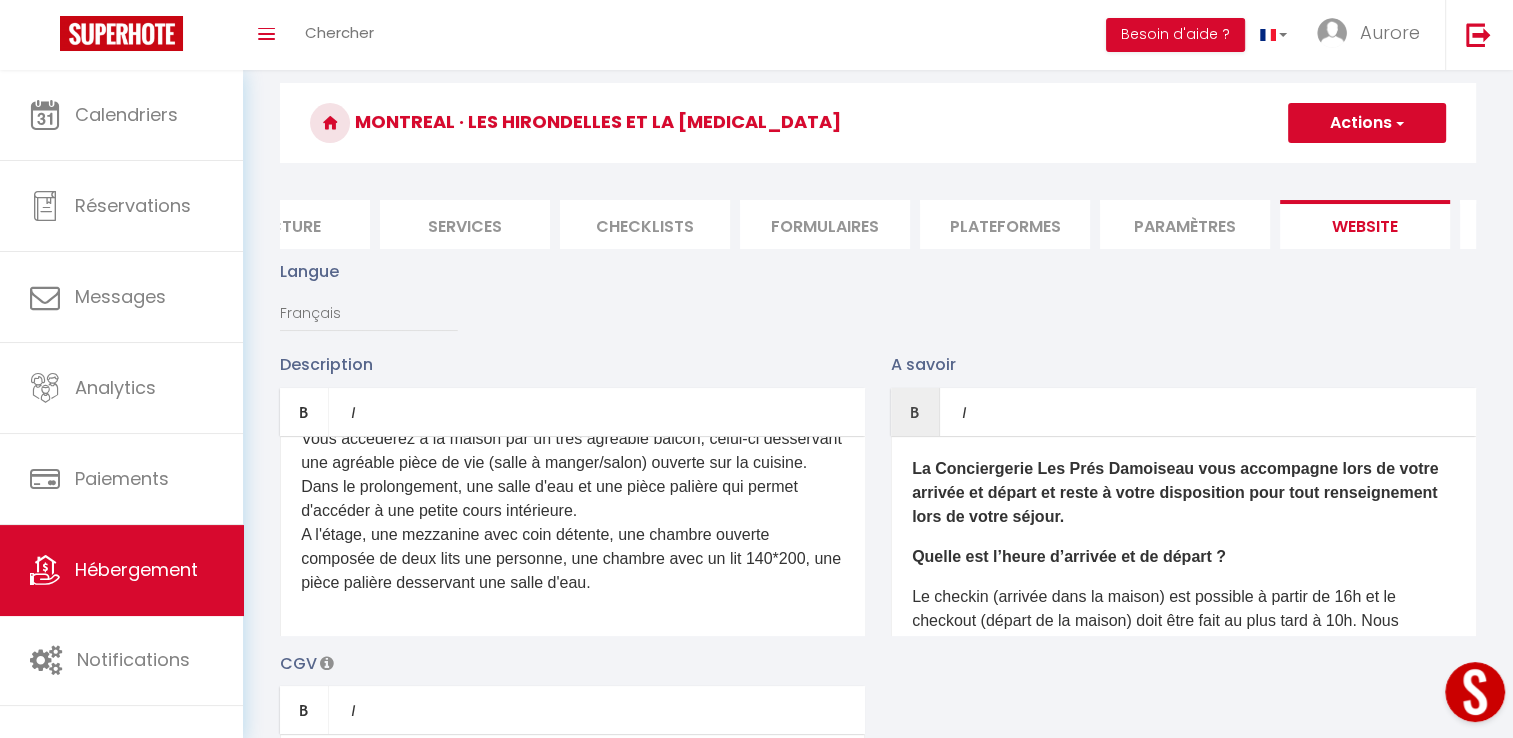 scroll, scrollTop: 181, scrollLeft: 0, axis: vertical 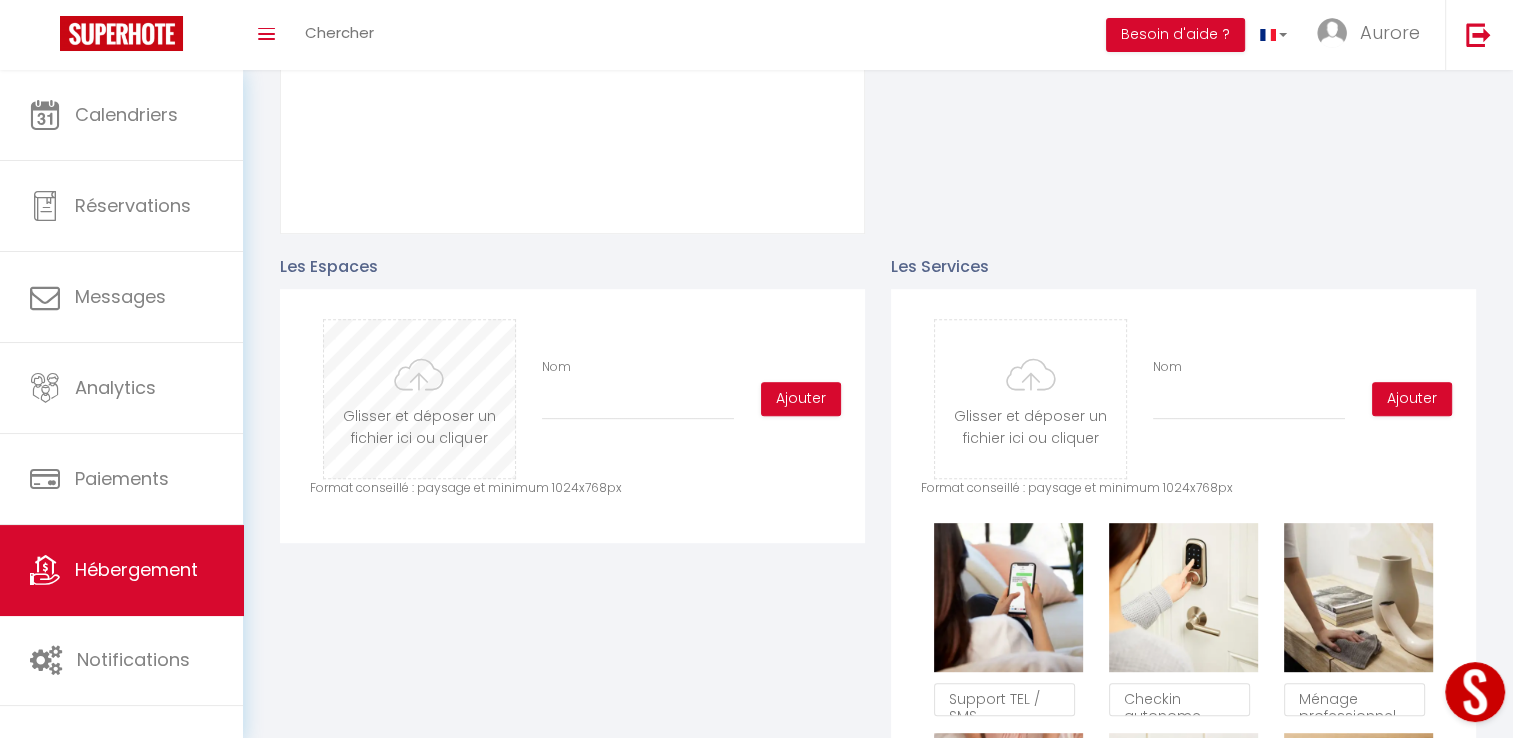 click at bounding box center [419, 399] 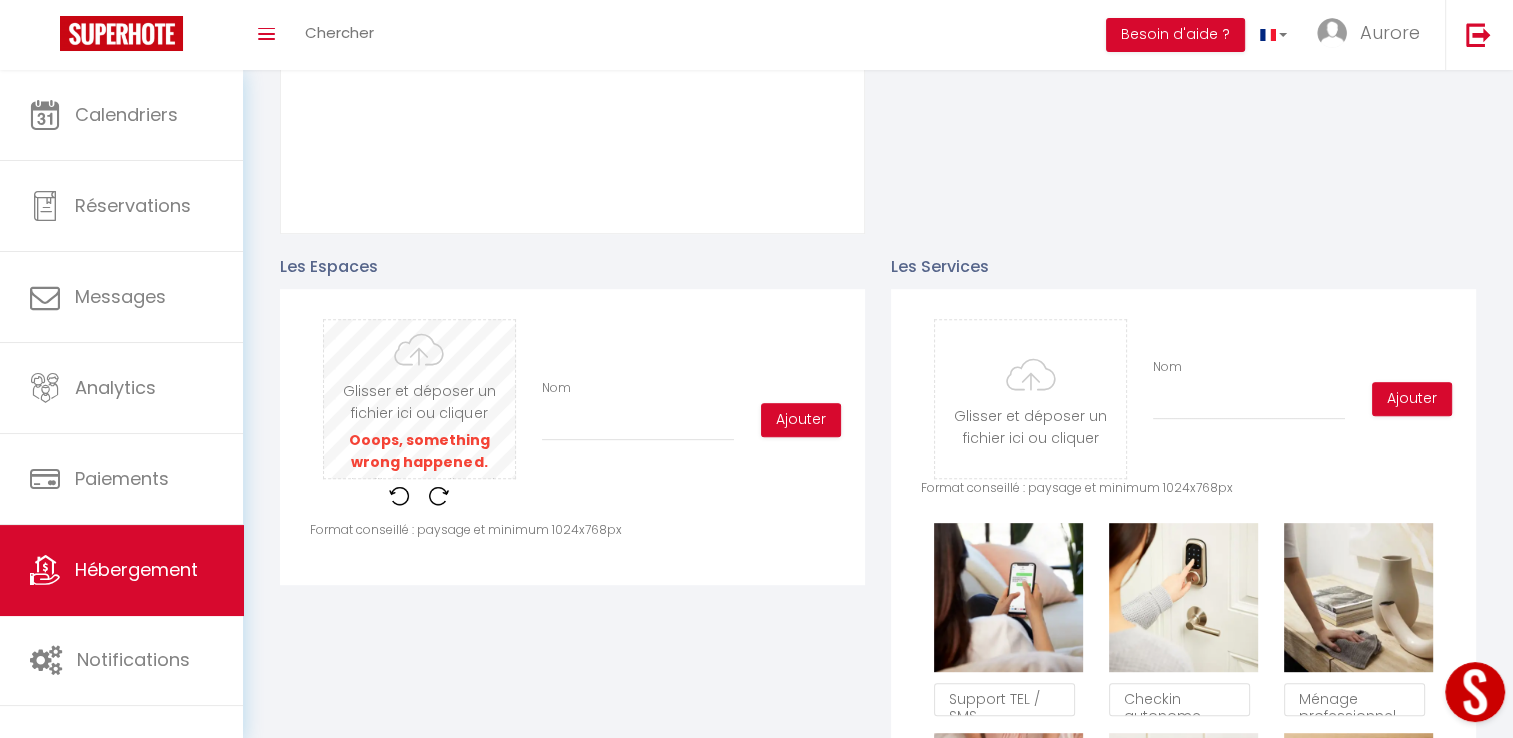 click at bounding box center [419, 399] 